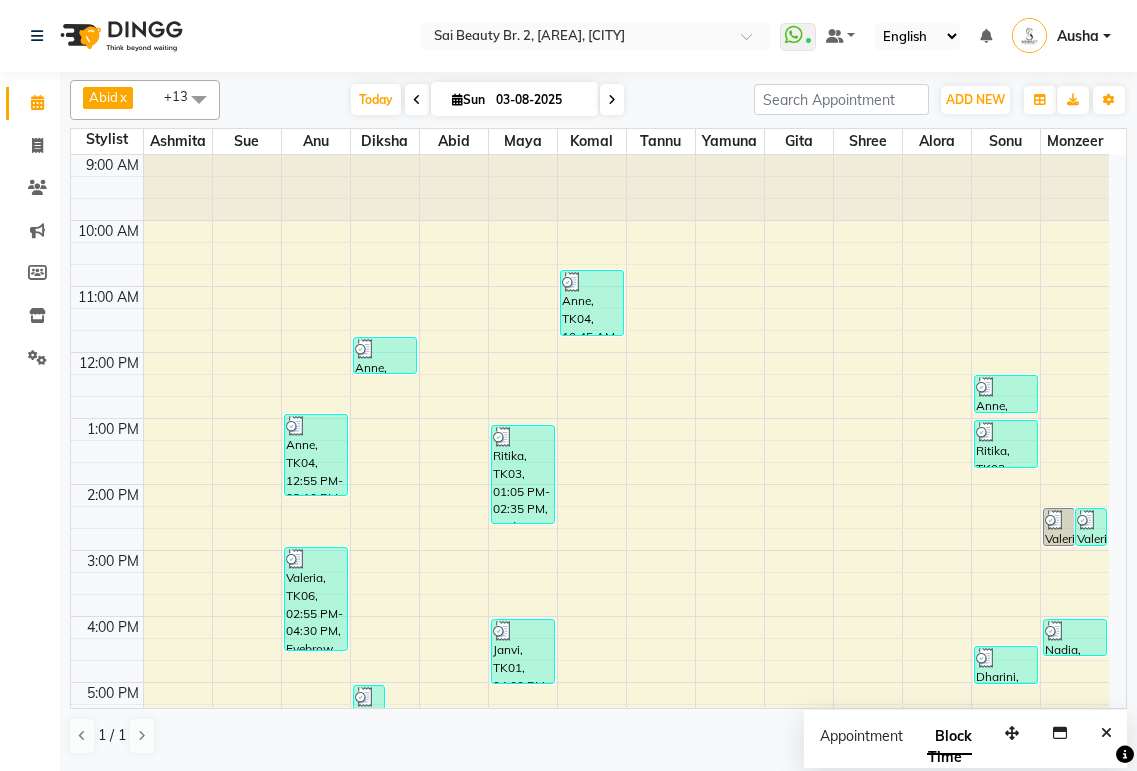 scroll, scrollTop: 0, scrollLeft: 0, axis: both 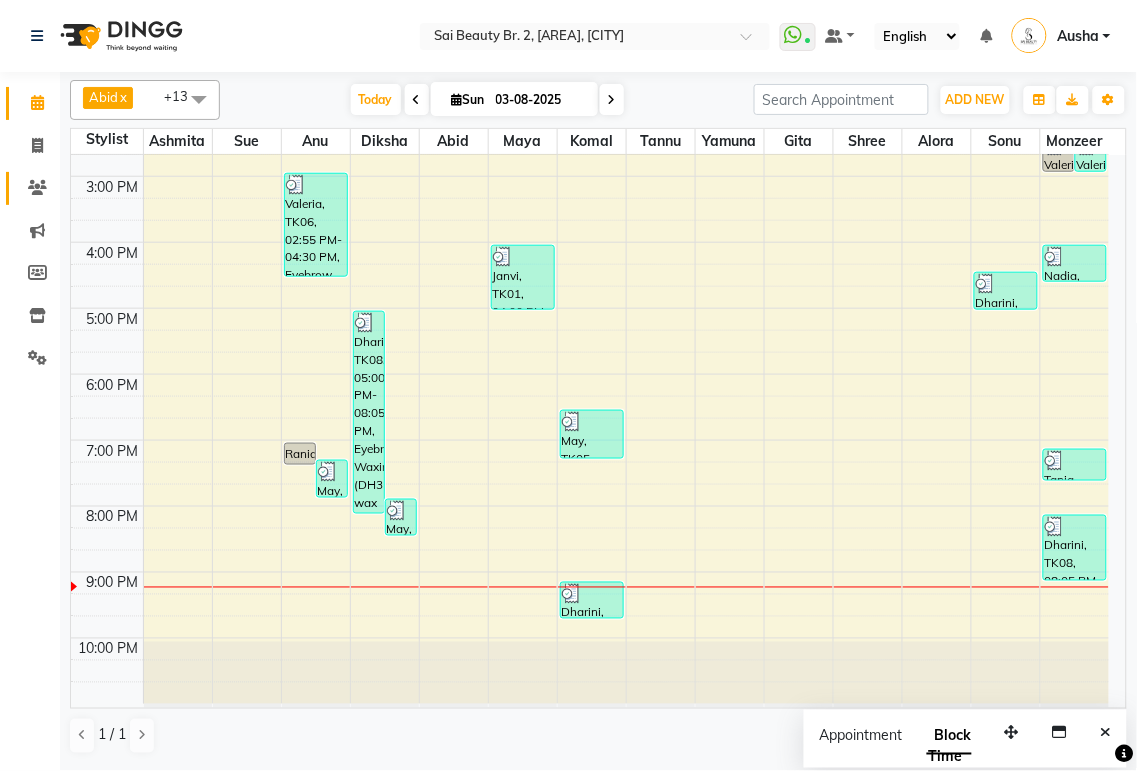 click 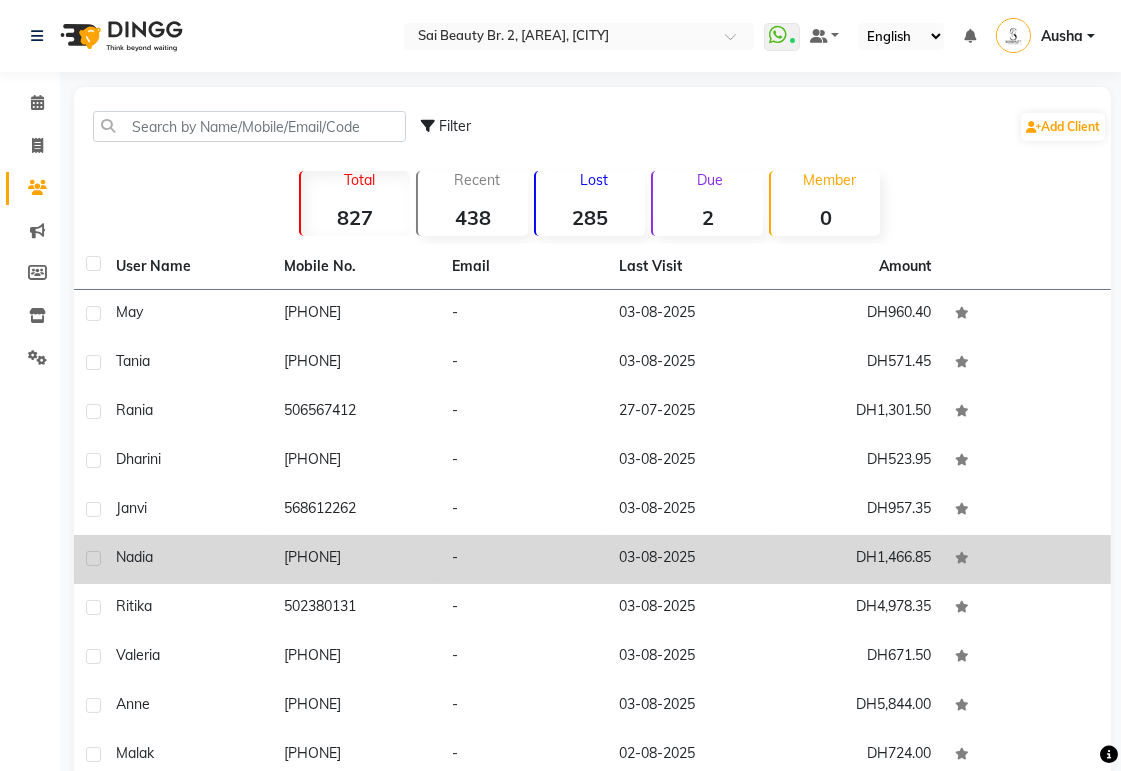 click on "[PHONE]" 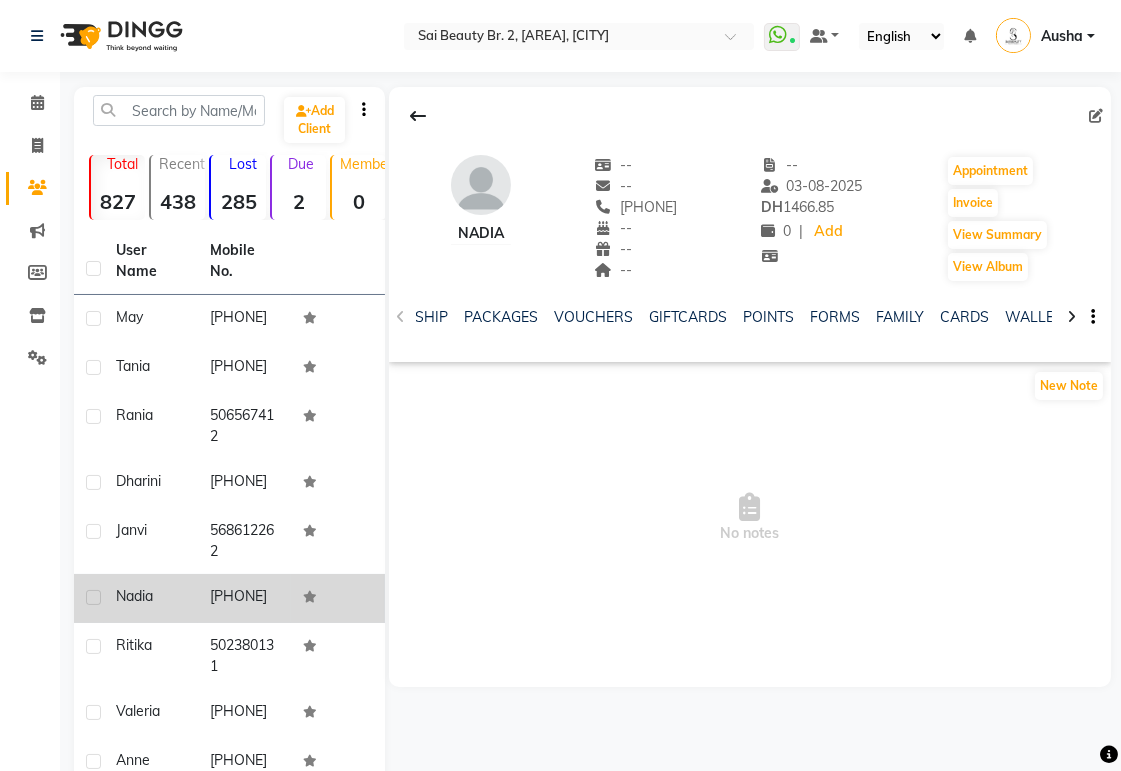 scroll, scrollTop: 0, scrollLeft: 631, axis: horizontal 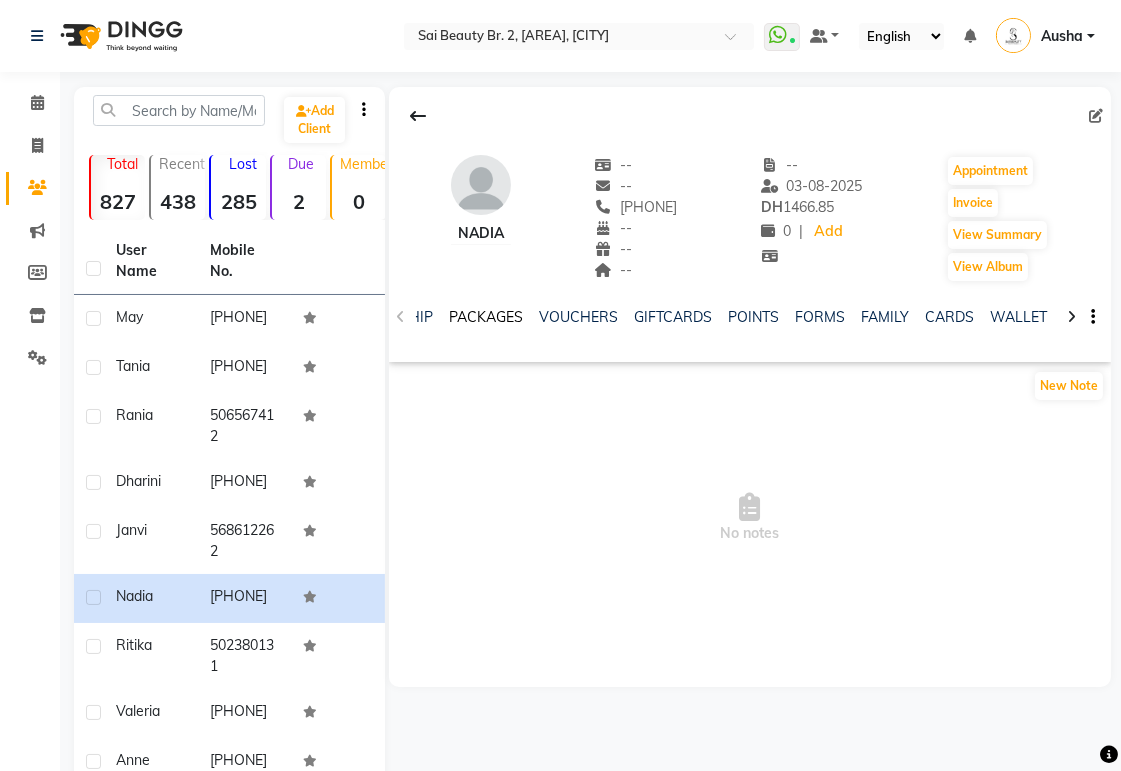click on "PACKAGES" 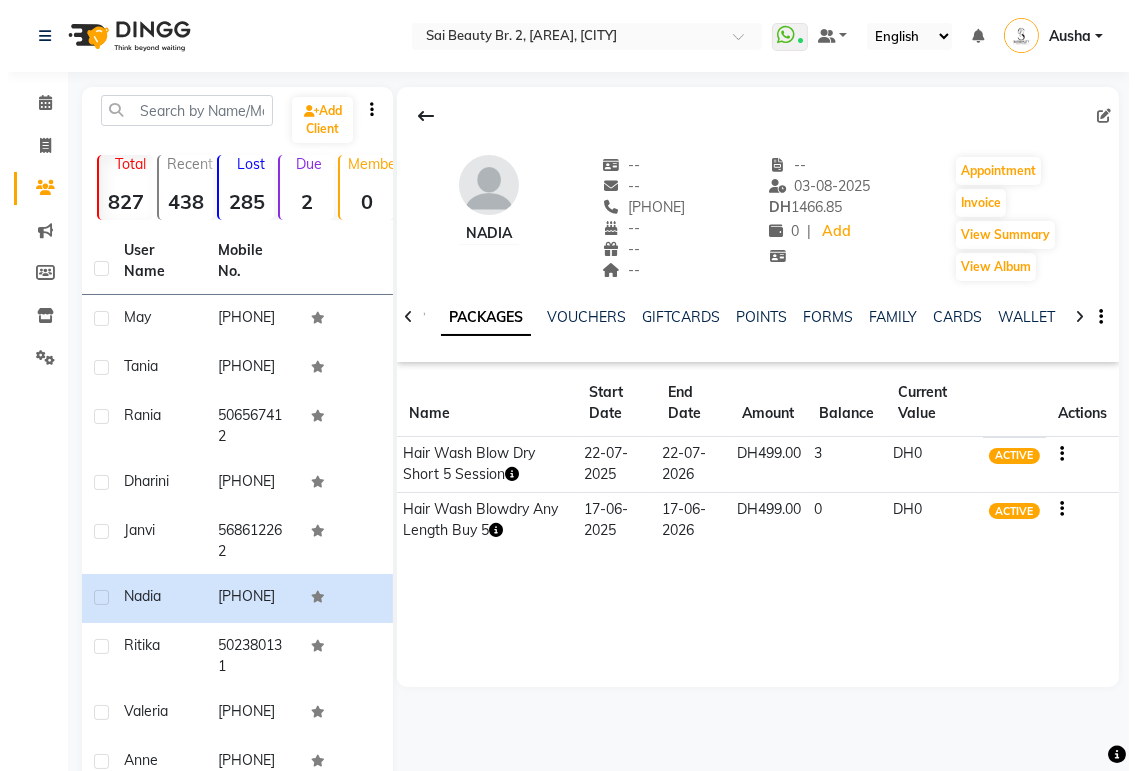 scroll, scrollTop: 0, scrollLeft: 531, axis: horizontal 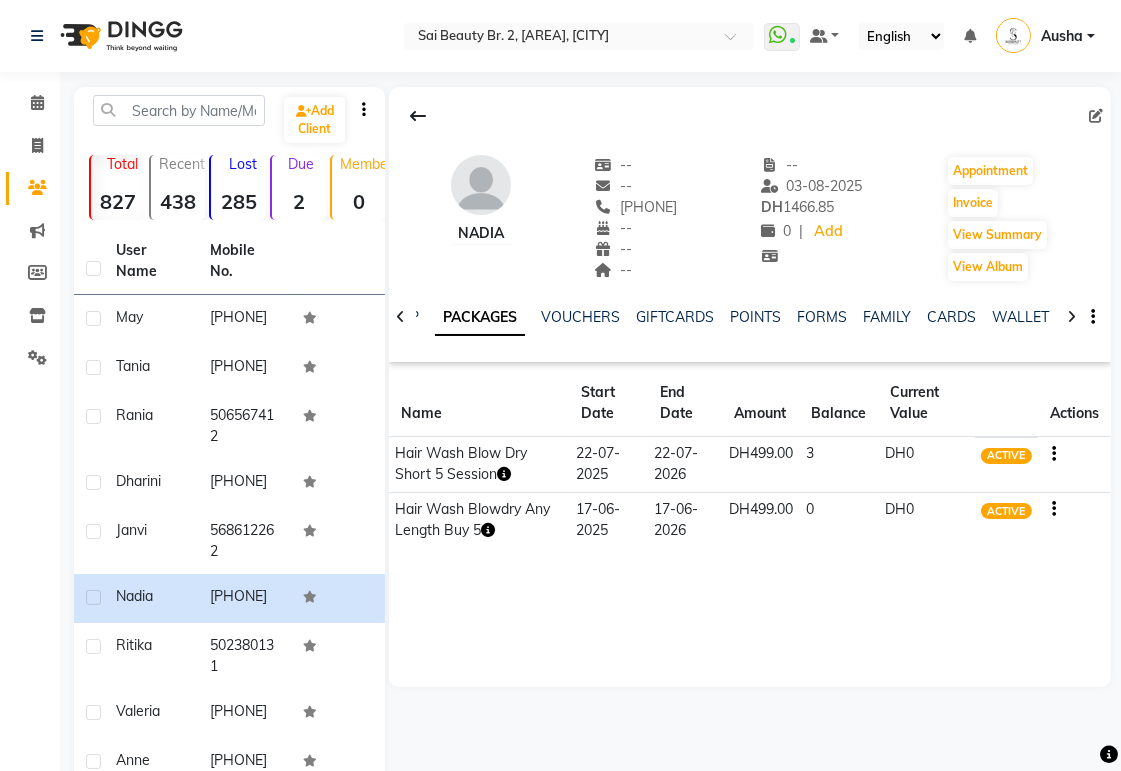 click on "Nadia    --   --   [PHONE]  --  --  --  -- 03-08-2025 DH    1466.85 0 |  Add   Appointment   Invoice  View Summary  View Album  NOTES FORMULA SERVICES PRODUCTS INVOICES APPOINTMENTS MEMBERSHIP PACKAGES VOUCHERS GIFTCARDS POINTS FORMS FAMILY CARDS WALLET Name Start Date End Date Amount Balance Current Value Actions  Hair Wash Blow Dry Short 5 Session  22-07-2025 22-07-2026  DH499.00   3  DH0 ACTIVE  Hair Wash Blowdry Any Length Buy 5  17-06-2025 17-06-2026  DH499.00   0  DH0 ACTIVE" 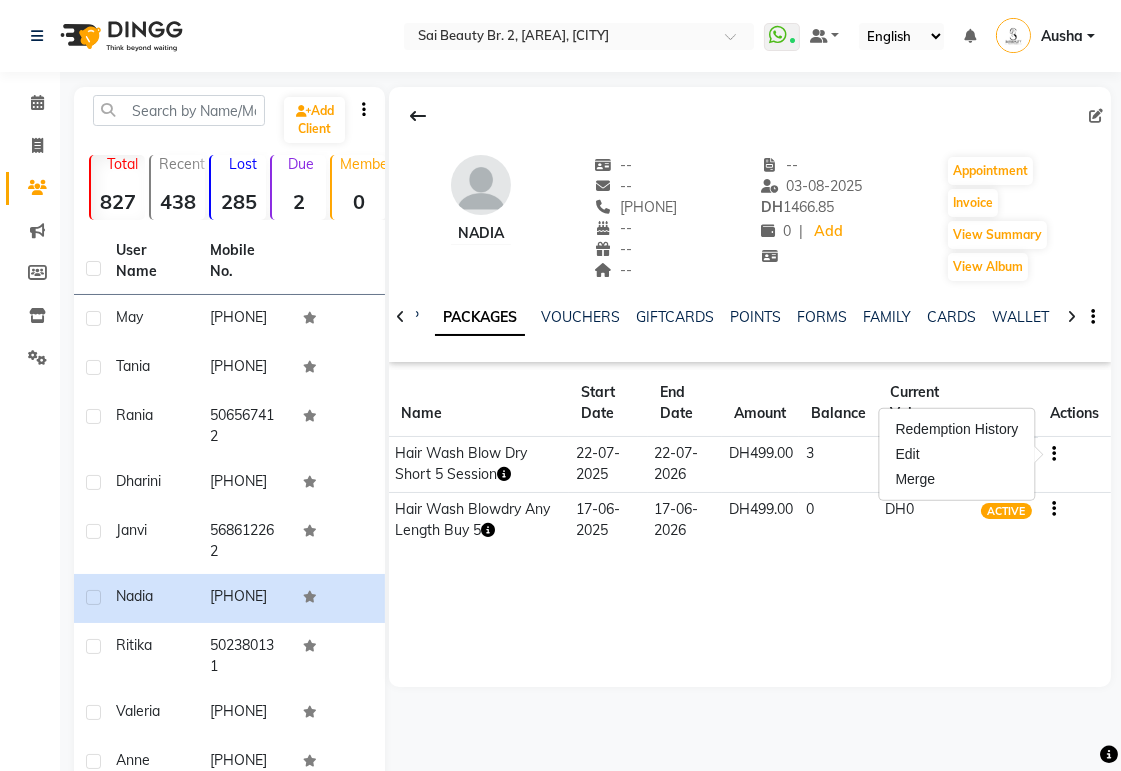 click on "Nadia    --   --   503103787  --  --  --  -- 03-08-2025 DH    1466.85 0 |  Add   Appointment   Invoice  View Summary  View Album  NOTES FORMULA SERVICES PRODUCTS INVOICES APPOINTMENTS MEMBERSHIP PACKAGES VOUCHERS GIFTCARDS POINTS FORMS FAMILY CARDS WALLET Name Start Date End Date Amount Balance Current Value Actions  Hair Wash Blow Dry Short 5 Session  22-07-2025 22-07-2026  DH499.00   3  DH0 ACTIVE  Hair Wash Blowdry Any Length Buy 5  17-06-2025 17-06-2026  DH499.00   0  DH0 ACTIVE" 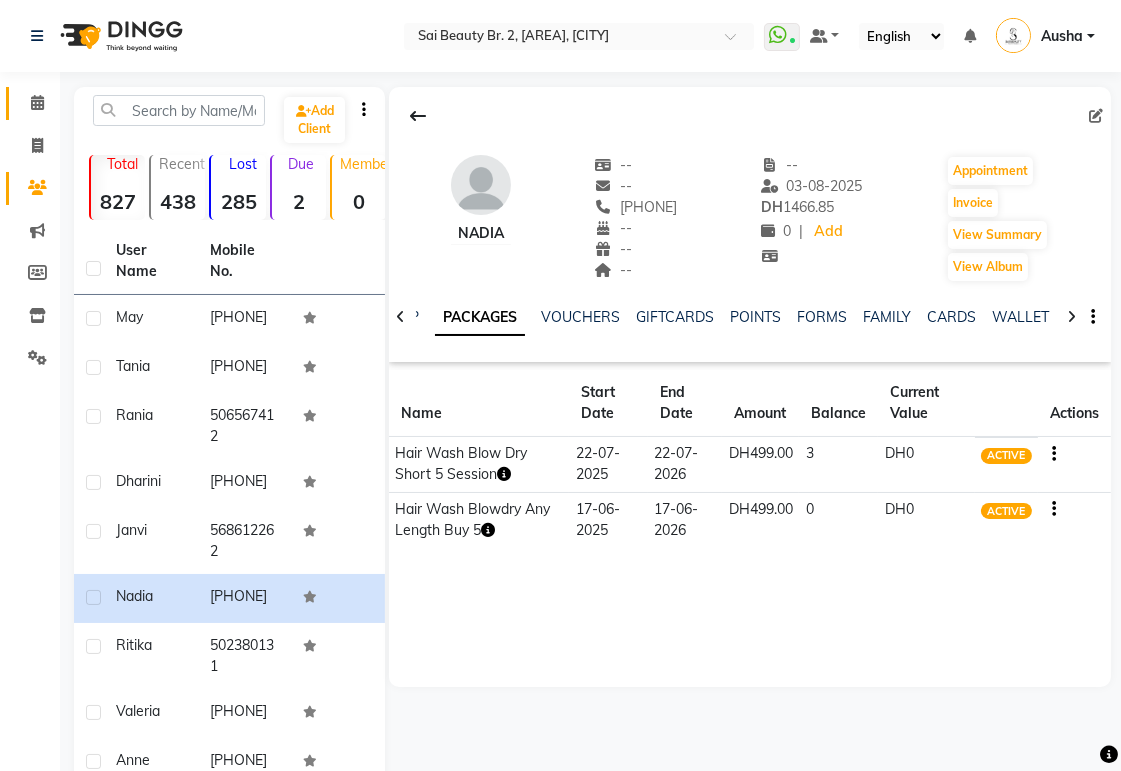 click 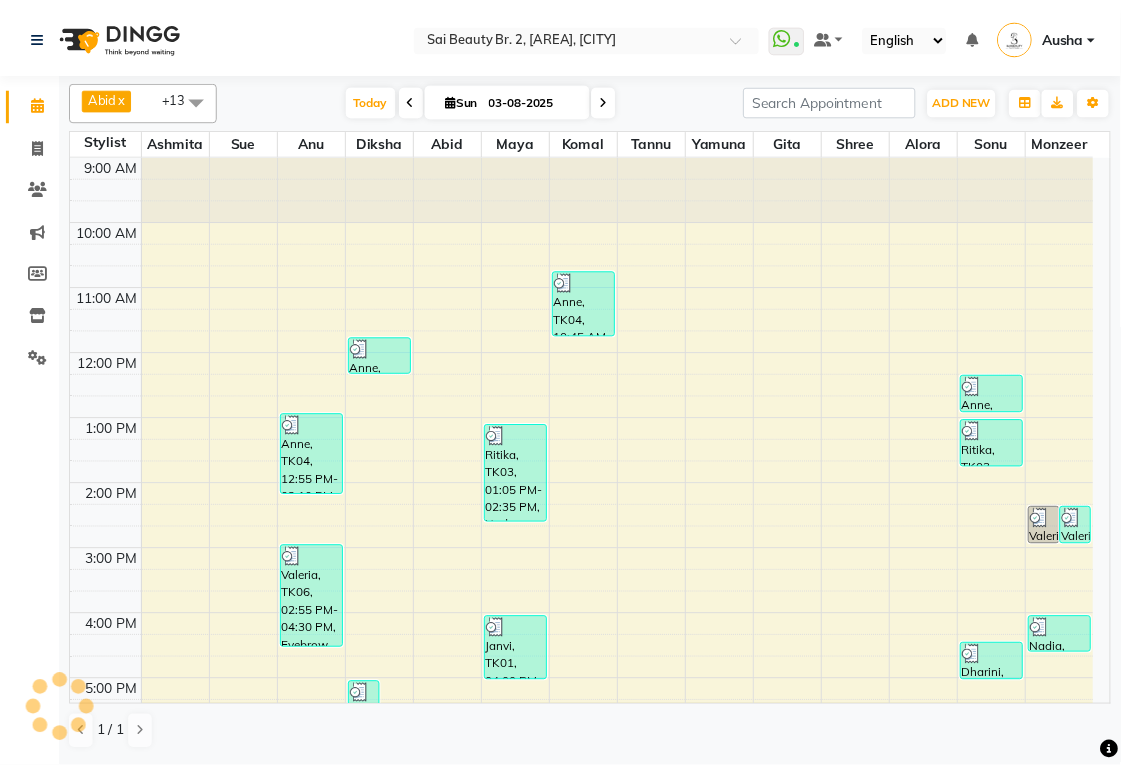 scroll, scrollTop: 336, scrollLeft: 0, axis: vertical 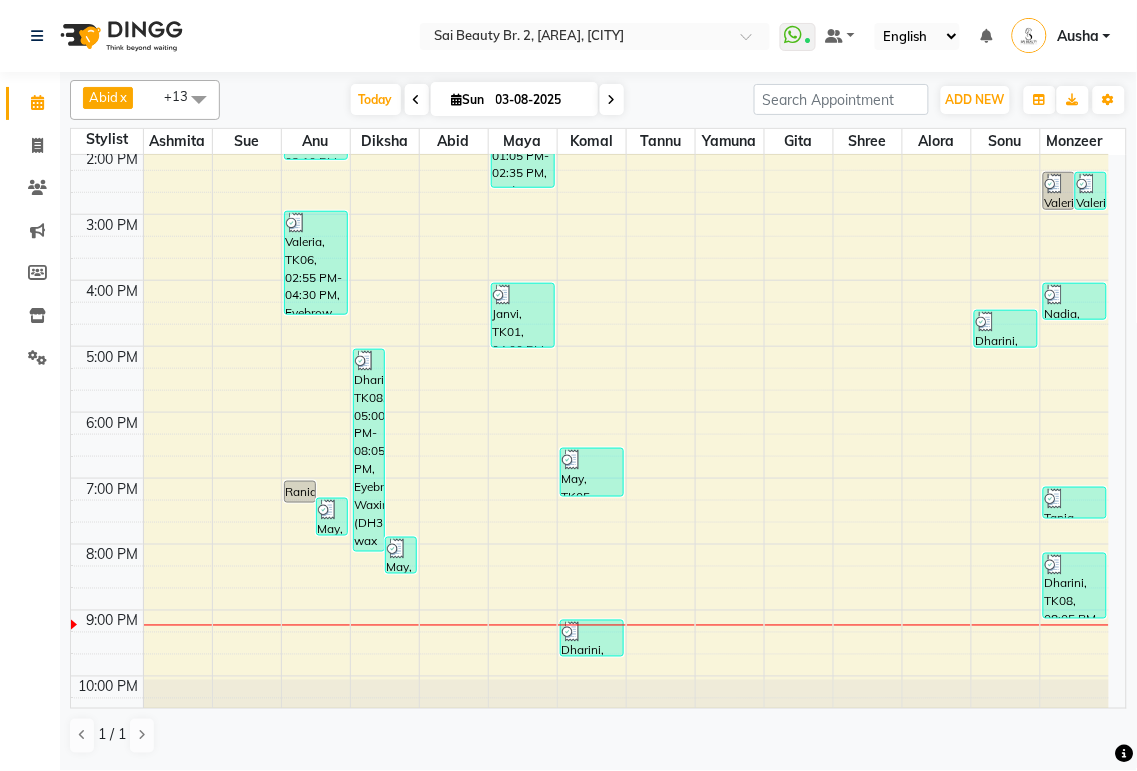 click at bounding box center (1075, 295) 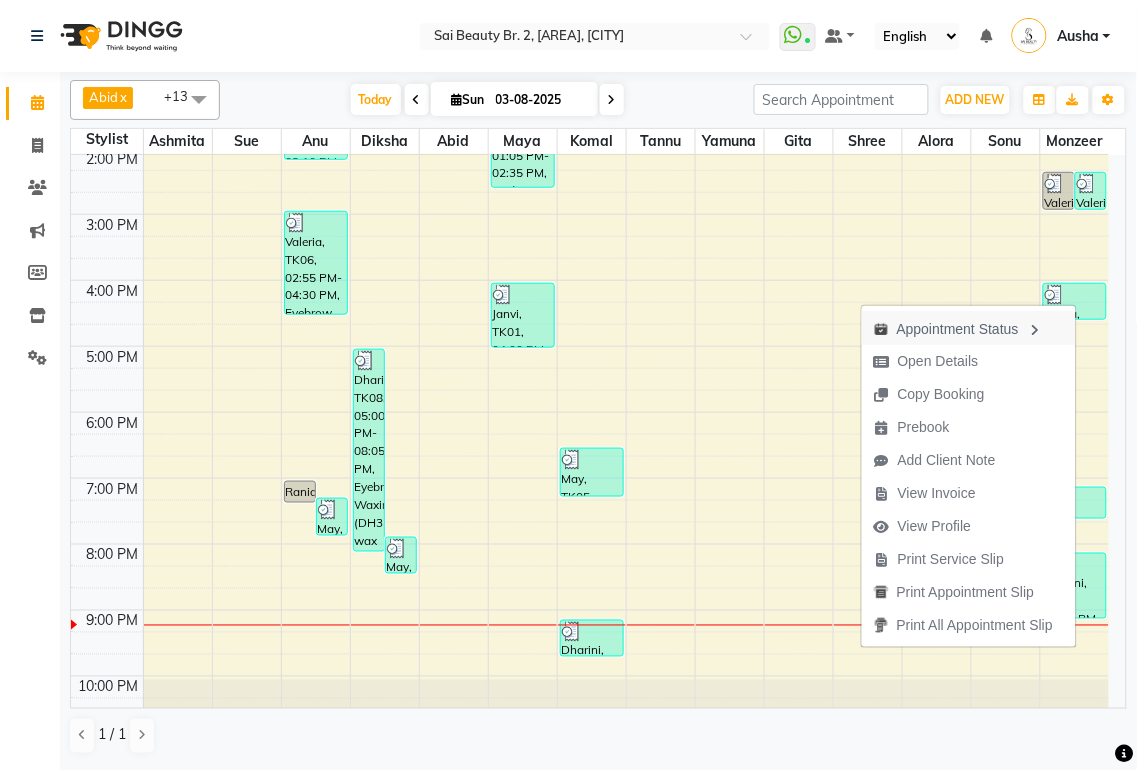 click on "Appointment Status" at bounding box center [969, 328] 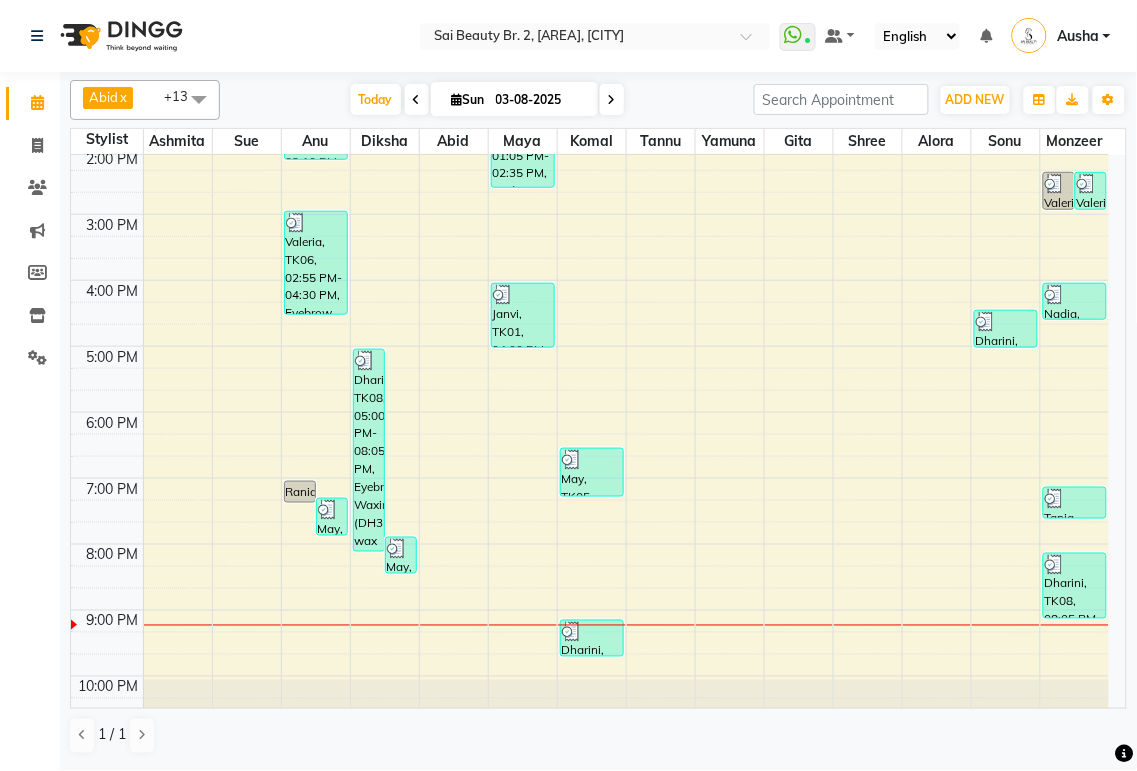 click at bounding box center (1075, 295) 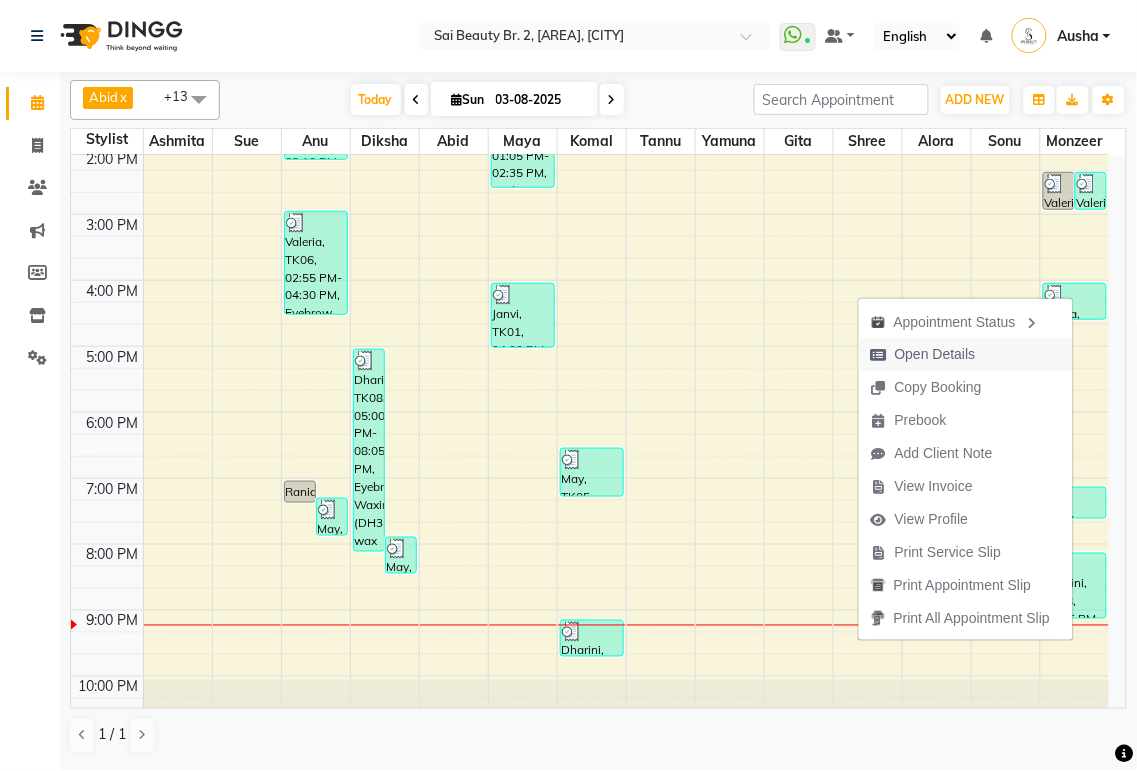 click on "Open Details" at bounding box center (935, 354) 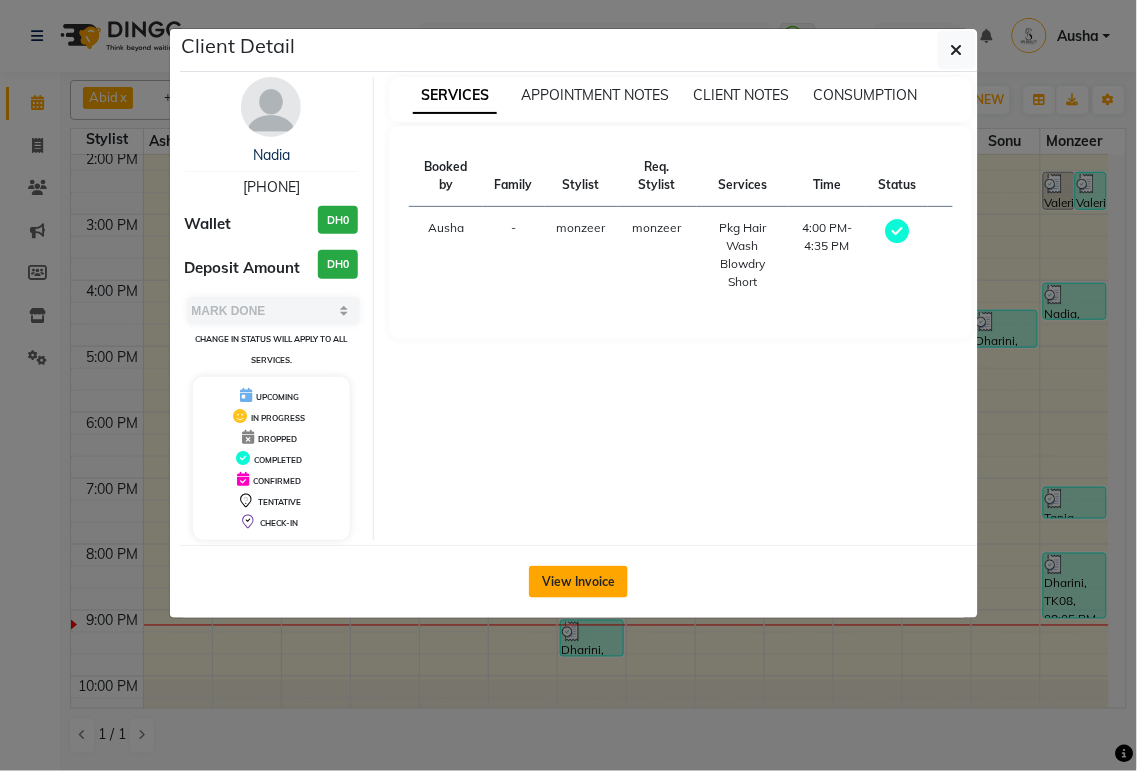 click on "View Invoice" 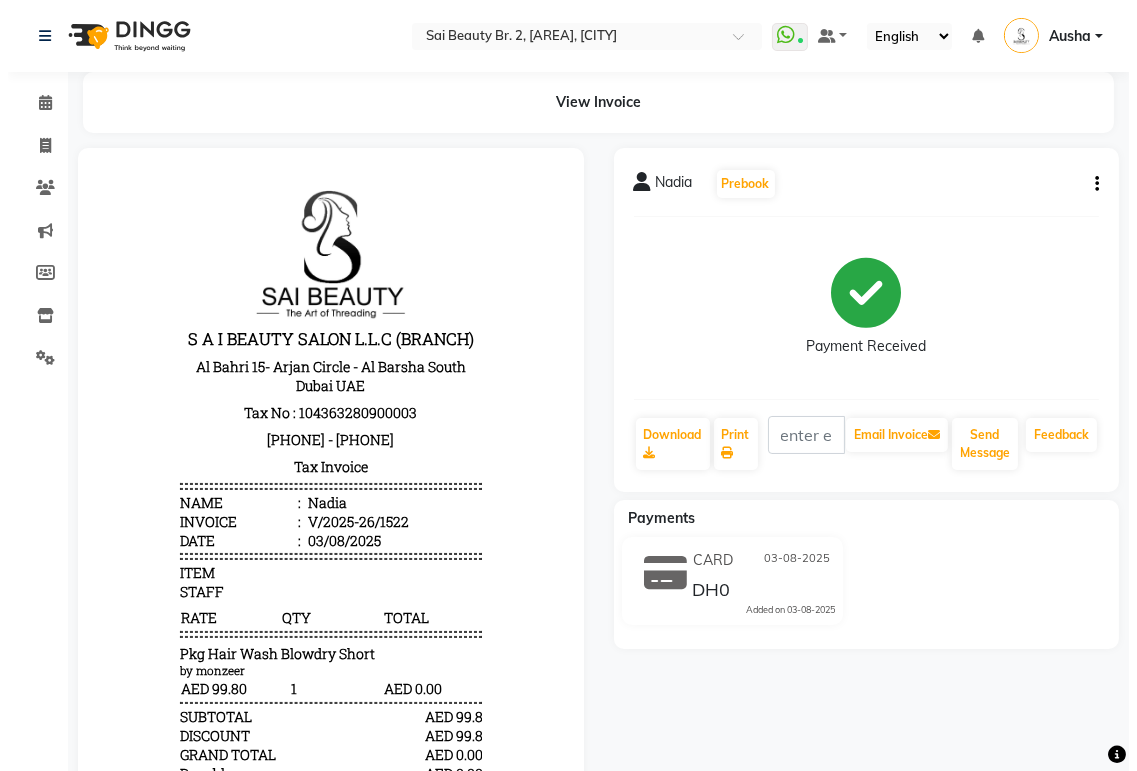 scroll, scrollTop: 15, scrollLeft: 0, axis: vertical 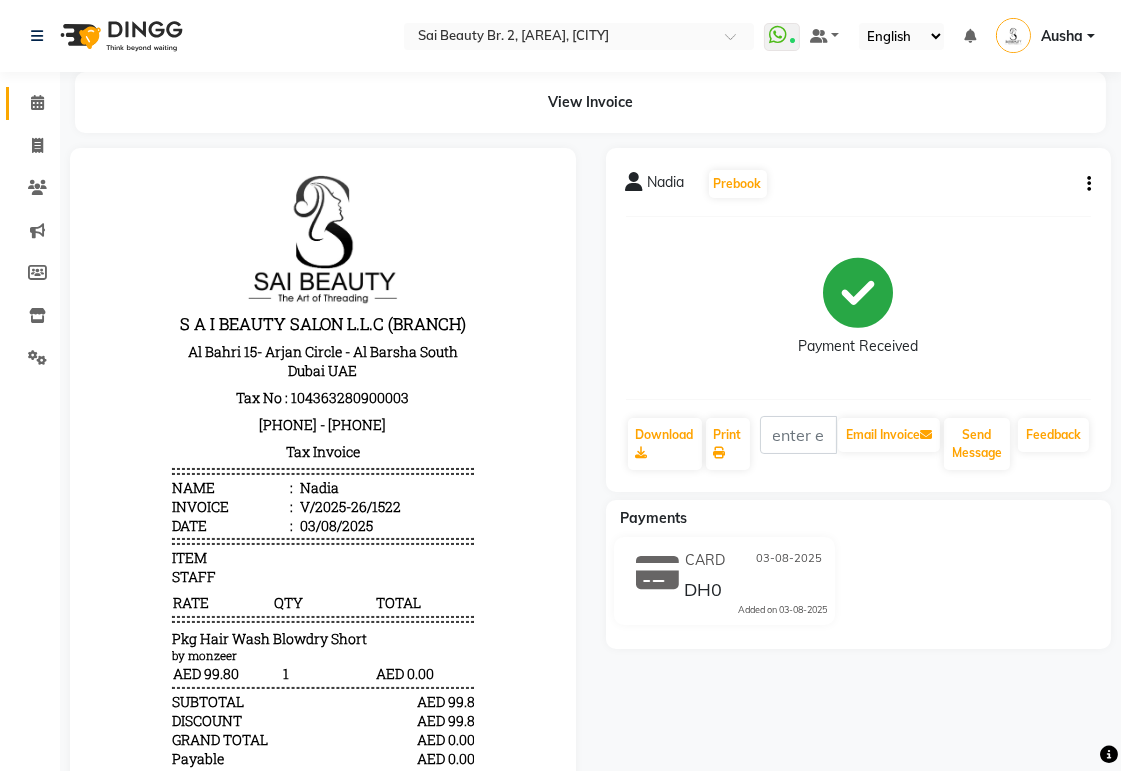 click 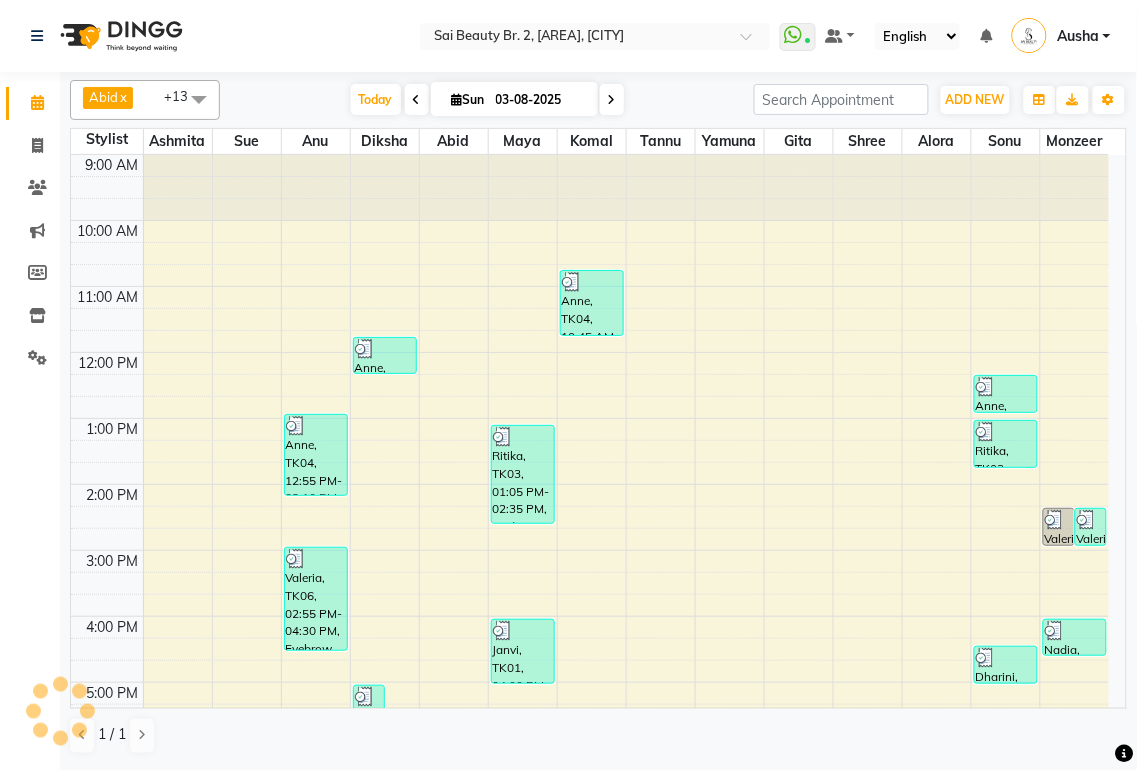 scroll, scrollTop: 336, scrollLeft: 0, axis: vertical 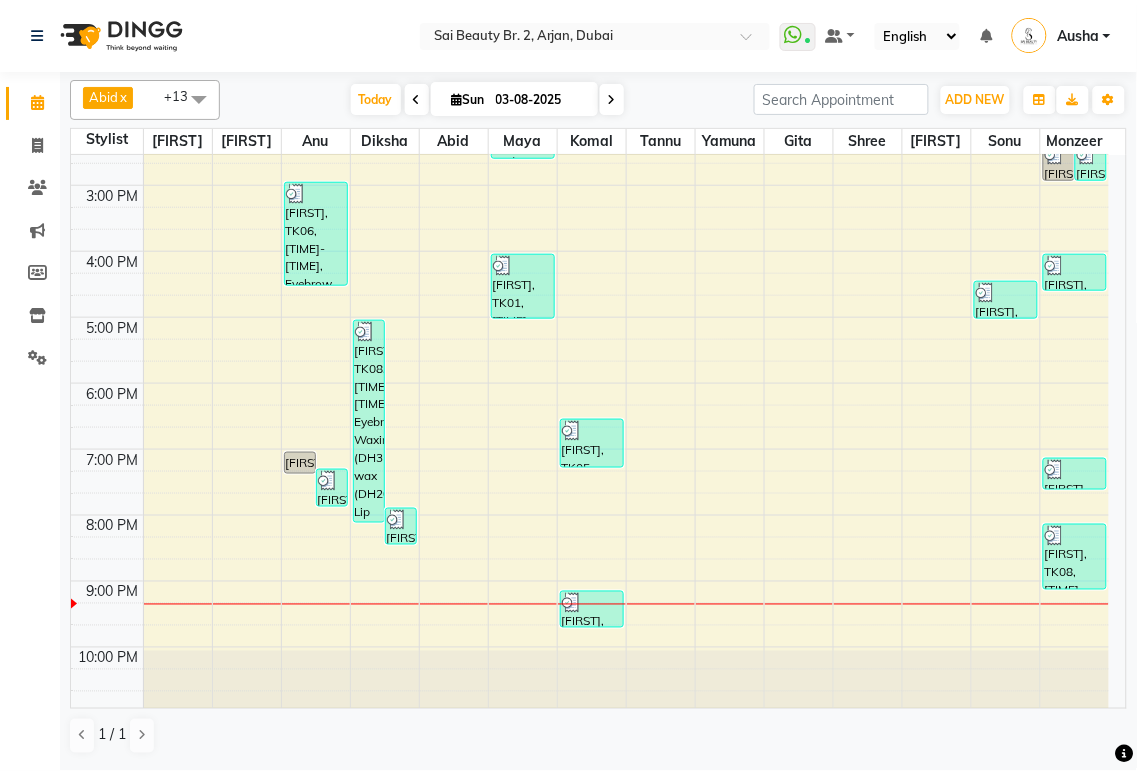 click at bounding box center [1055, 470] 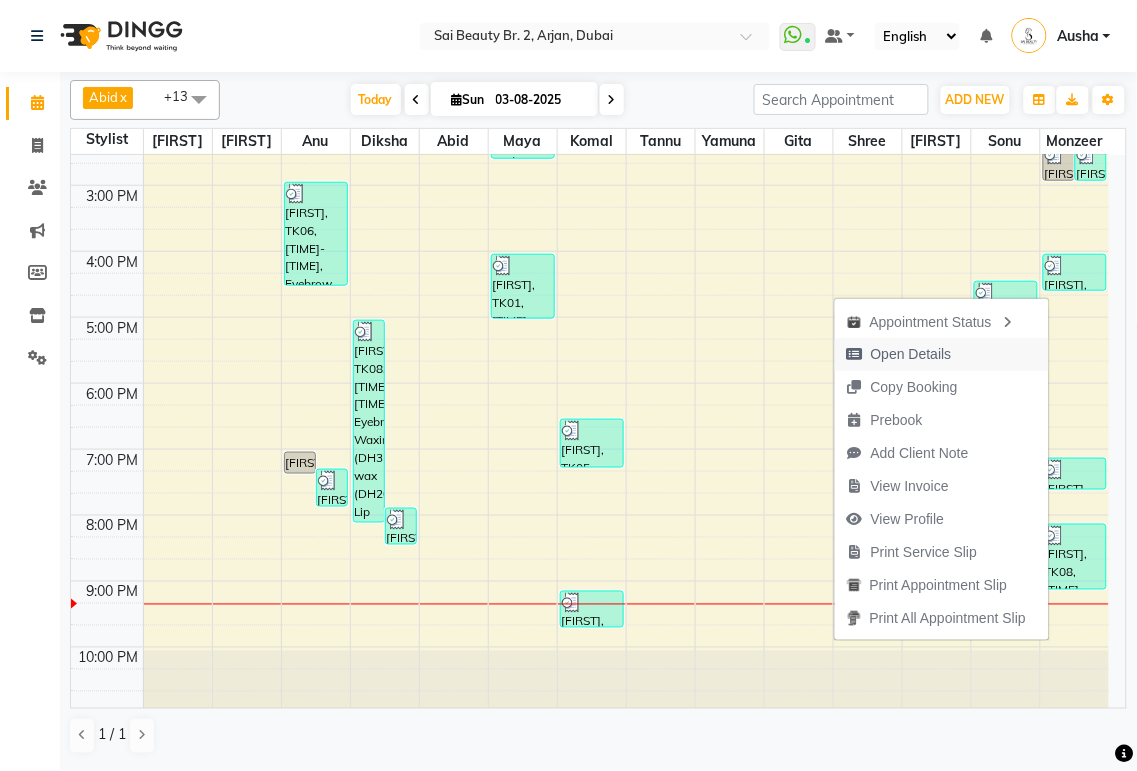 click on "Open Details" at bounding box center [911, 354] 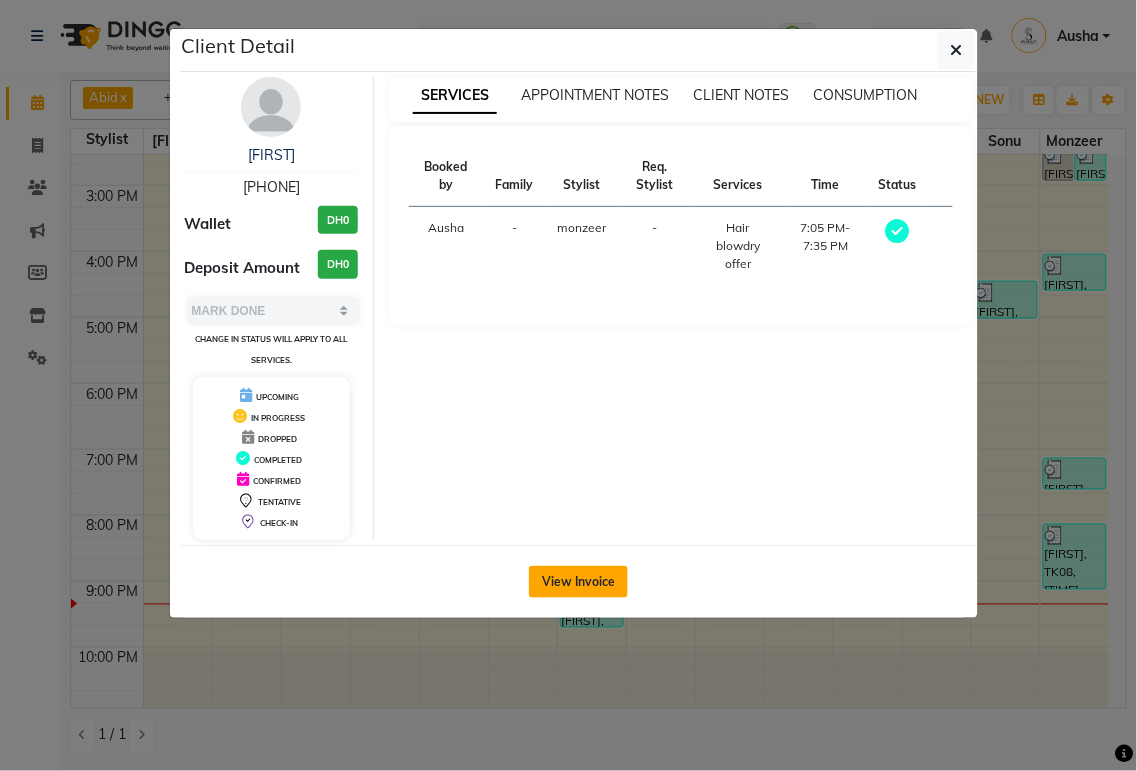 click on "View Invoice" 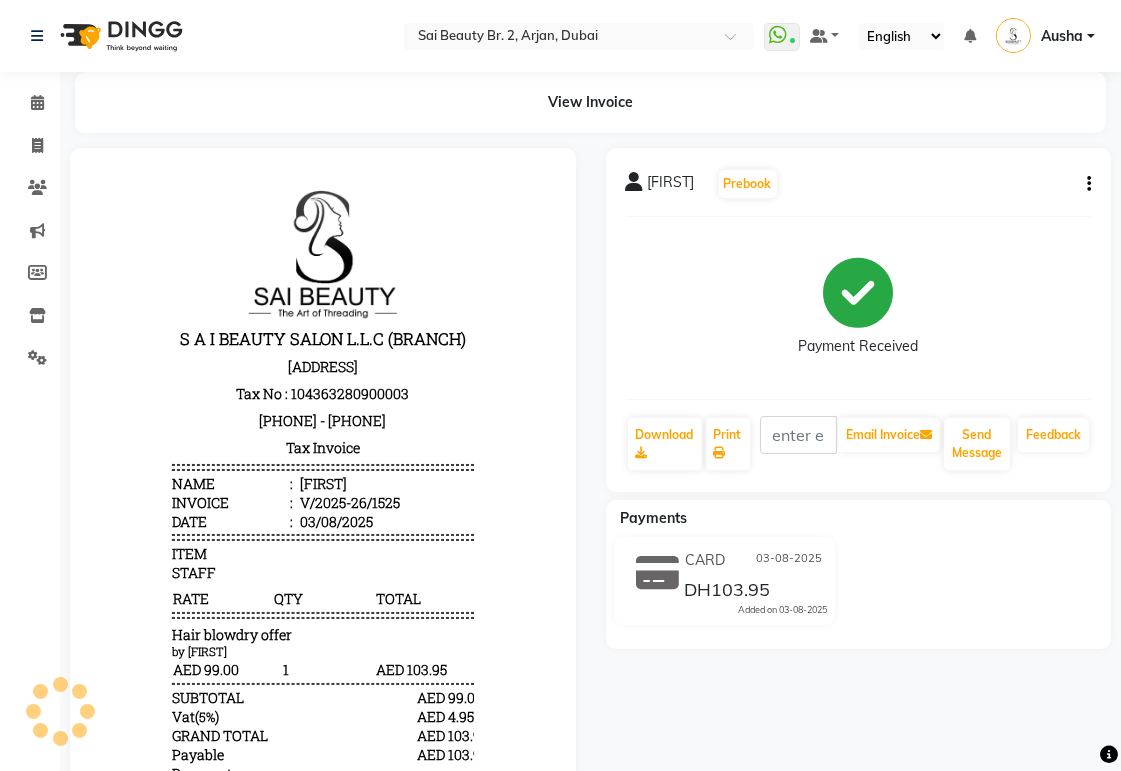 scroll, scrollTop: 0, scrollLeft: 0, axis: both 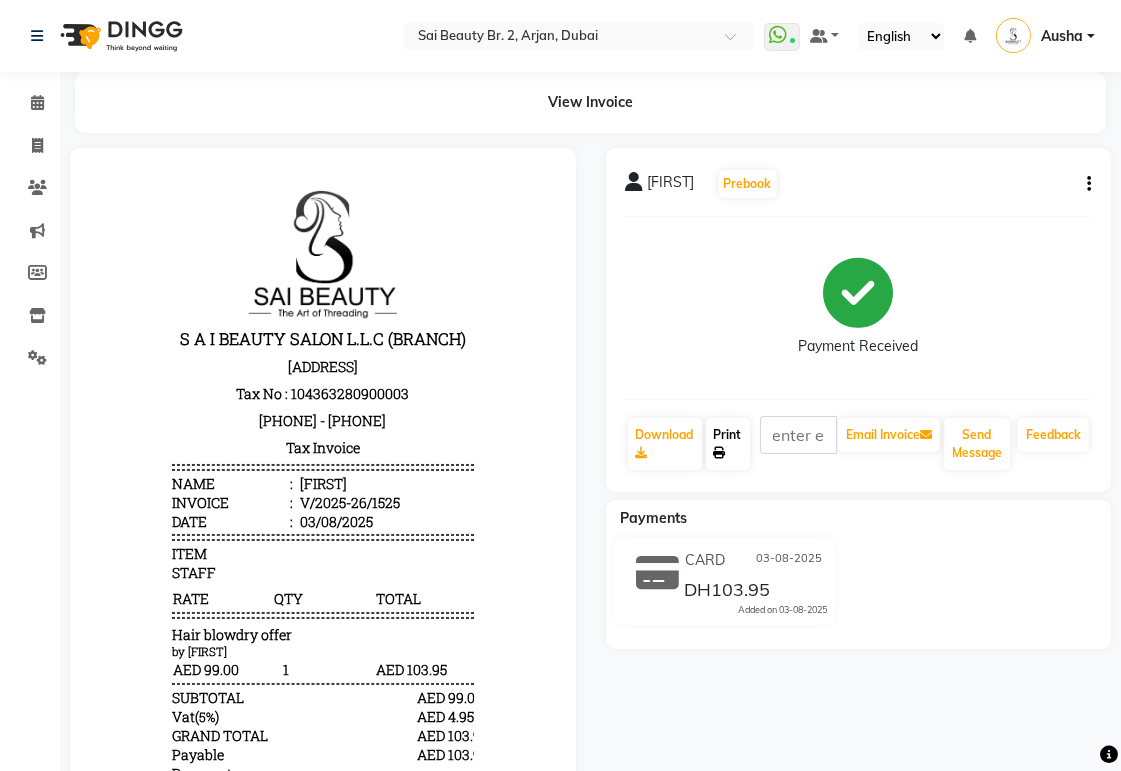 click 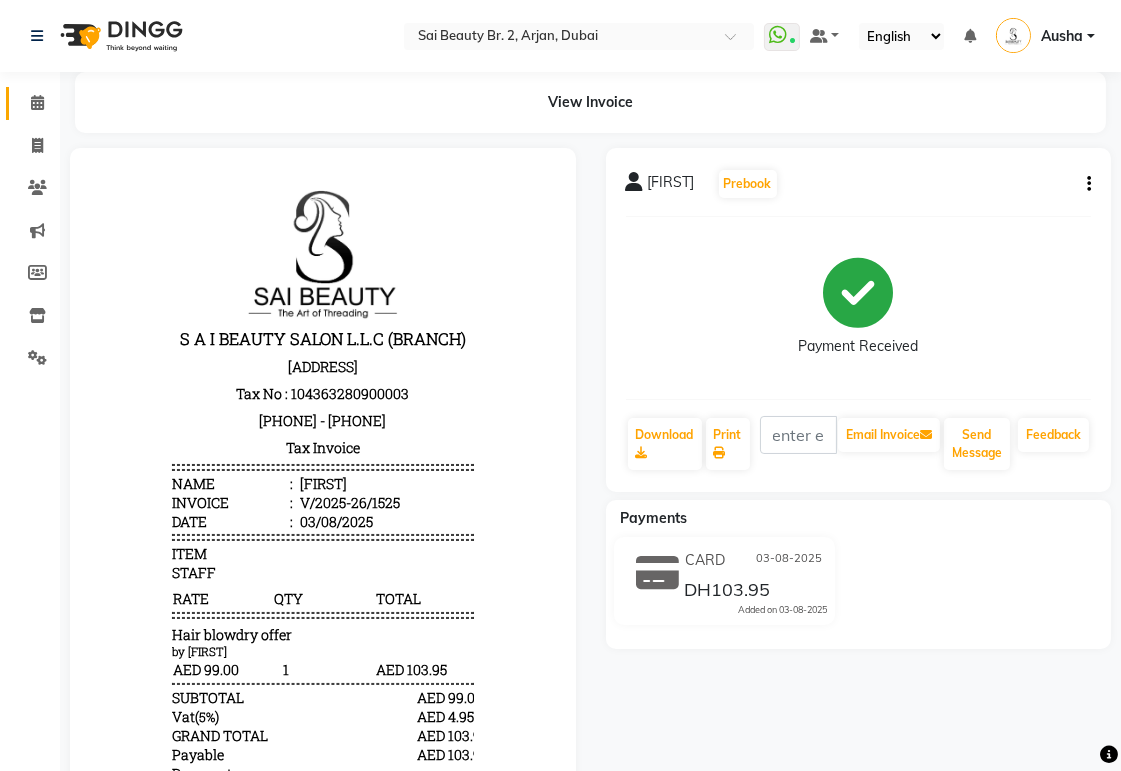 click 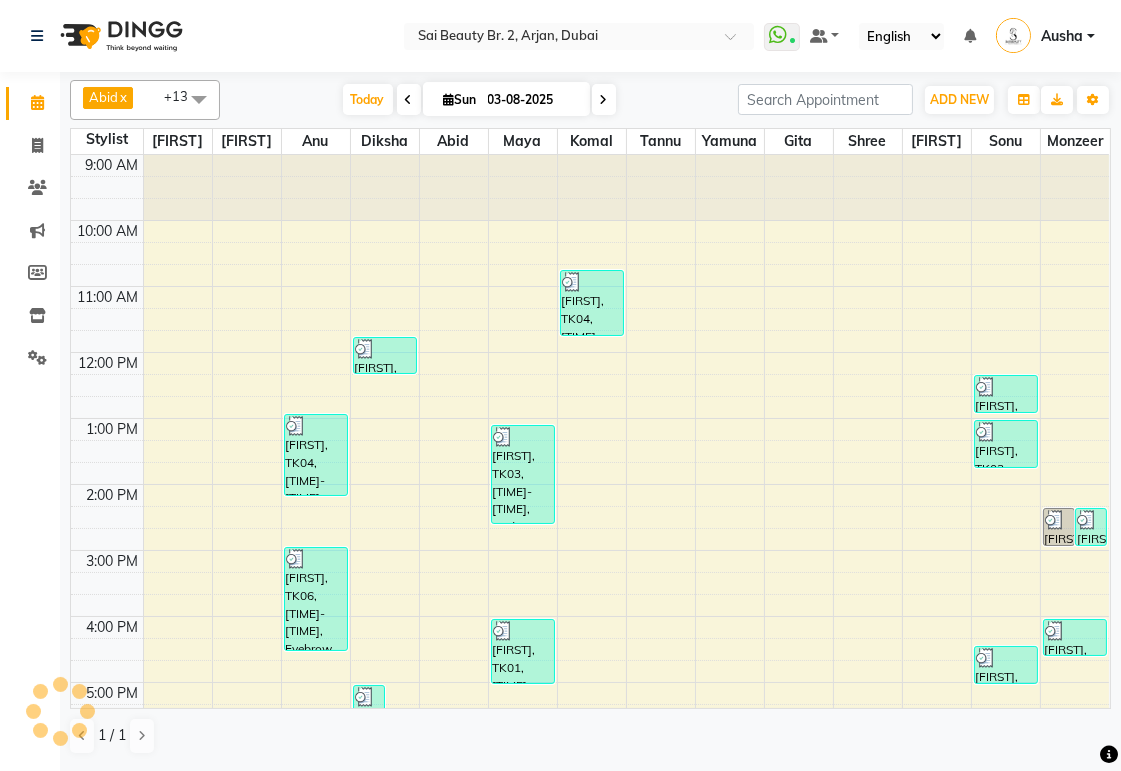 scroll, scrollTop: 336, scrollLeft: 0, axis: vertical 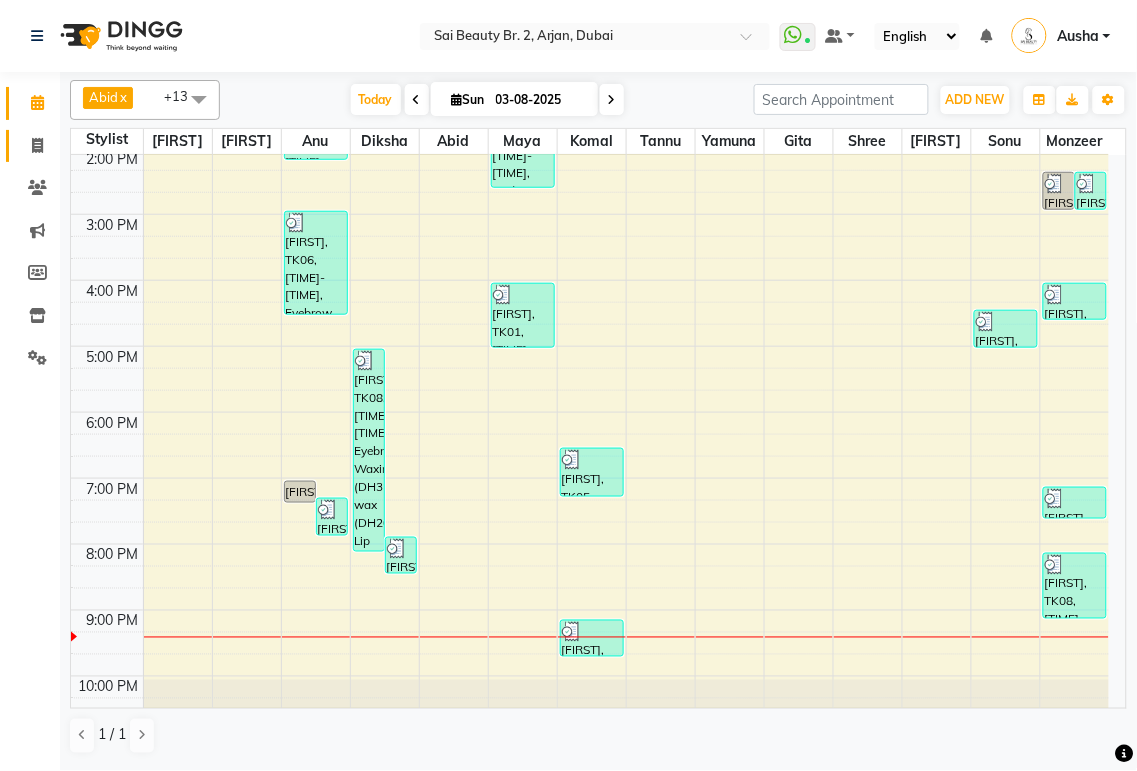 click 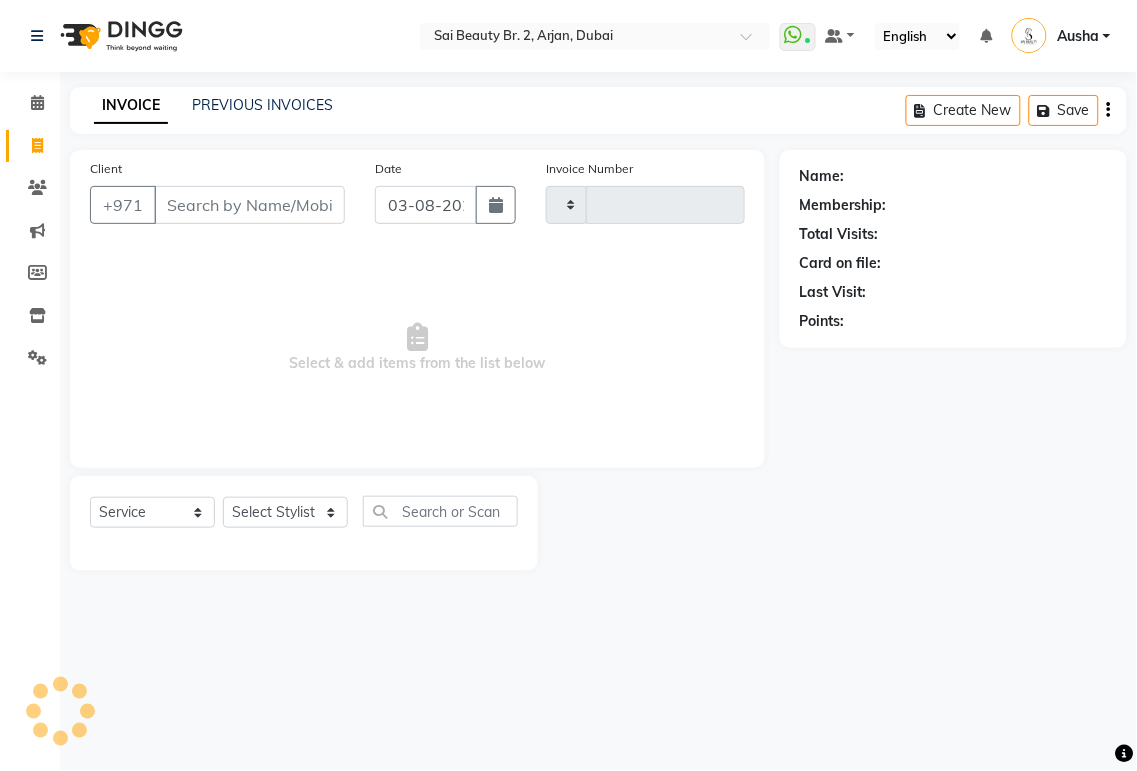 type on "1527" 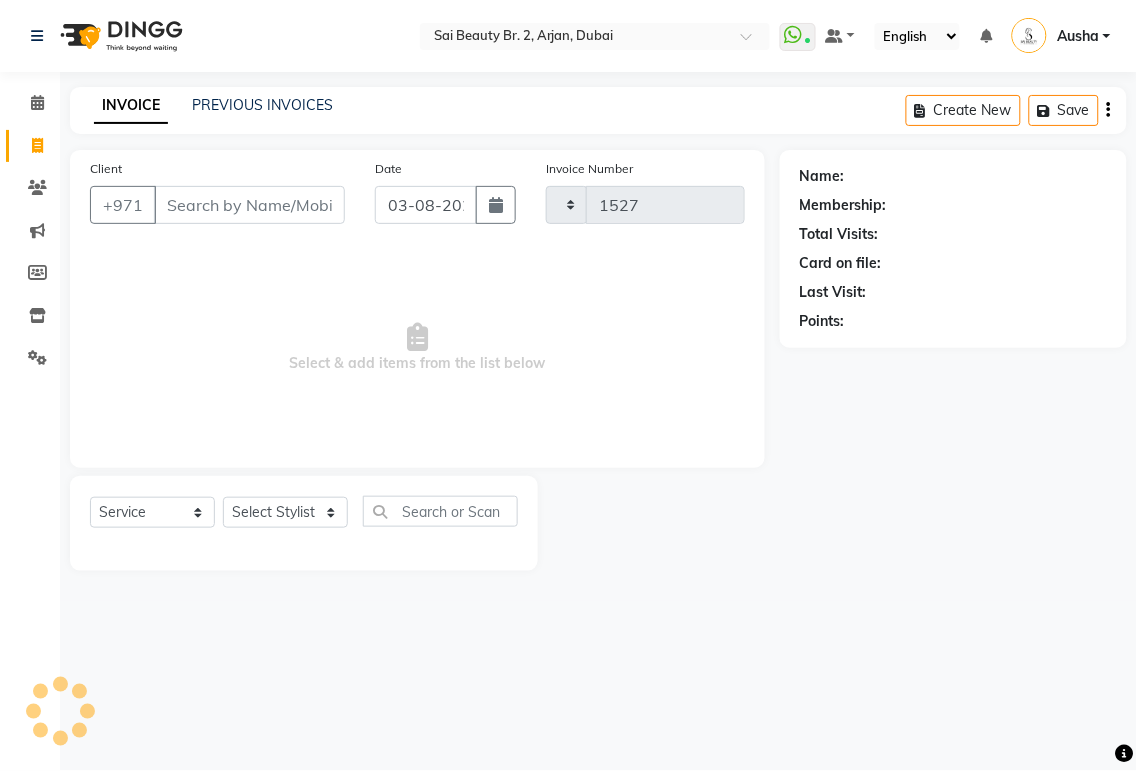 select on "6956" 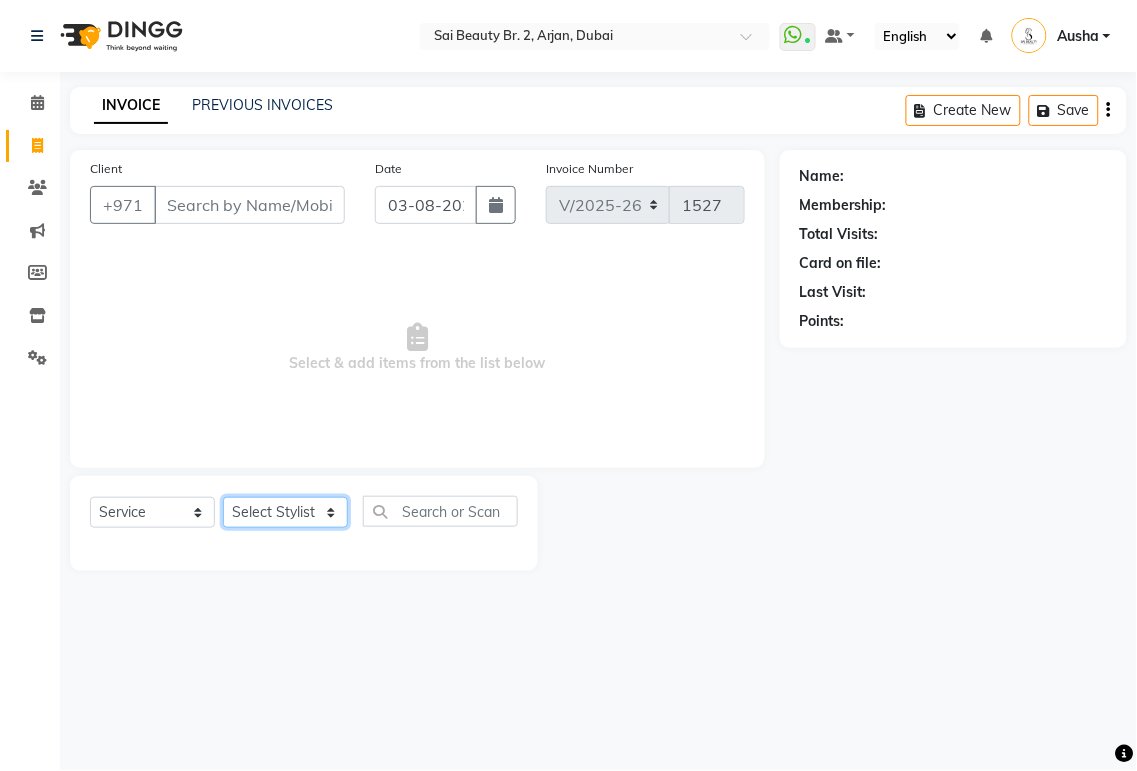 click on "Select Stylist Abid [FIRST] Anu [FIRST] Ausha Diksha Gita Komal Maya monzeer Shree sonu Sue Sumi Tannu Yamuna" 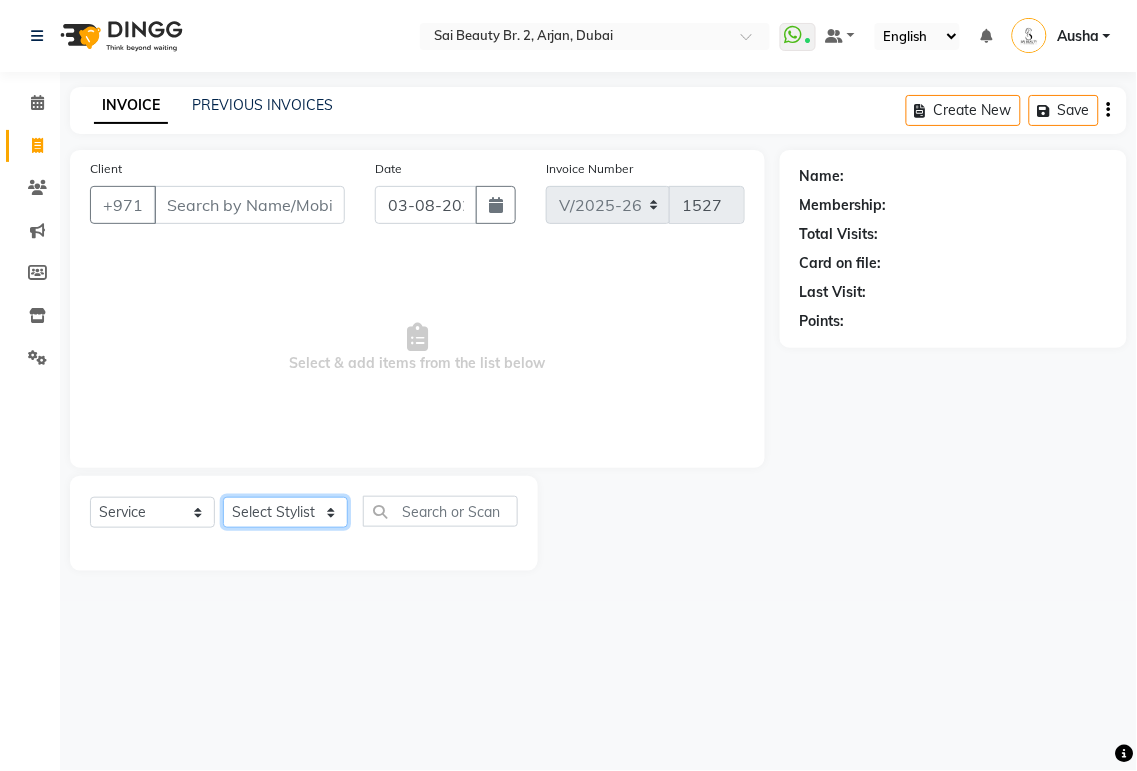 select on "57878" 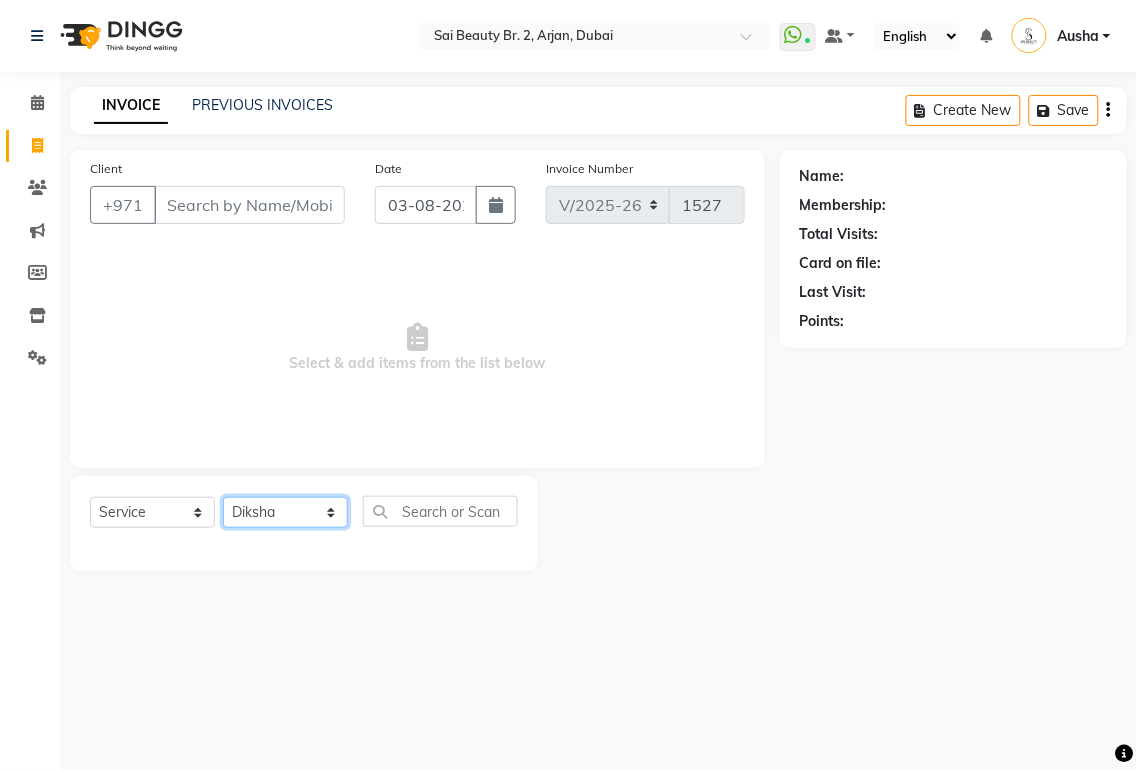 click on "Select Stylist Abid [FIRST] Anu [FIRST] Ausha Diksha Gita Komal Maya monzeer Shree sonu Sue Sumi Tannu Yamuna" 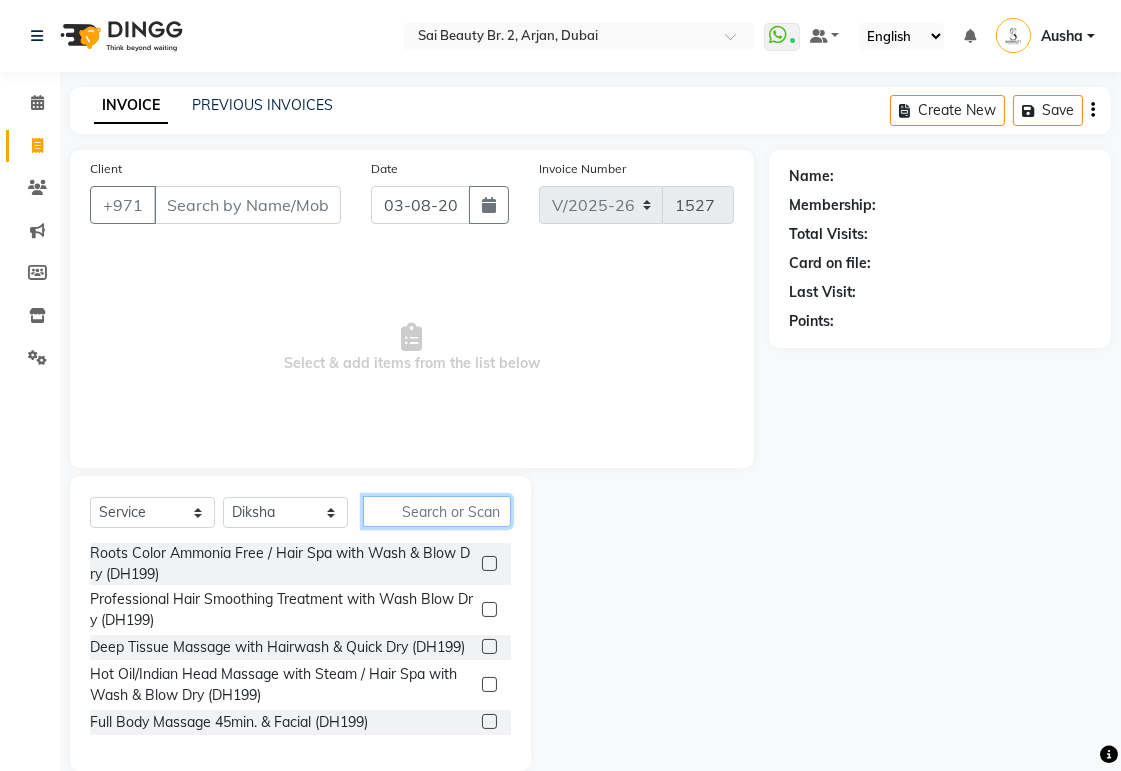 click 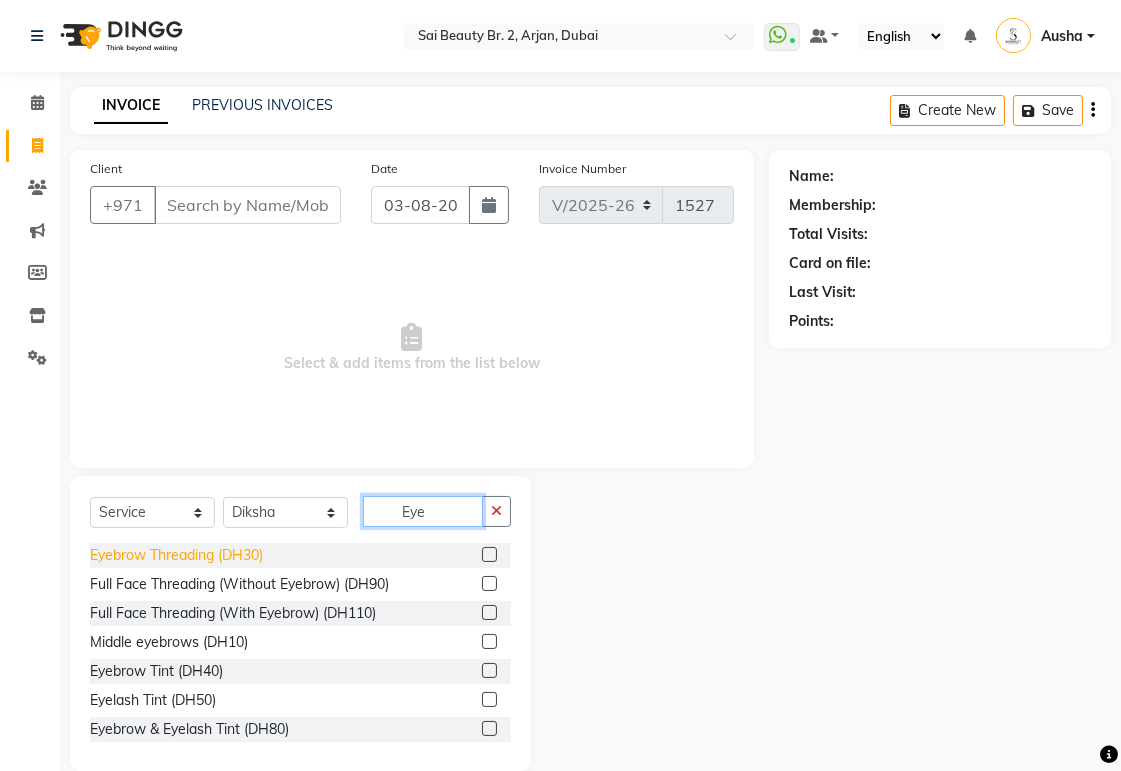 type on "Eye" 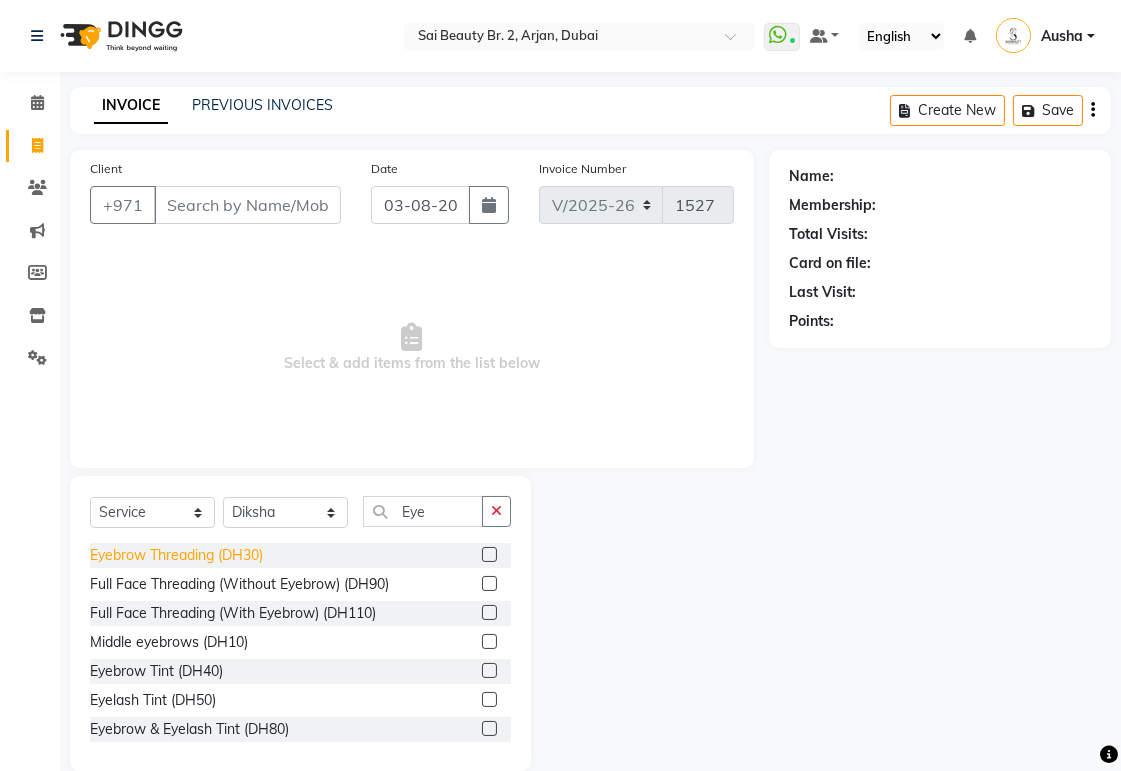 click on "Eyebrow Threading (DH30)" 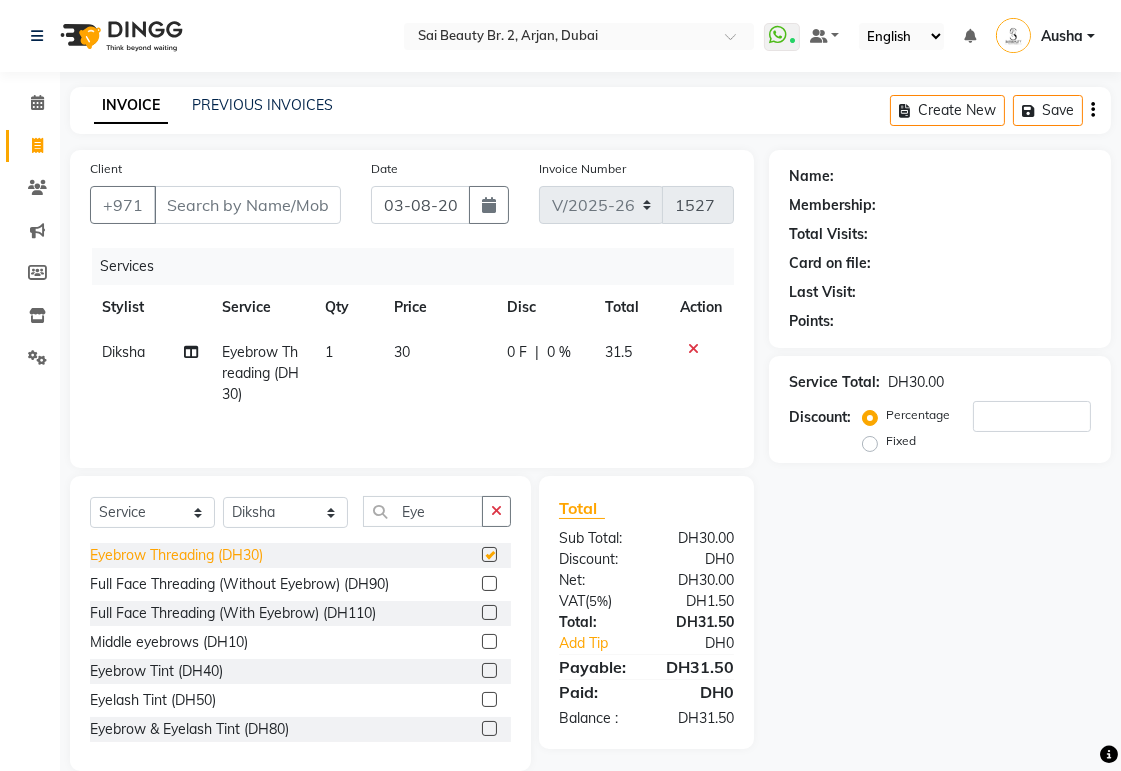 checkbox on "false" 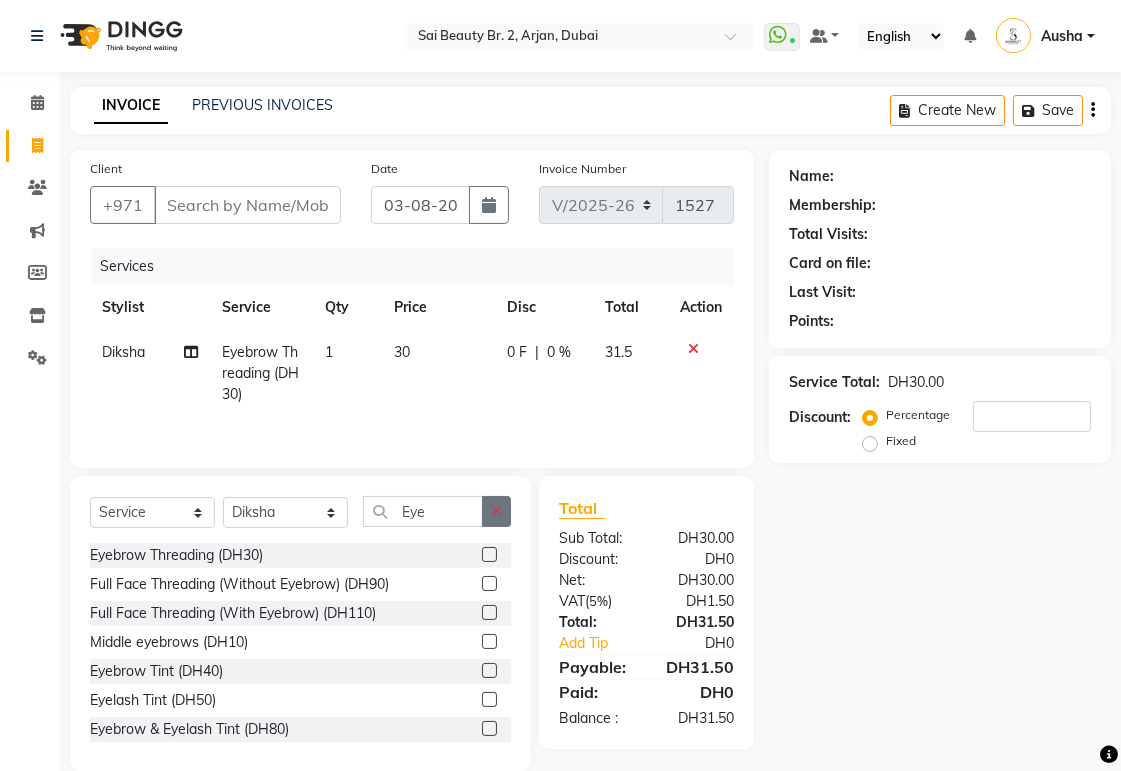 click 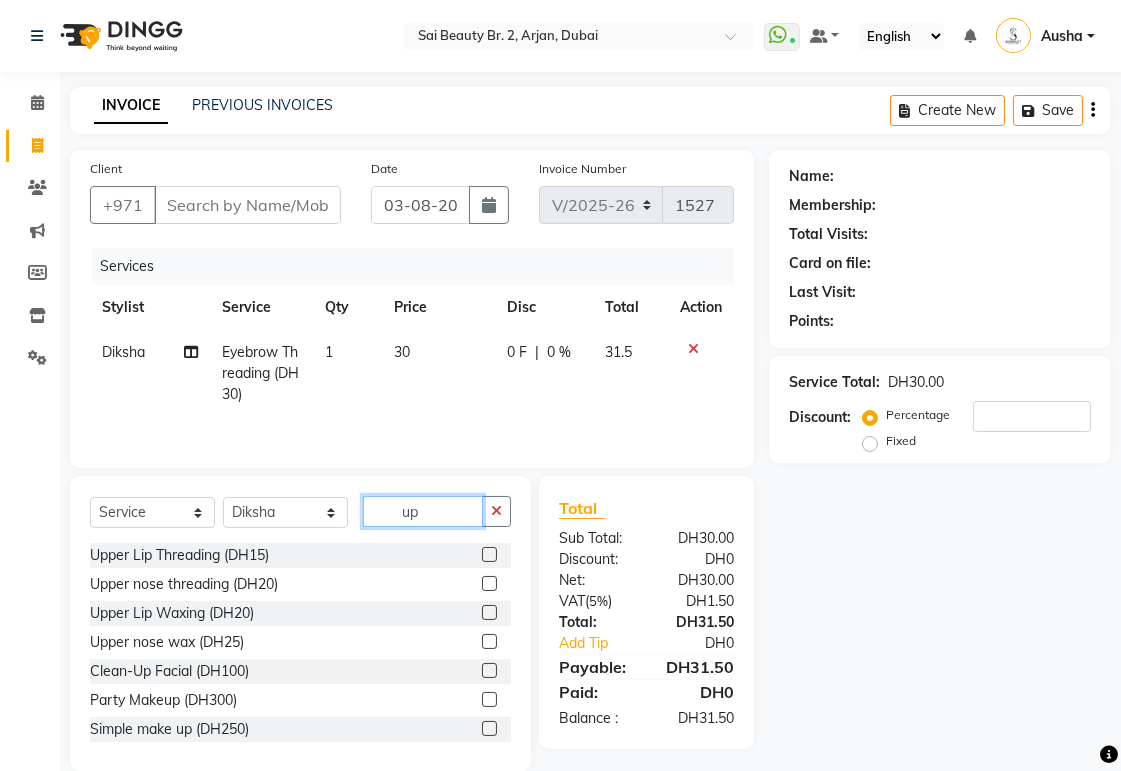 type on "up" 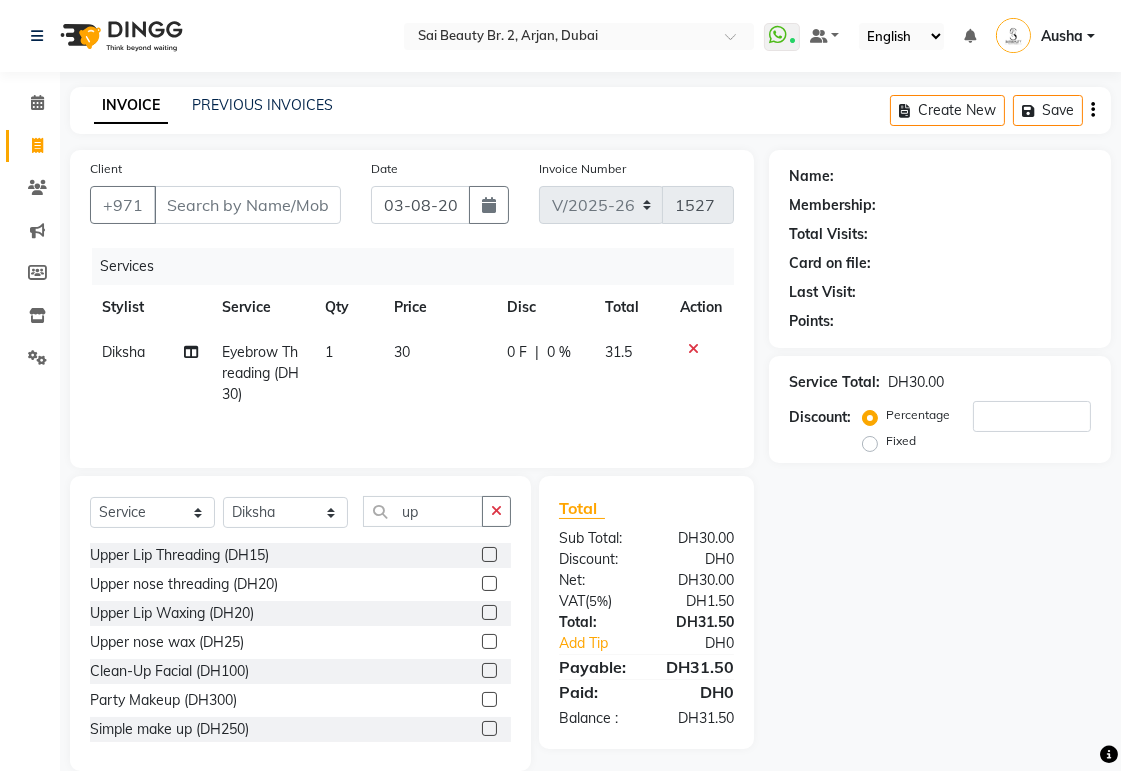click 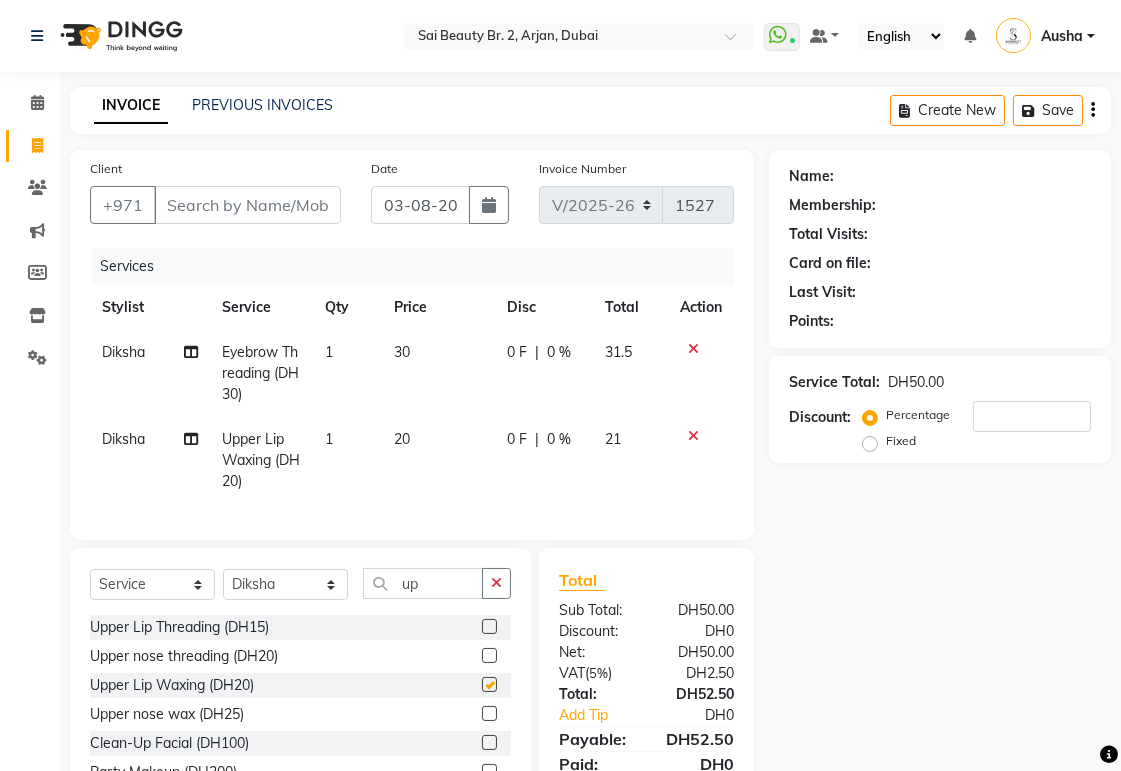 checkbox on "false" 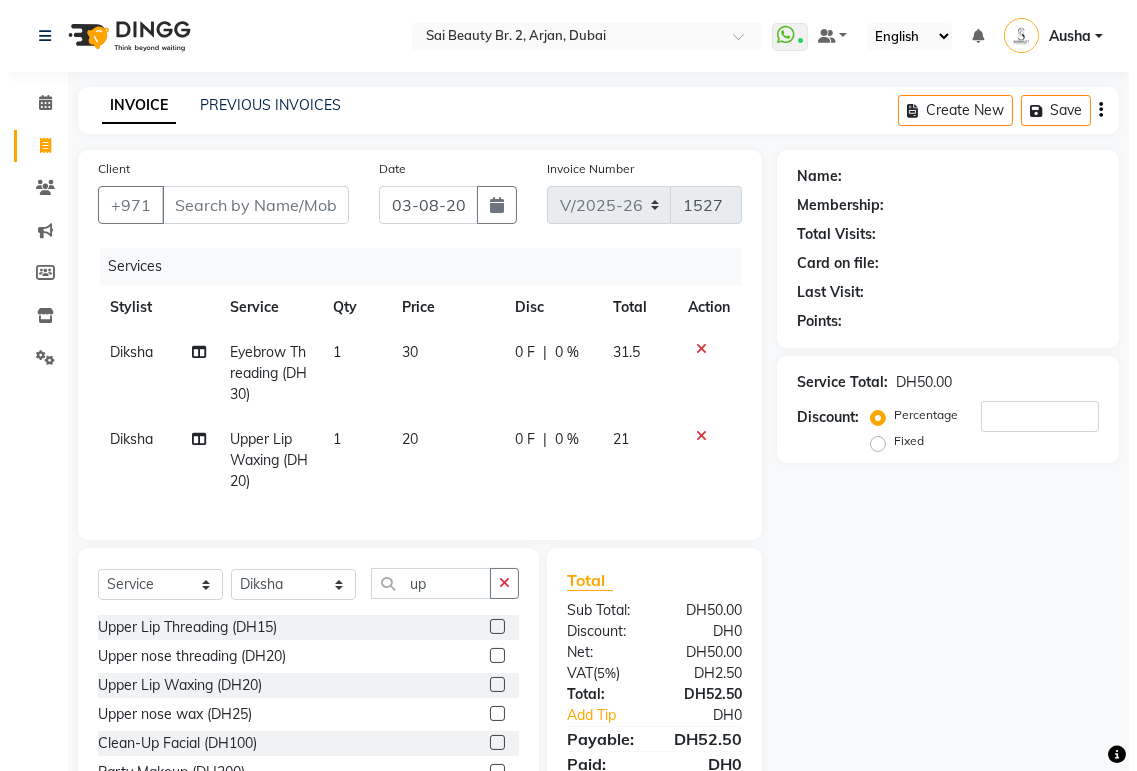 scroll, scrollTop: 118, scrollLeft: 0, axis: vertical 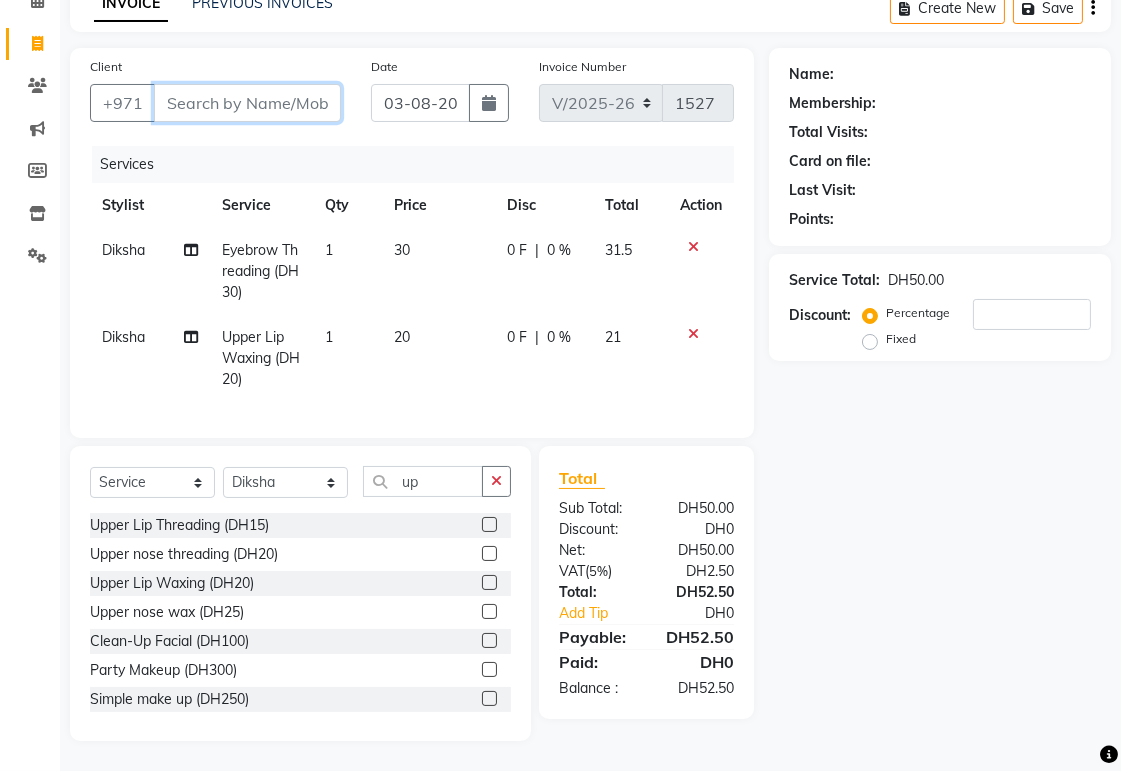 click on "Client" at bounding box center [247, 103] 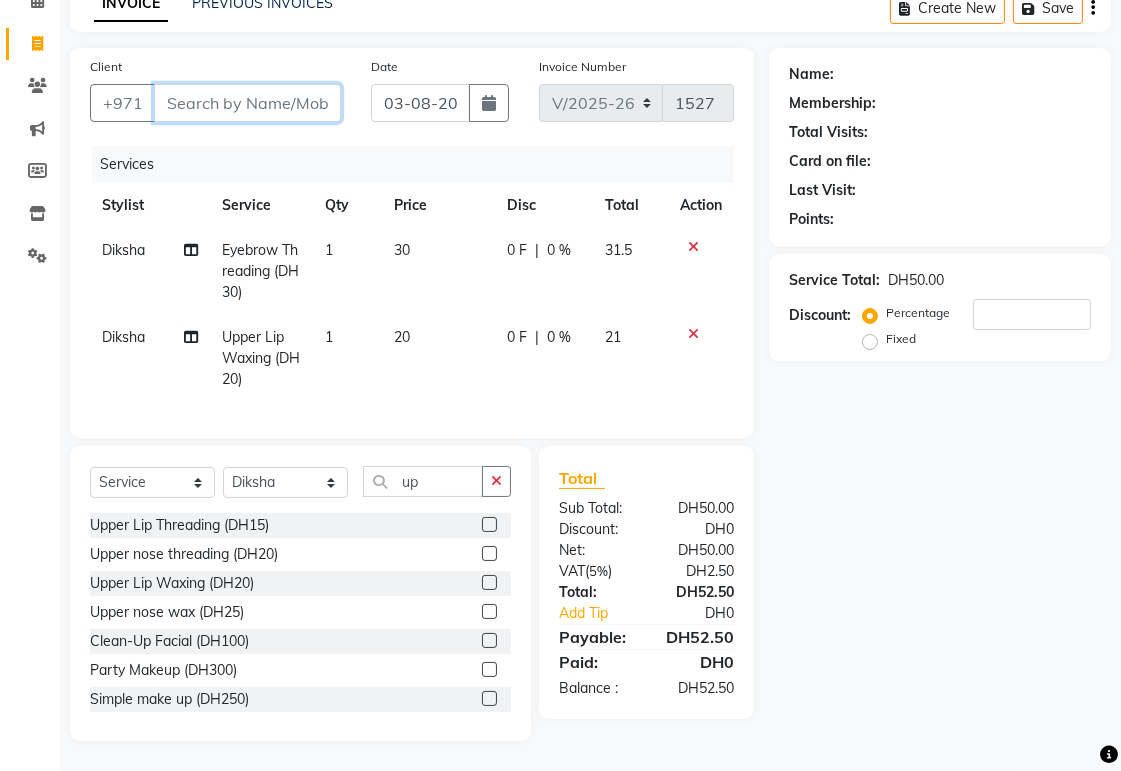 type on "5" 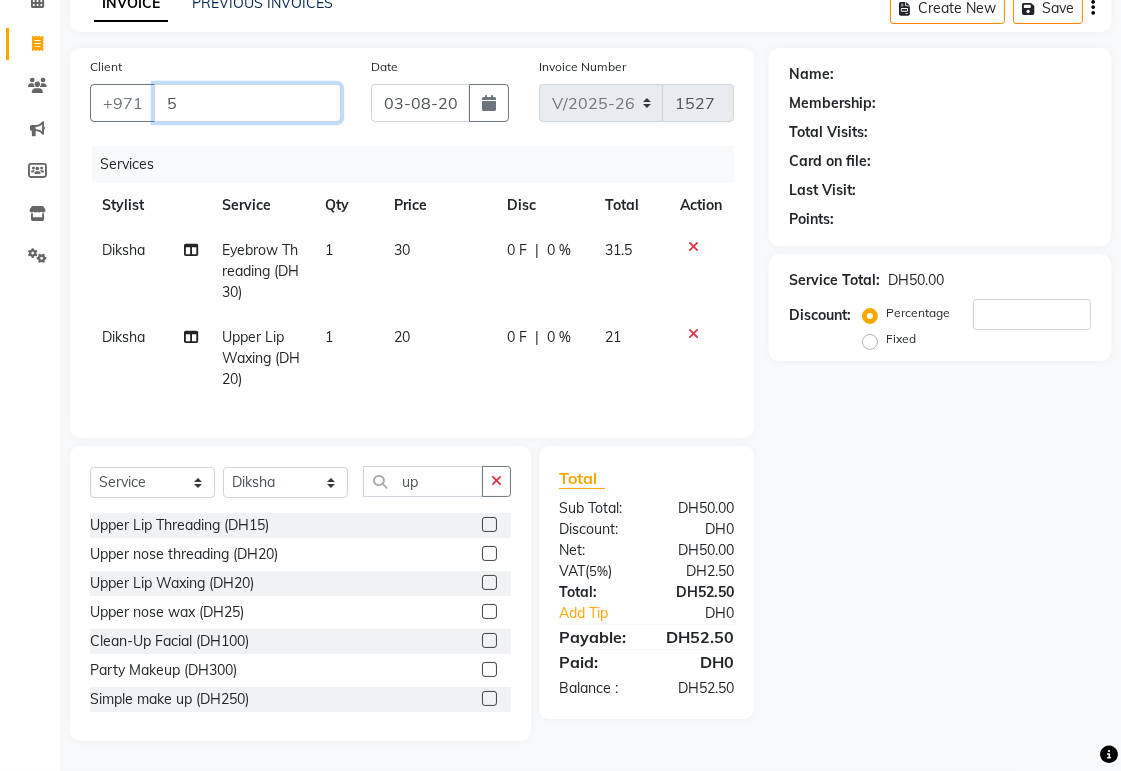 type on "0" 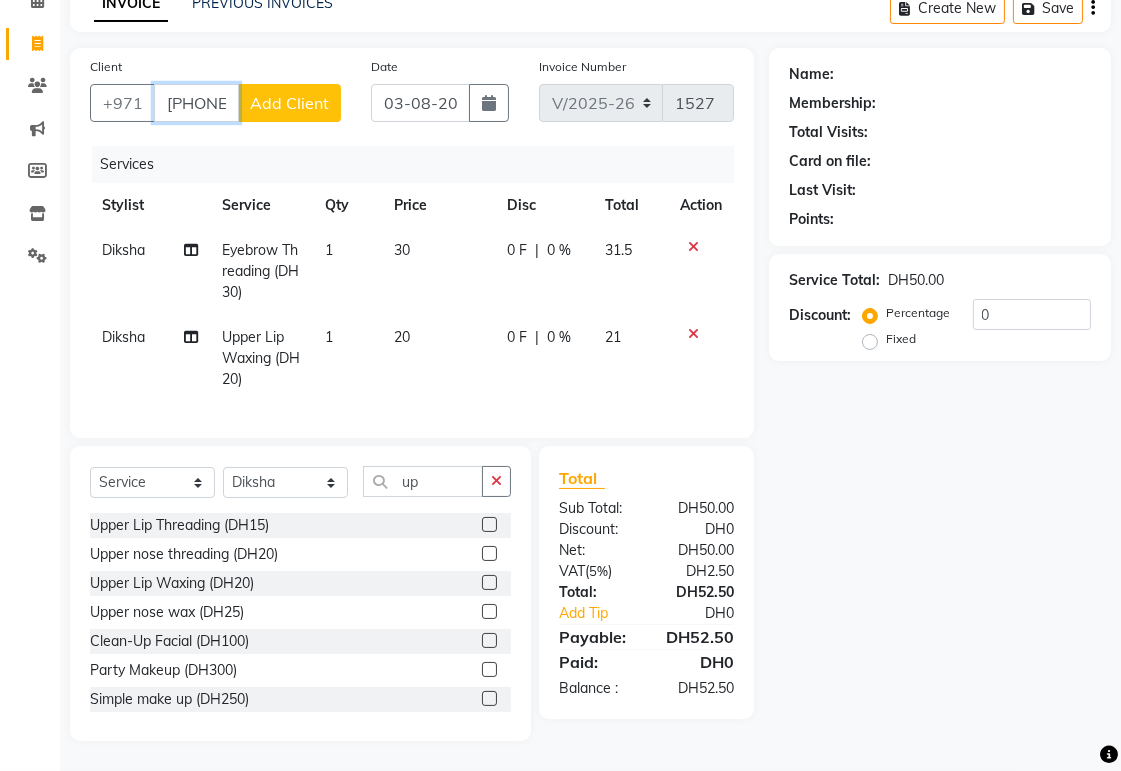type on "[PHONE]" 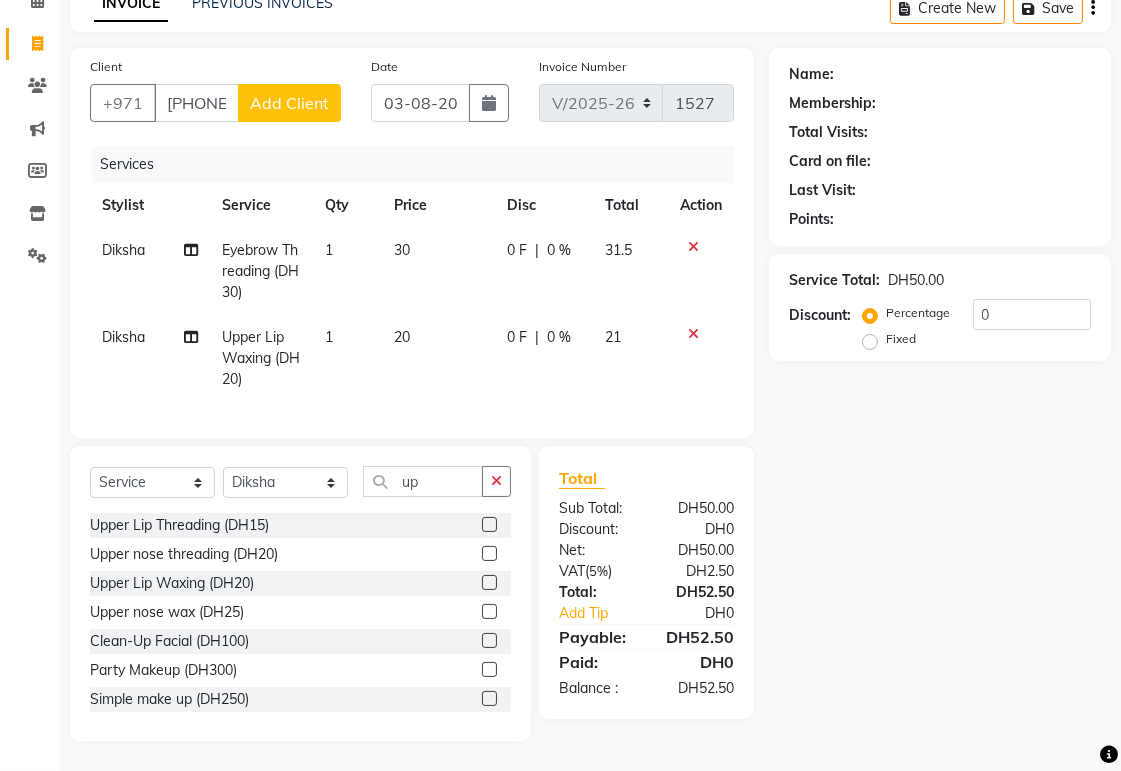 click on "Add Client" 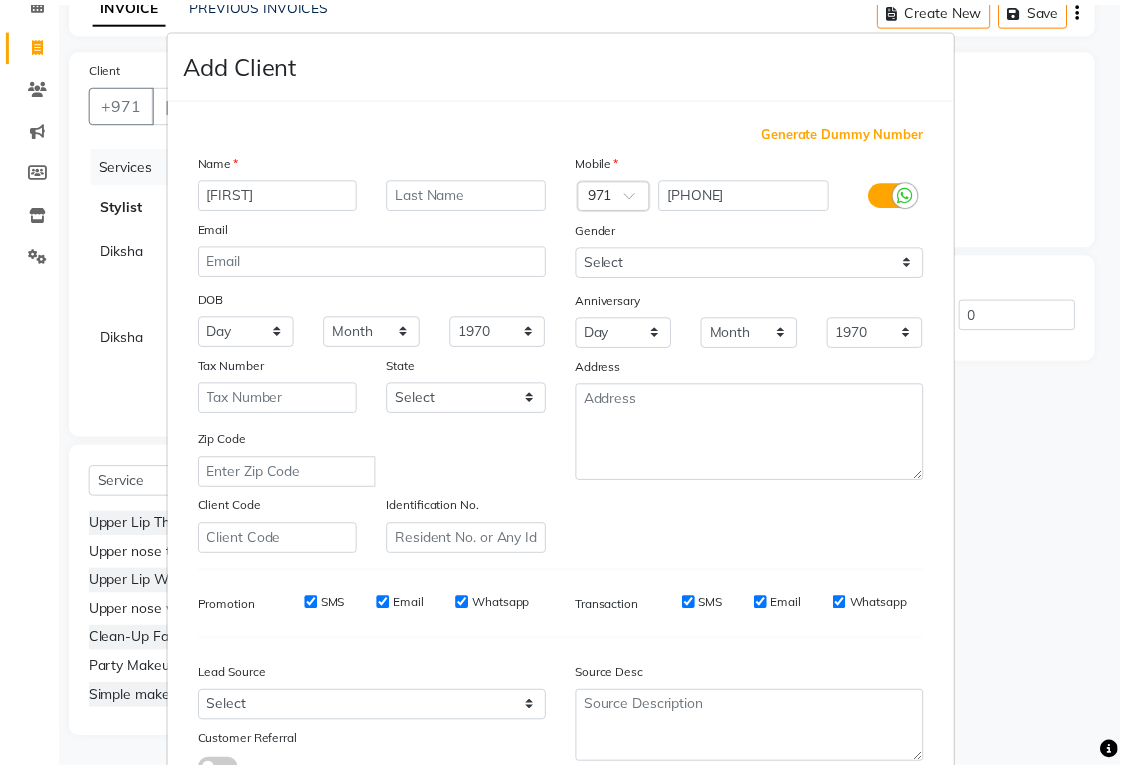 scroll, scrollTop: 153, scrollLeft: 0, axis: vertical 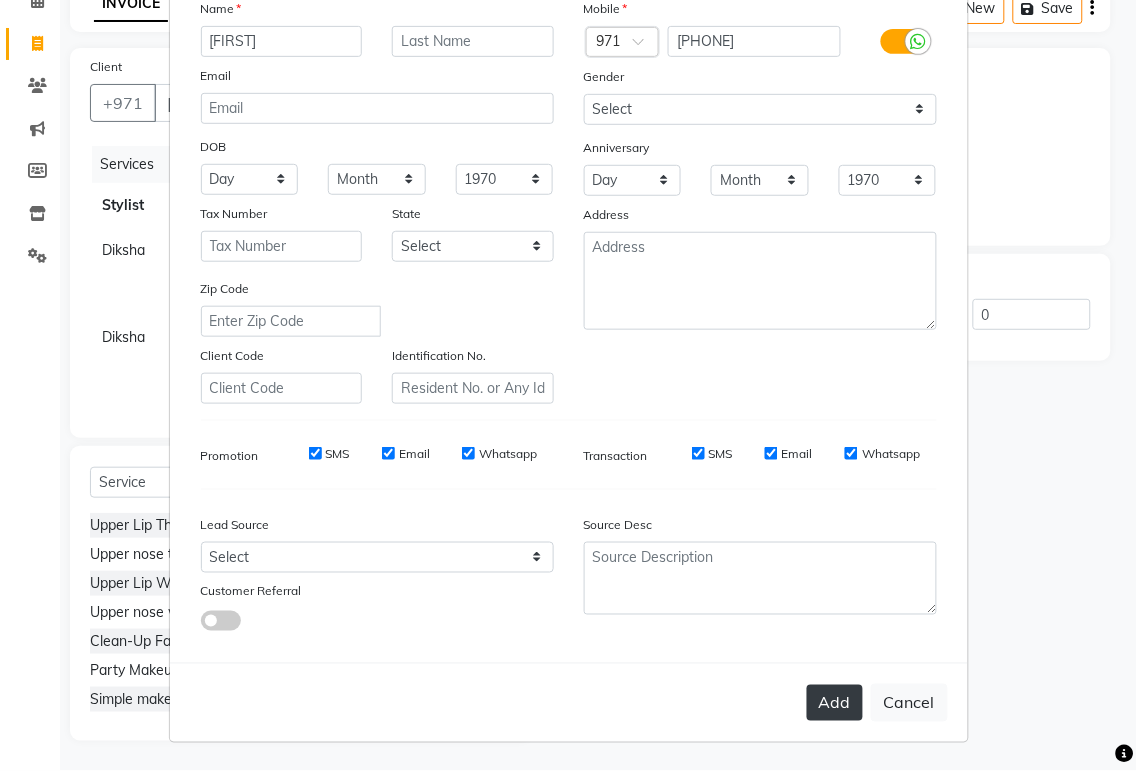 type on "[FIRST]" 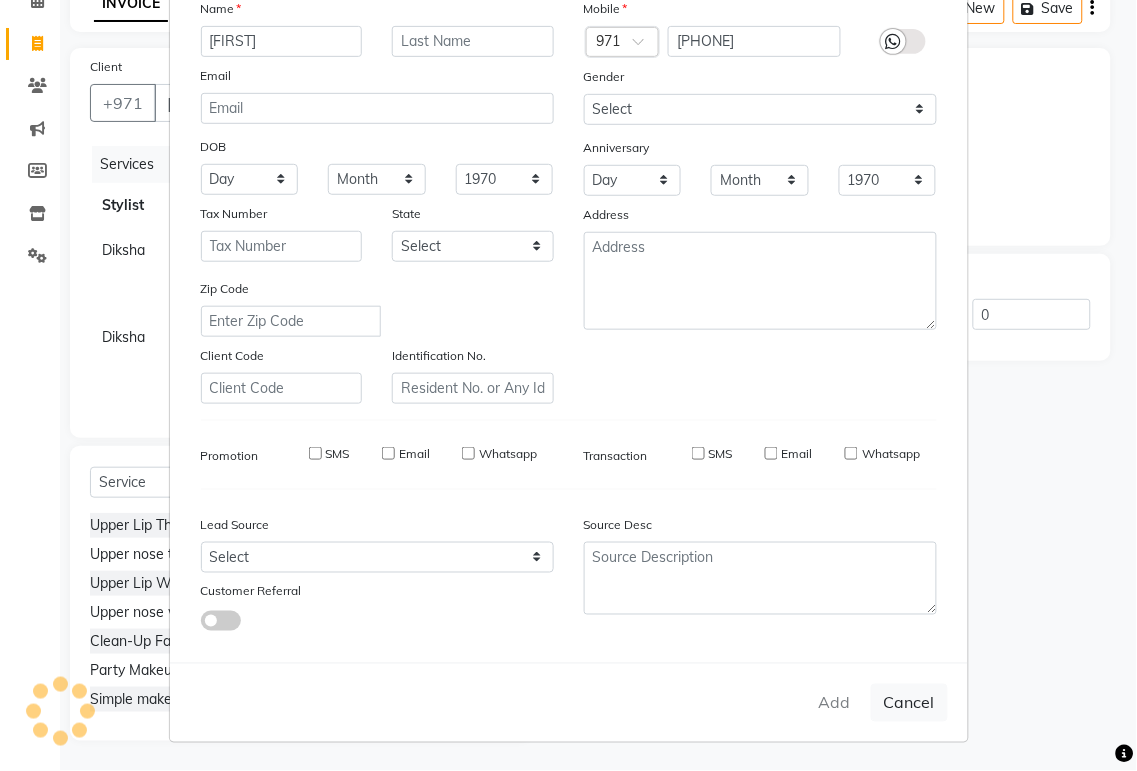 type 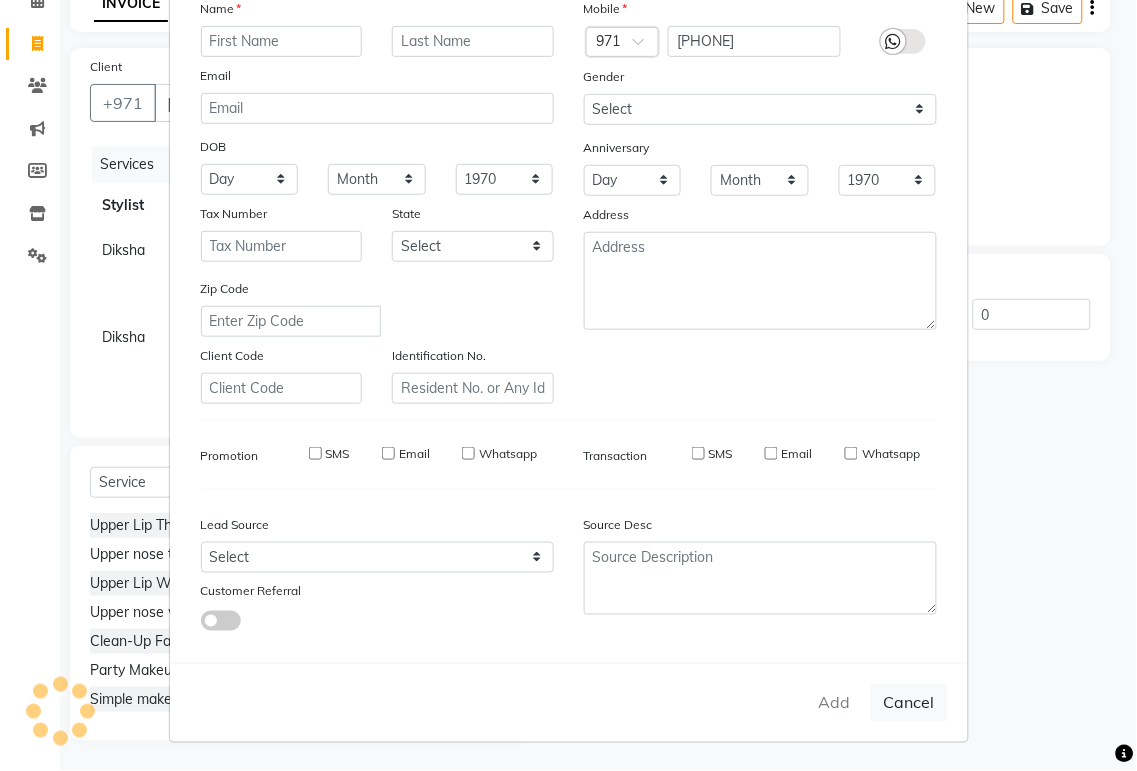 select 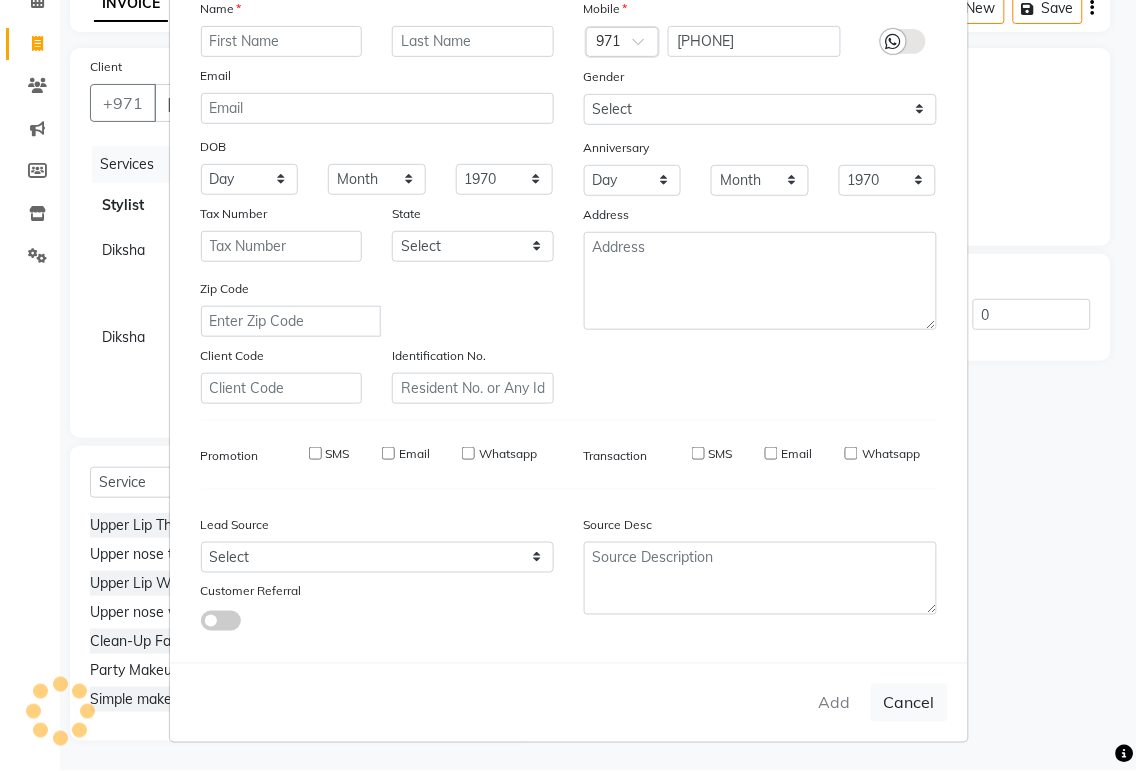select 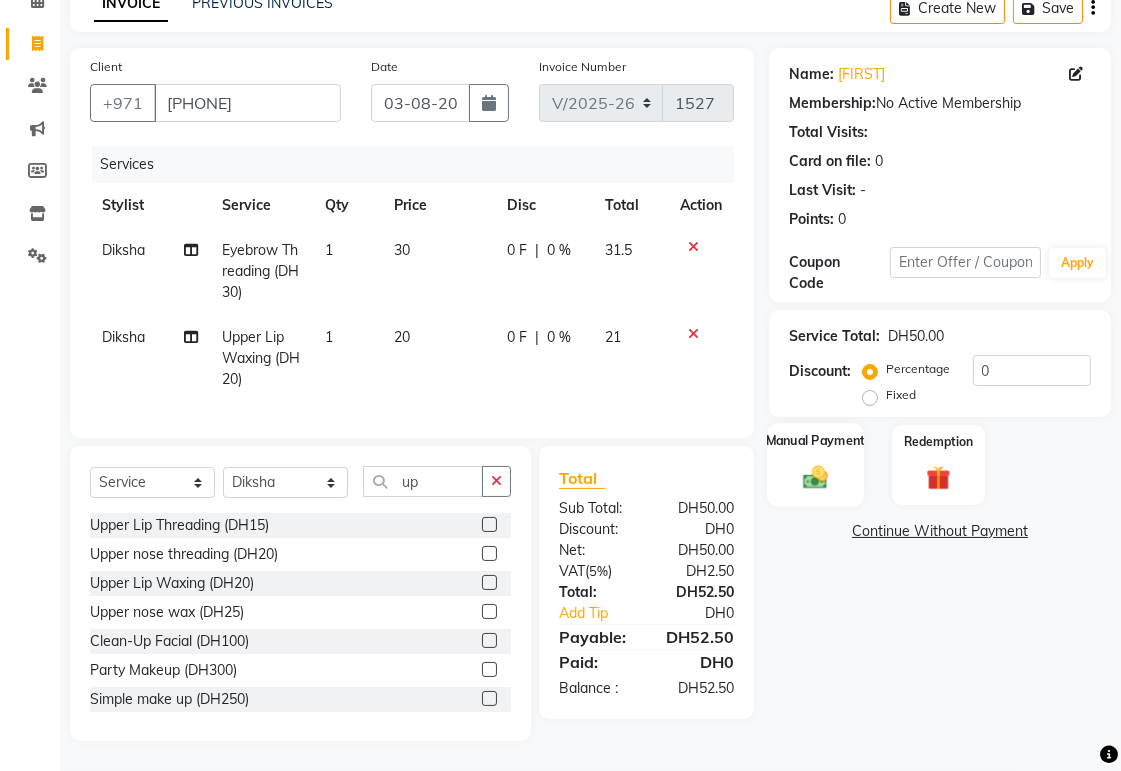 click 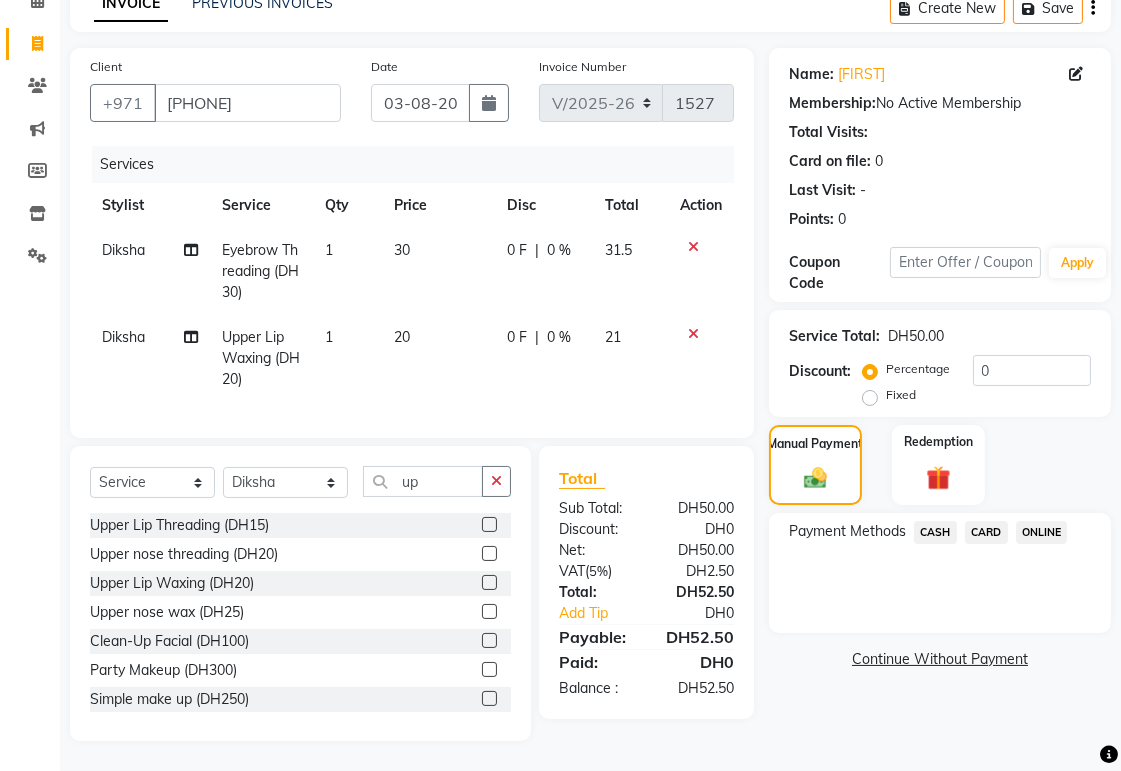 click on "CARD" 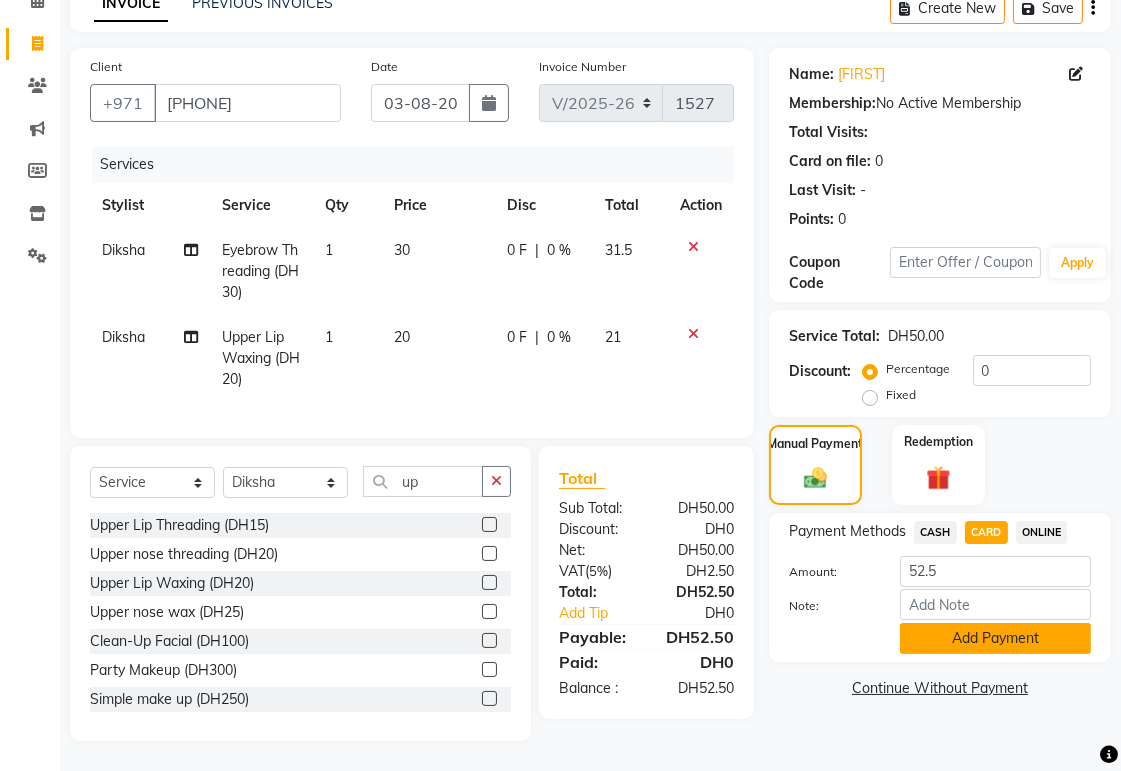 click on "Add Payment" 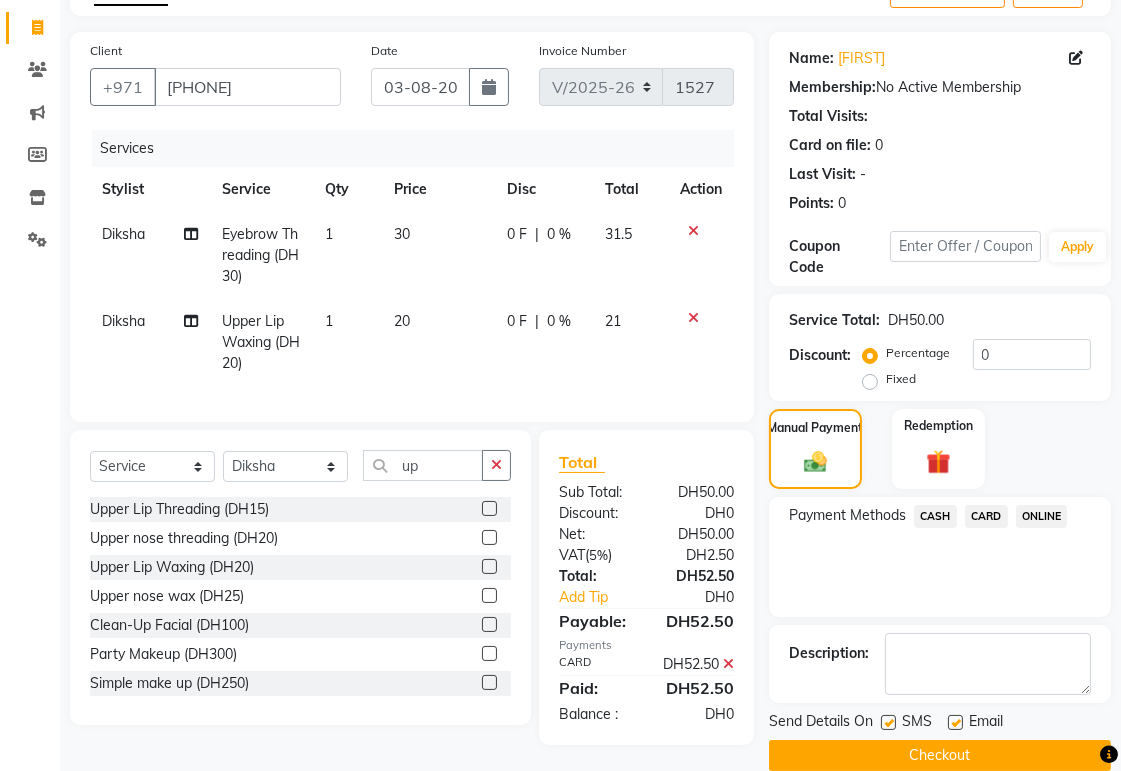scroll, scrollTop: 160, scrollLeft: 0, axis: vertical 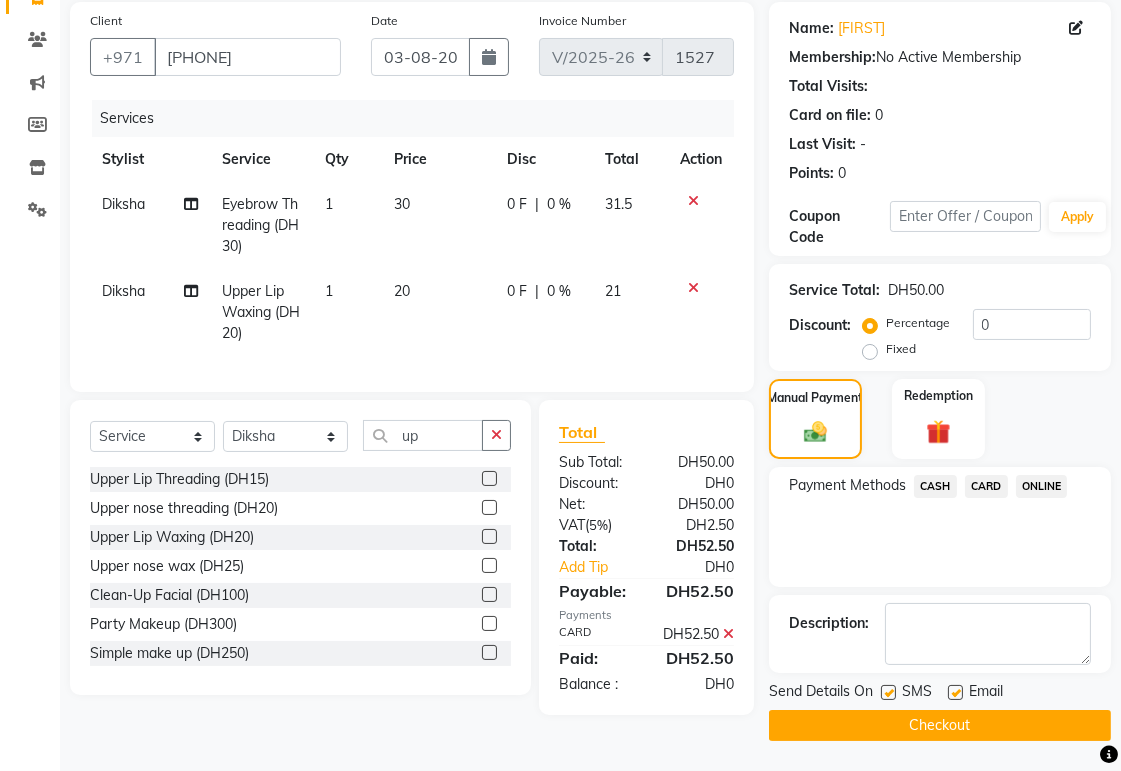 click on "Checkout" 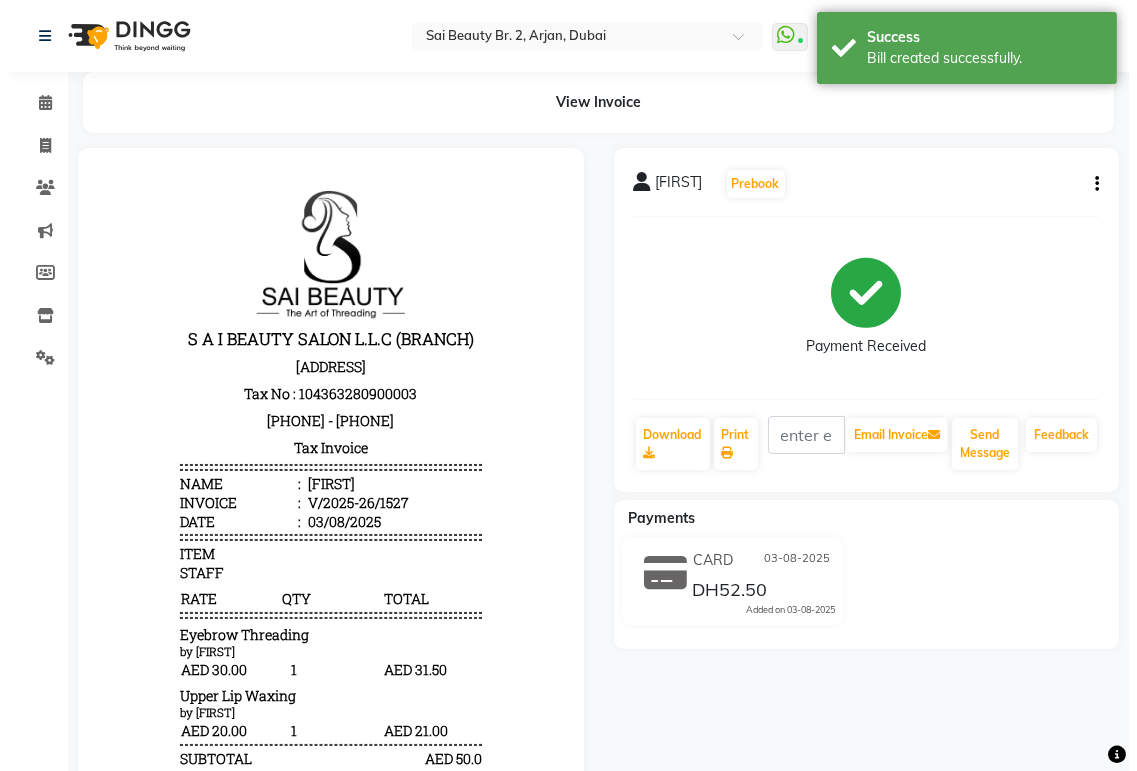 scroll, scrollTop: 0, scrollLeft: 0, axis: both 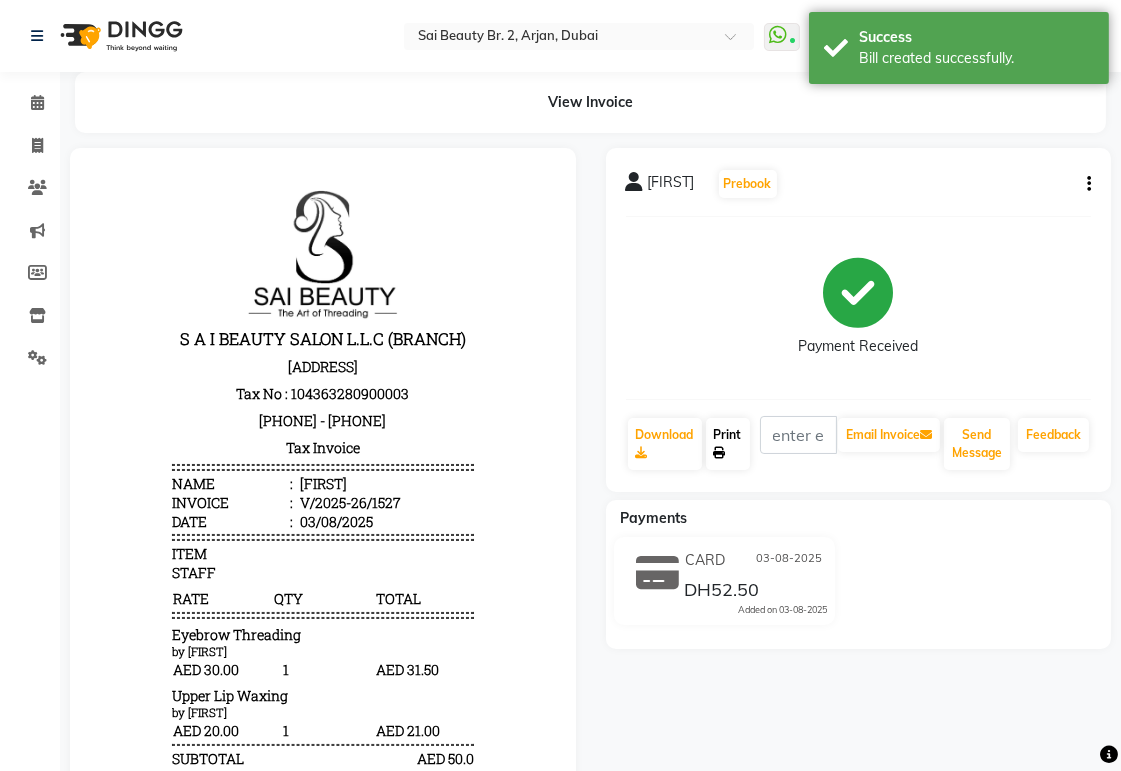 click on "Print" 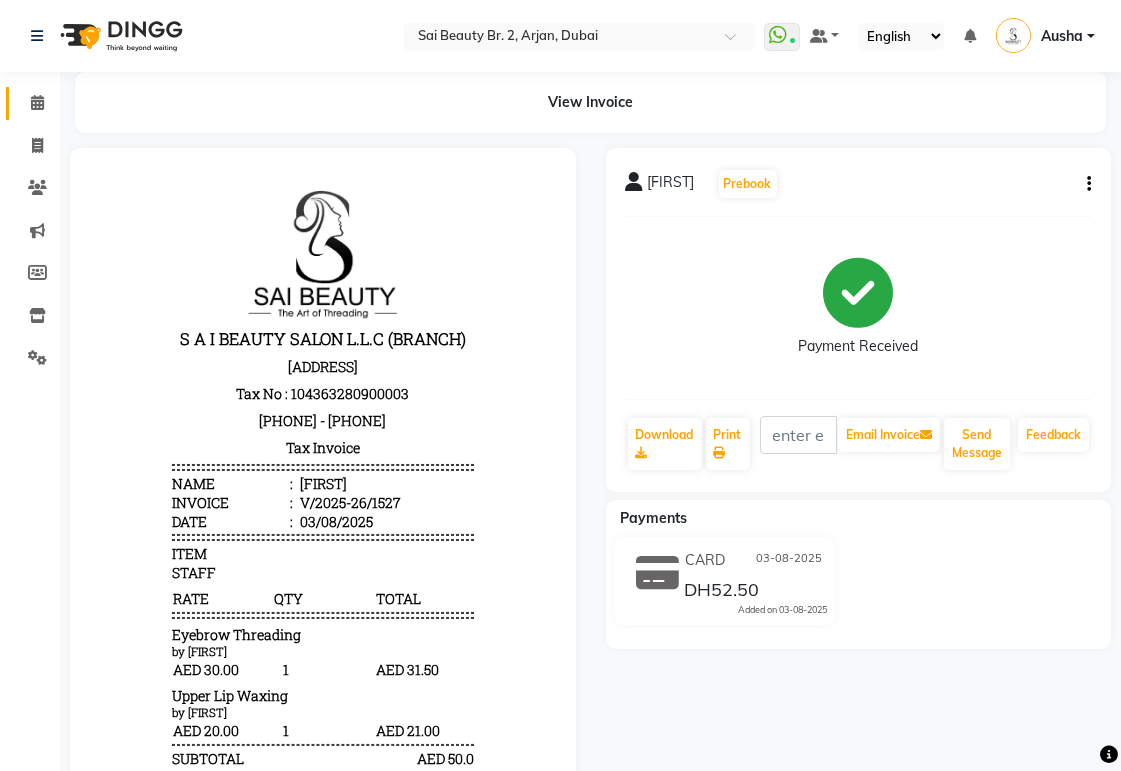 click 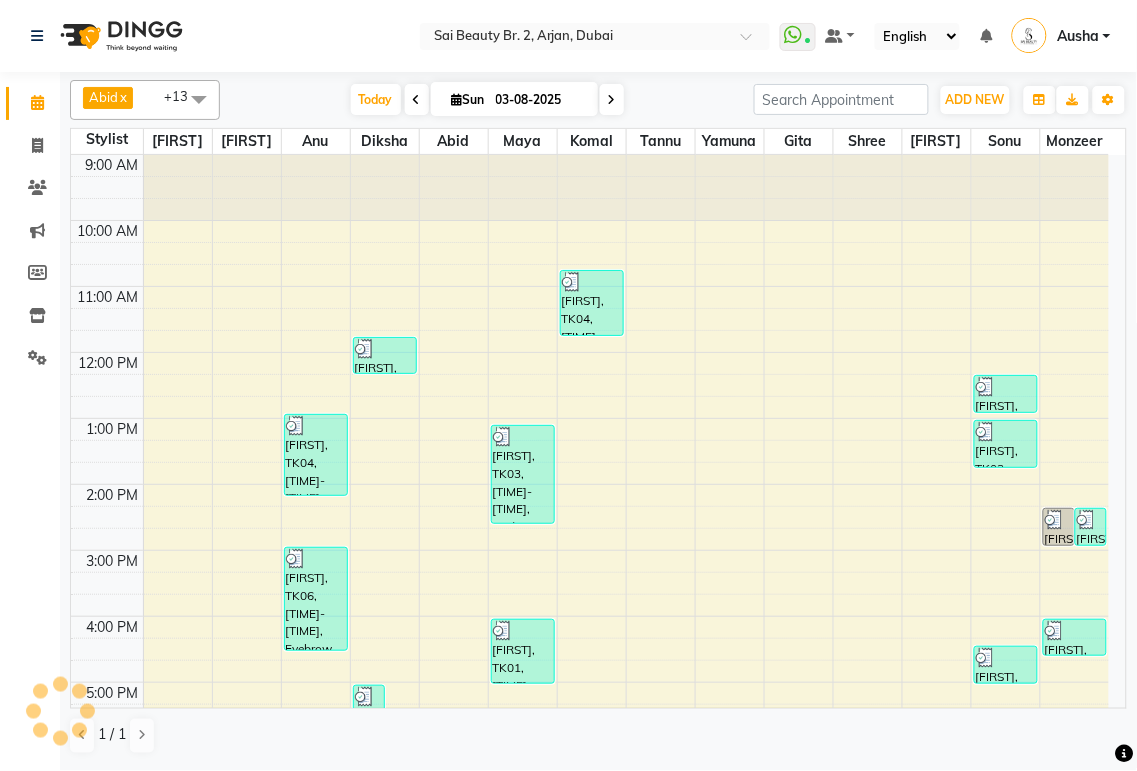 scroll, scrollTop: 336, scrollLeft: 0, axis: vertical 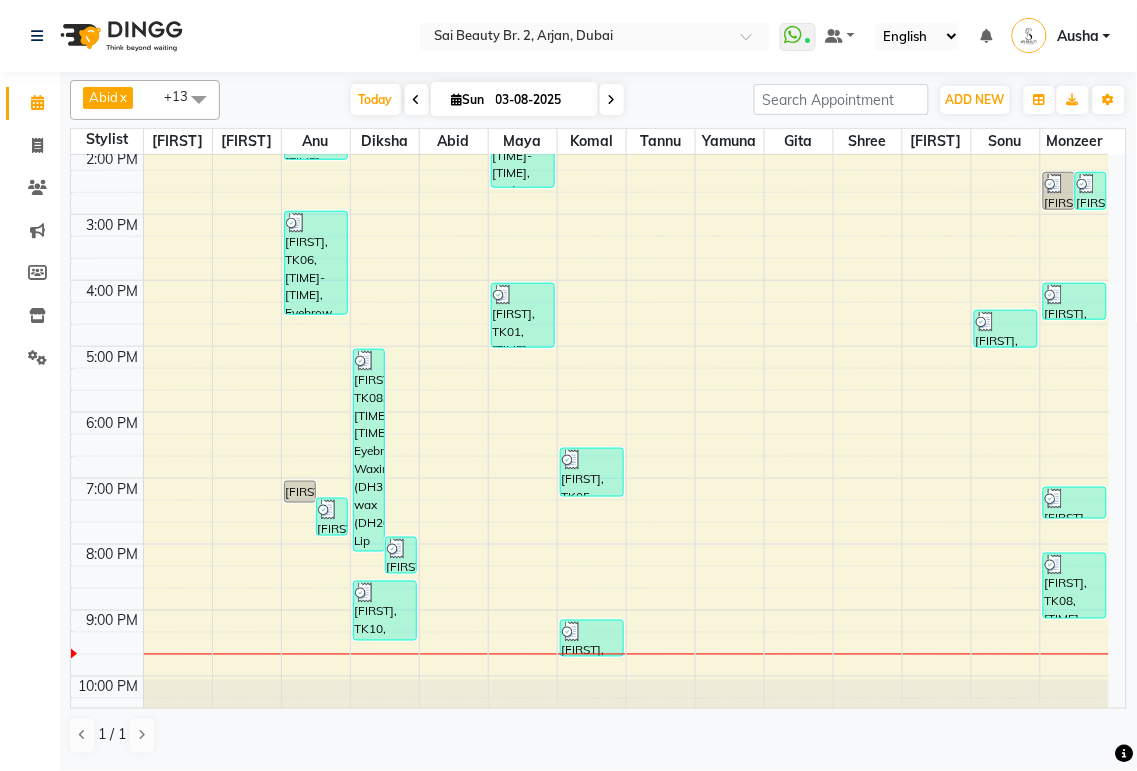 click at bounding box center [612, 100] 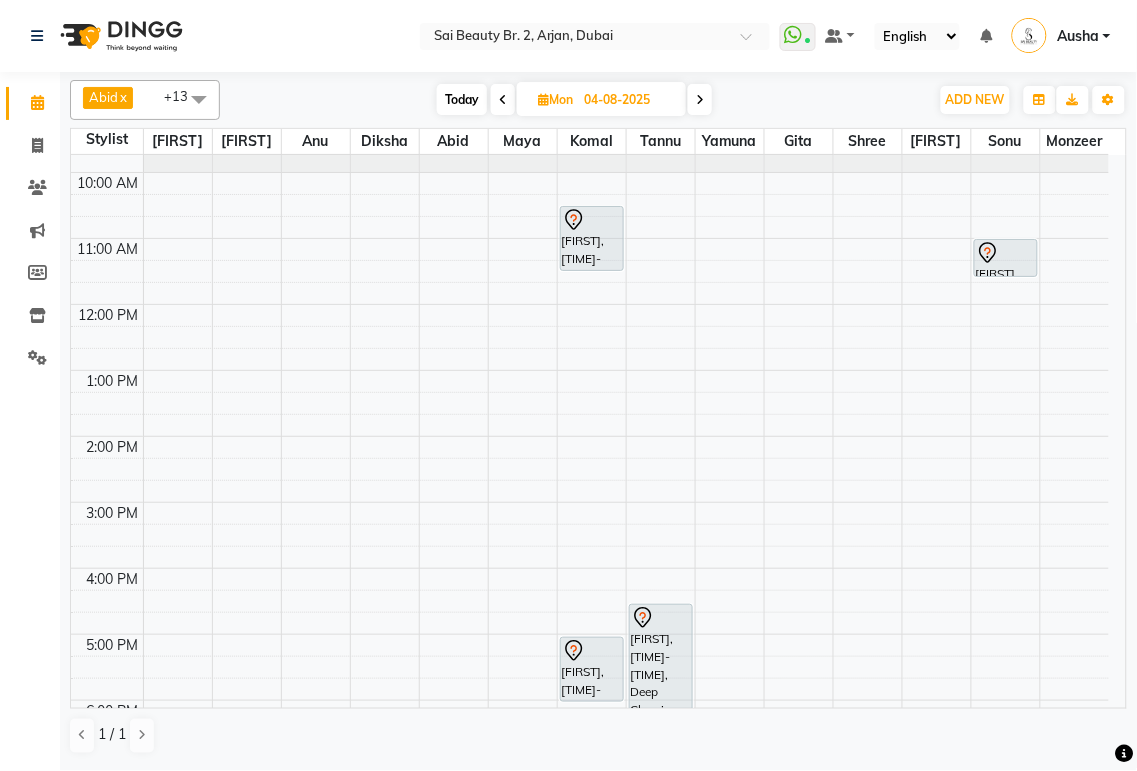 scroll, scrollTop: 0, scrollLeft: 0, axis: both 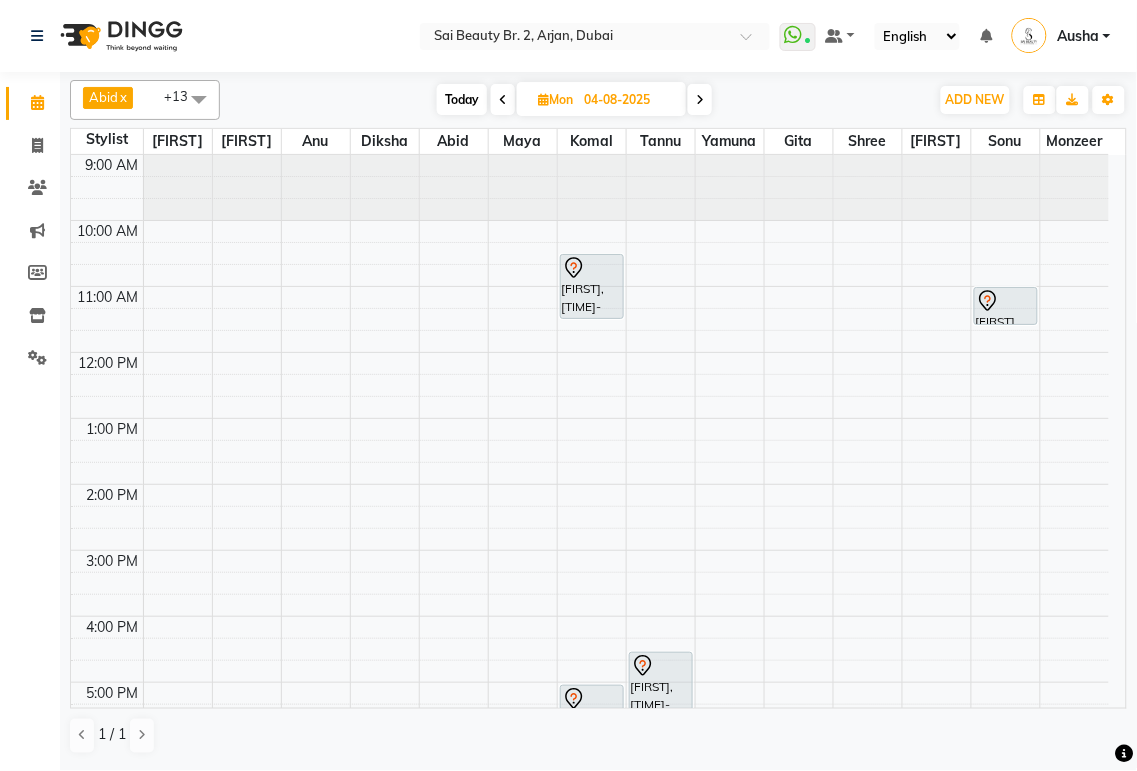 click at bounding box center (503, 100) 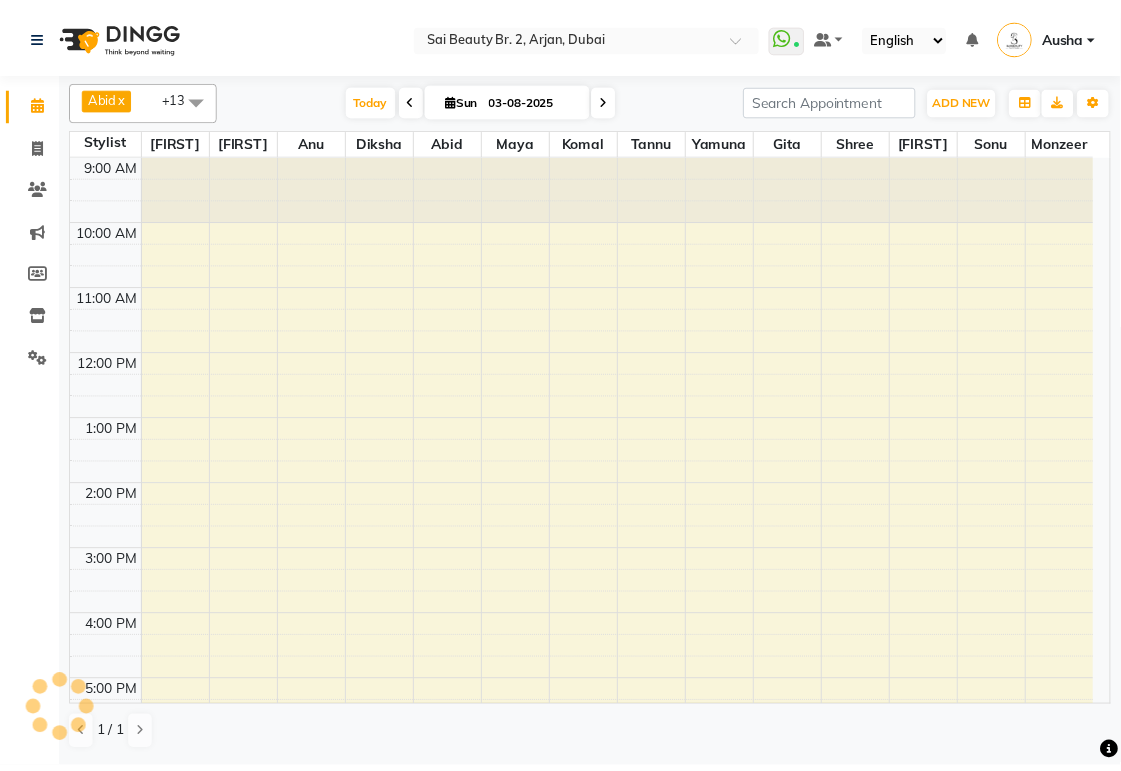 scroll, scrollTop: 374, scrollLeft: 0, axis: vertical 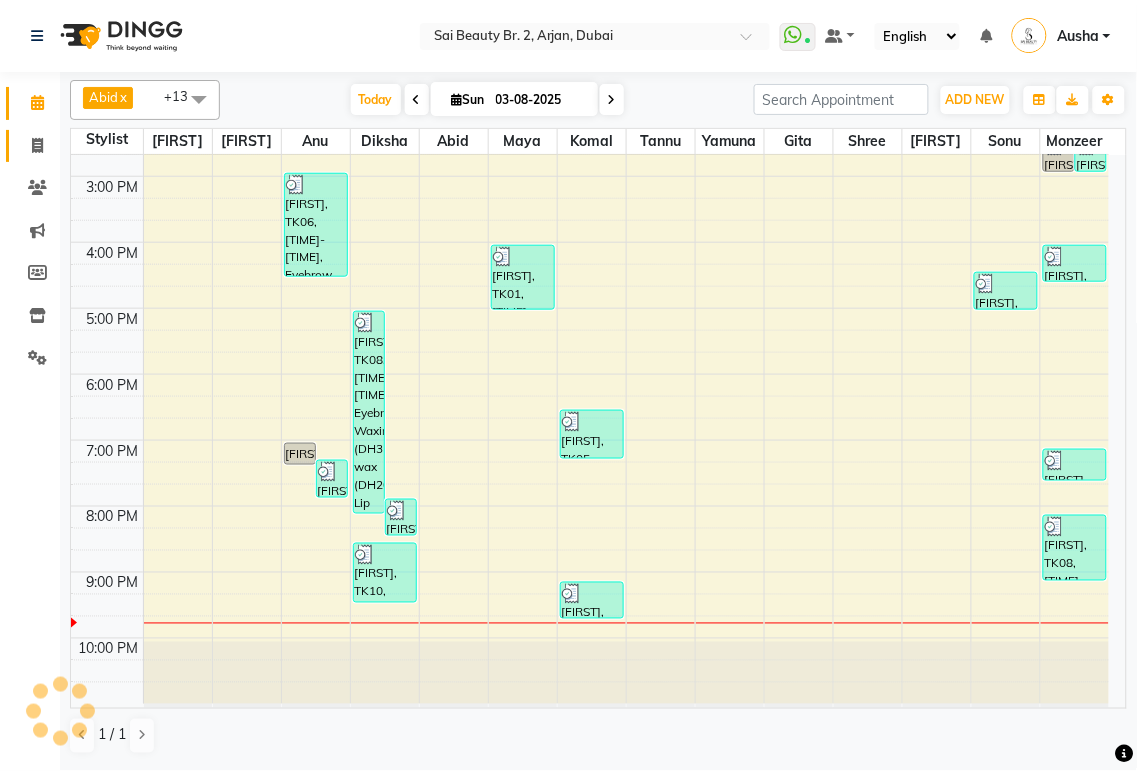 click 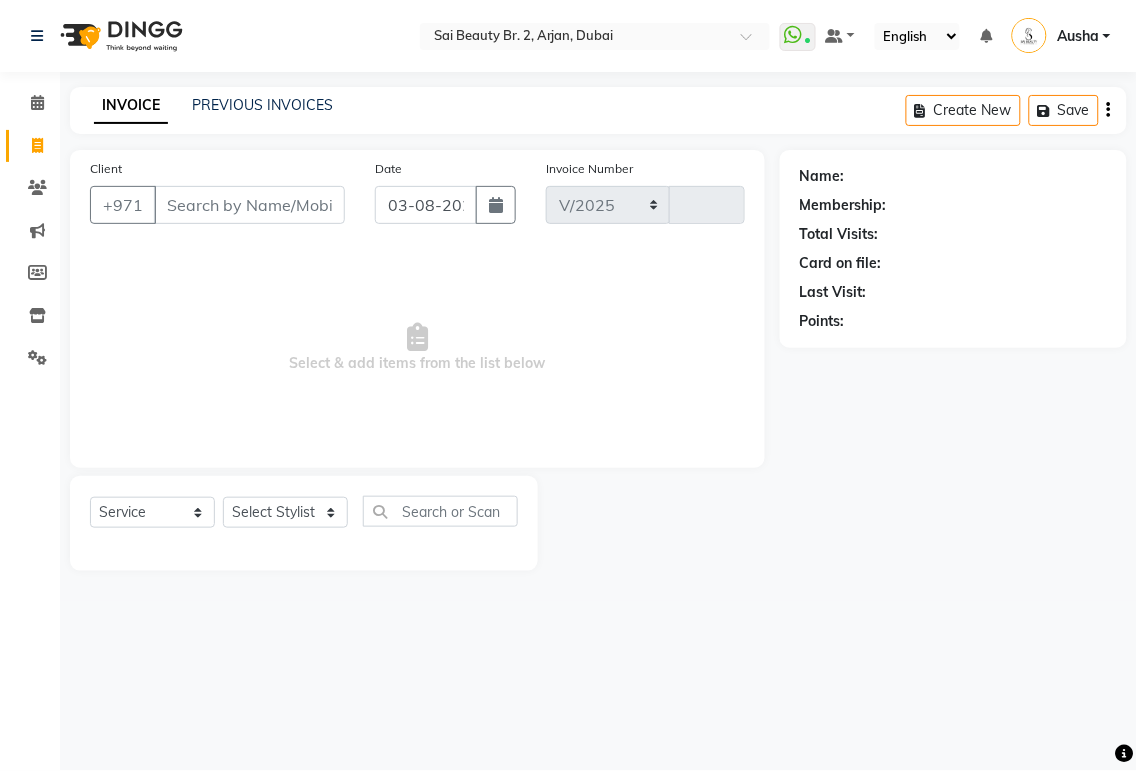 select on "6956" 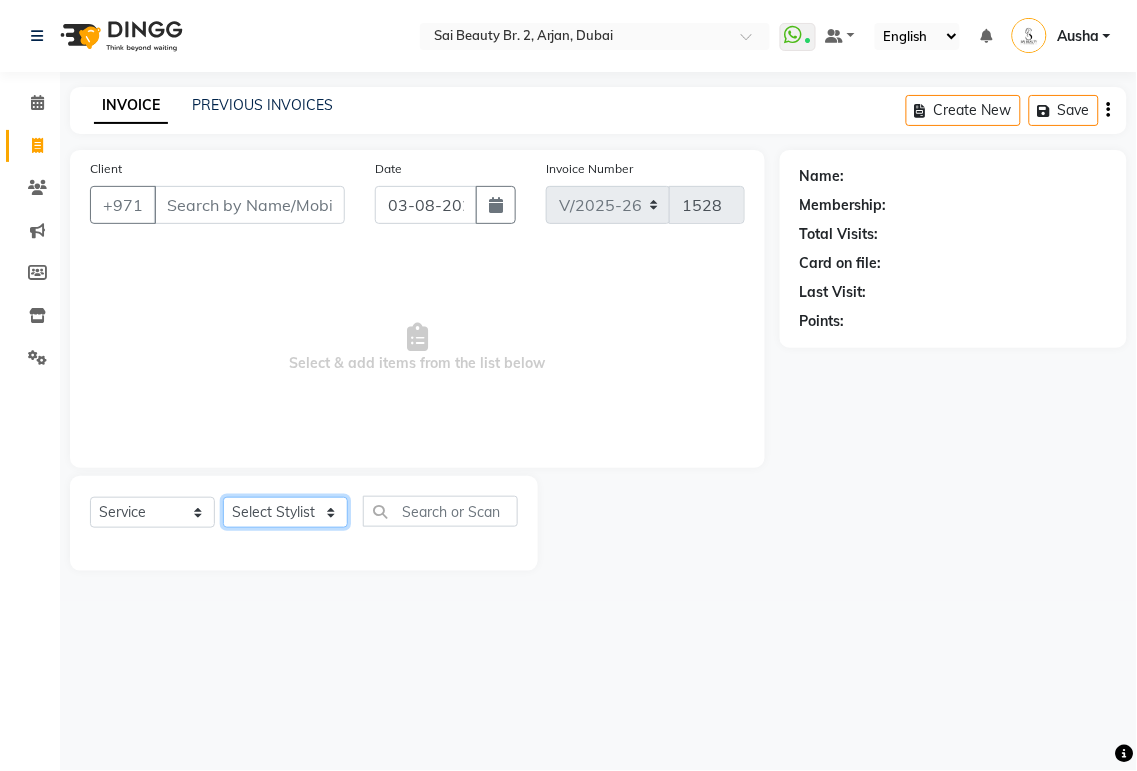 click on "Select Stylist Abid [FIRST] Anu [FIRST] Ausha Diksha Gita Komal Maya monzeer Shree sonu Sue Sumi Tannu Yamuna" 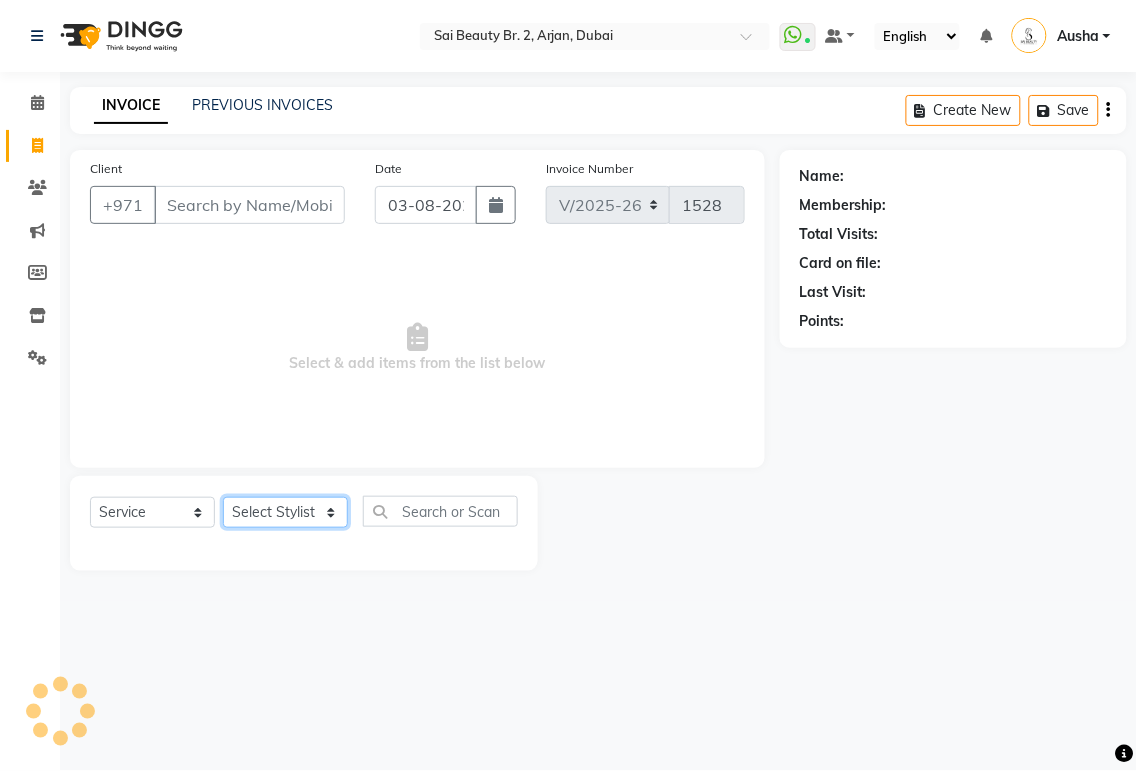 select on "57778" 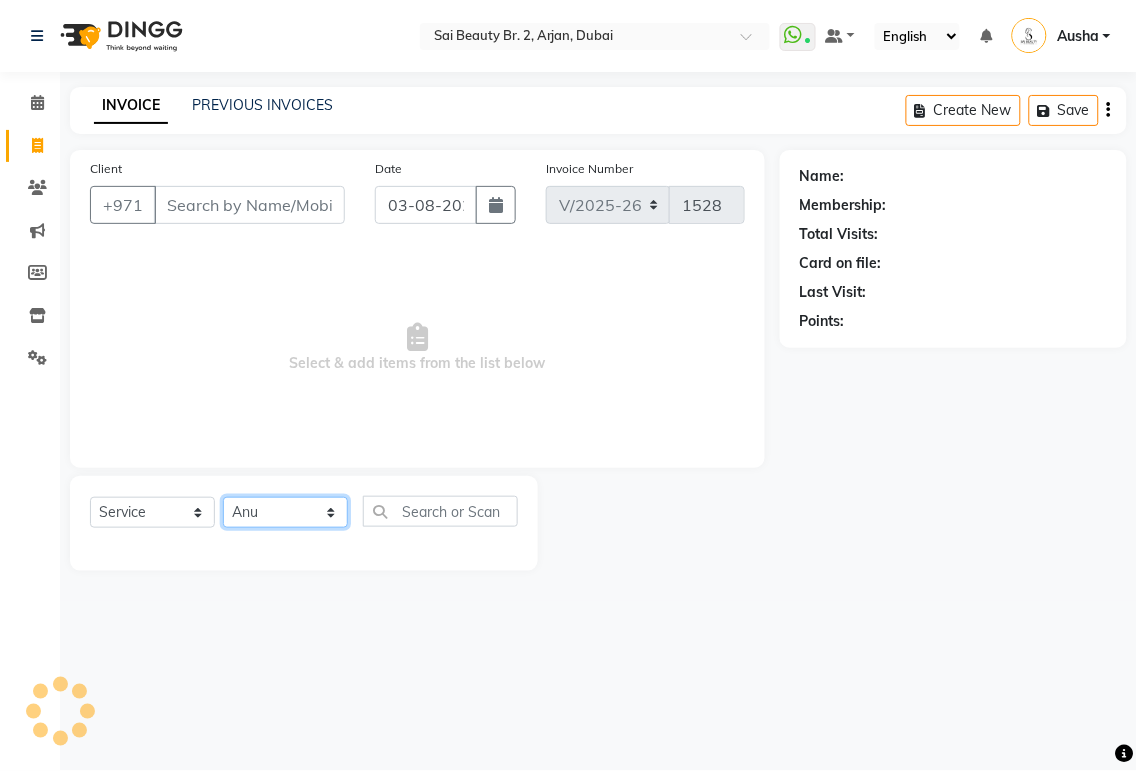 click on "Select Stylist Abid [FIRST] Anu [FIRST] Ausha Diksha Gita Komal Maya monzeer Shree sonu Sue Sumi Tannu Yamuna" 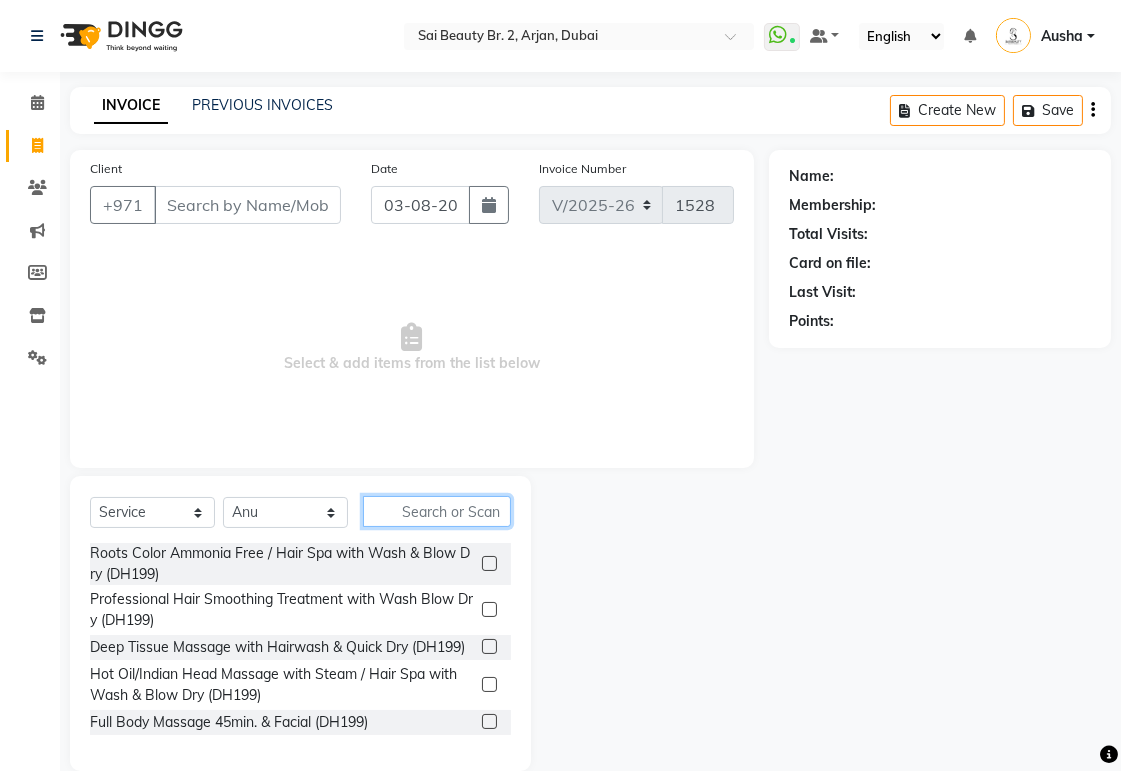 click 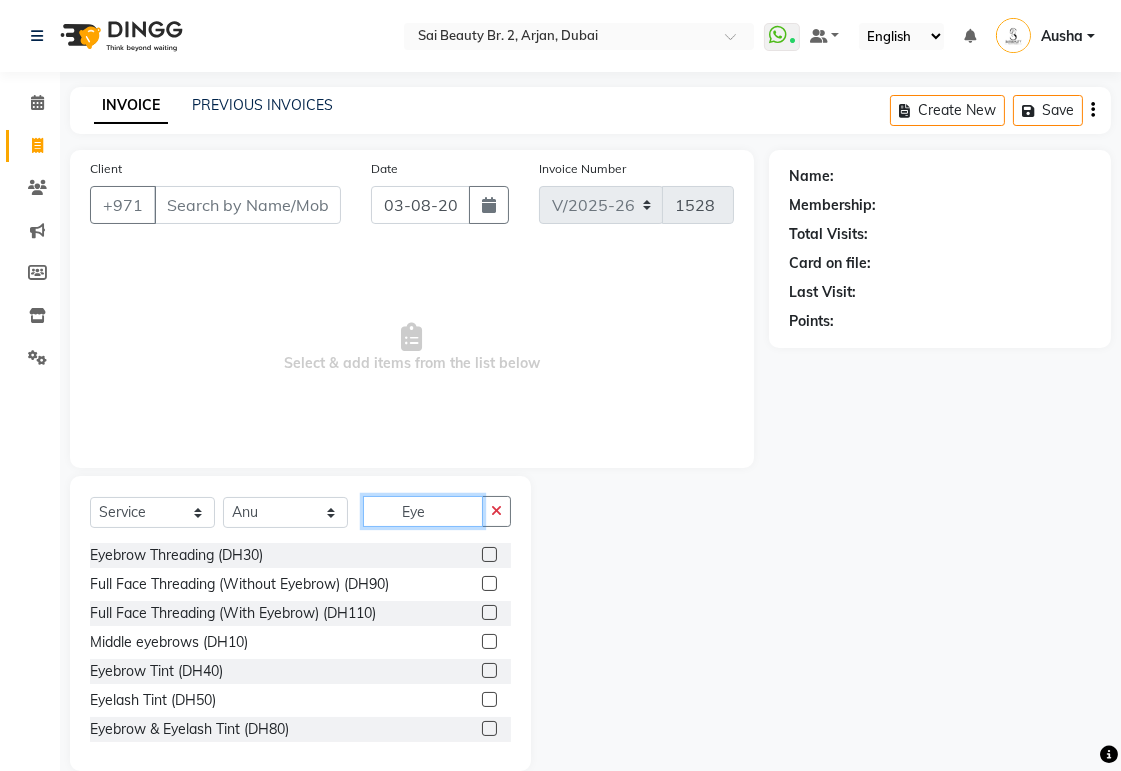 type on "Eye" 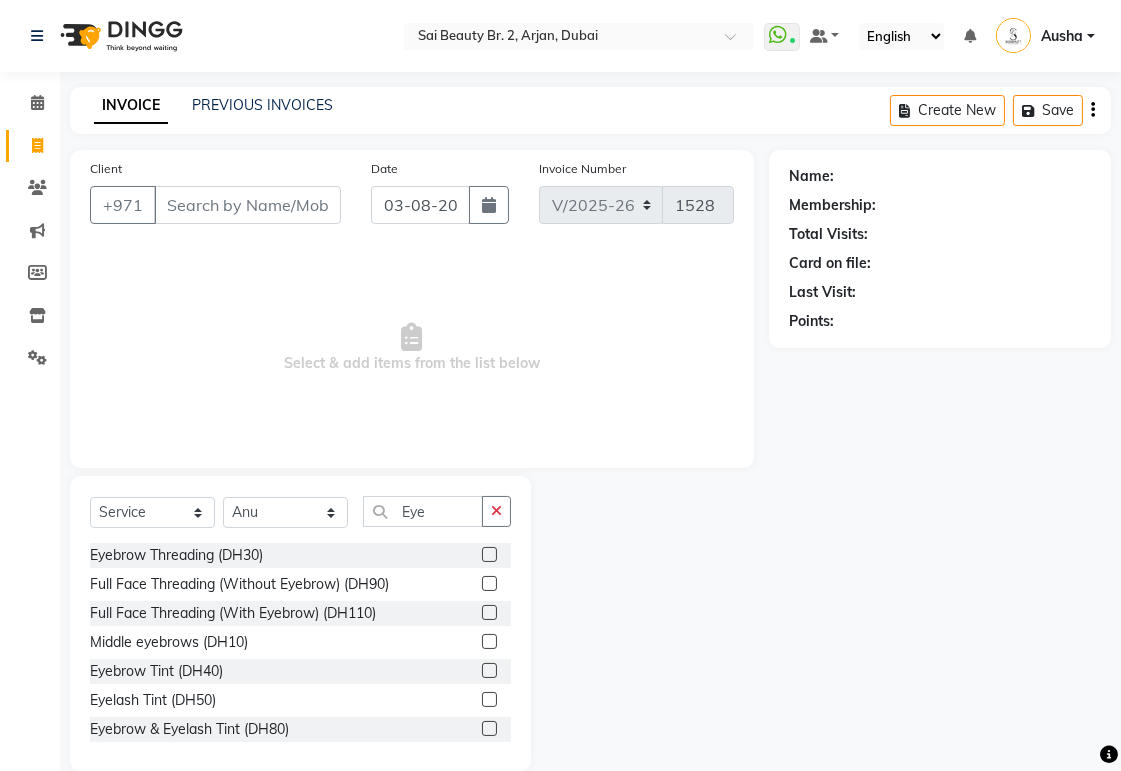 click 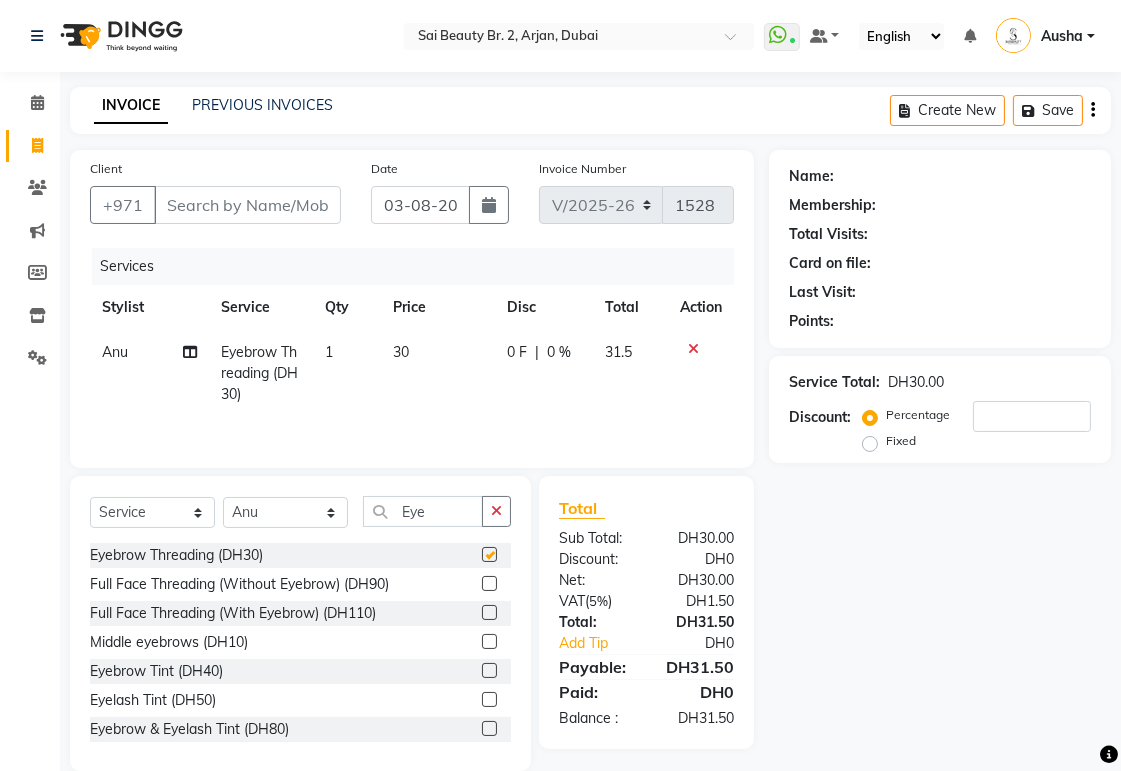 checkbox on "false" 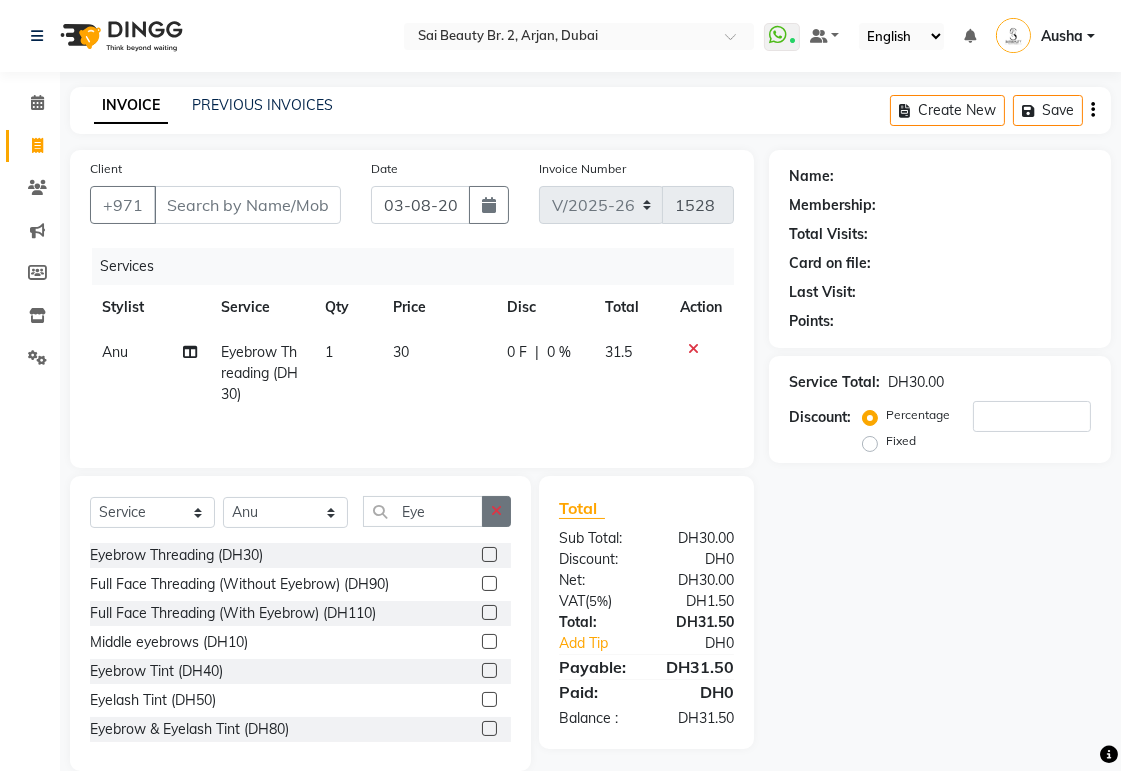click 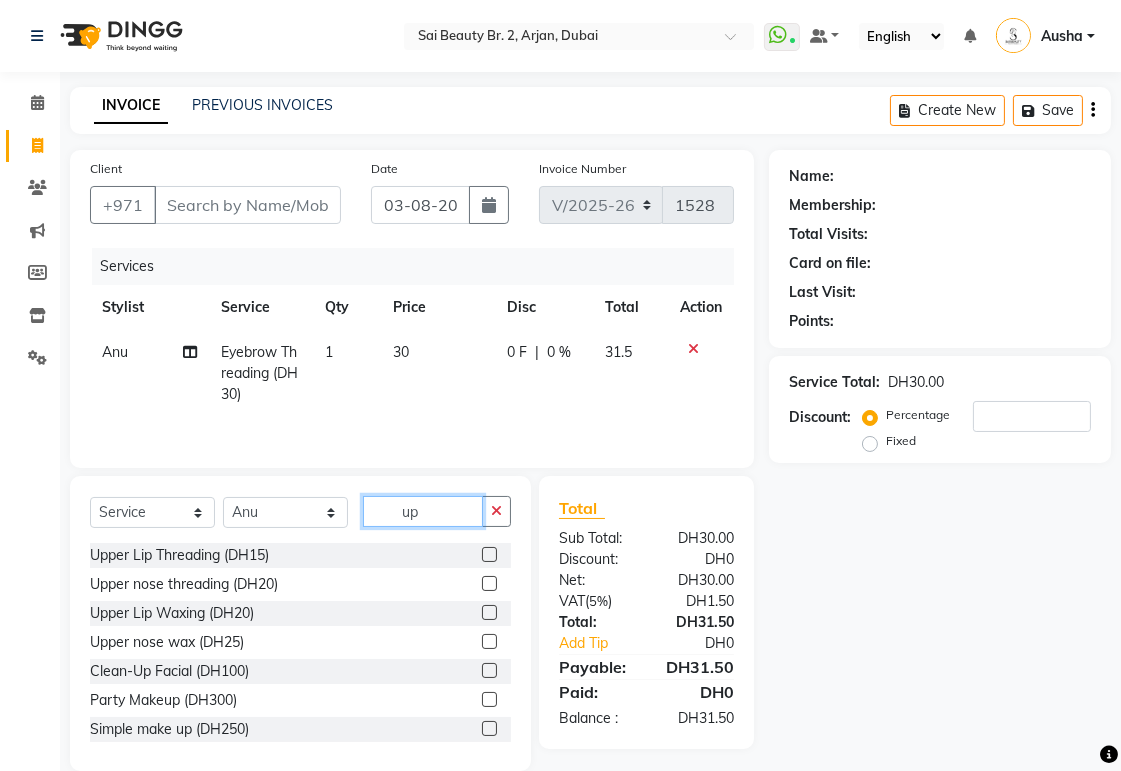 type on "up" 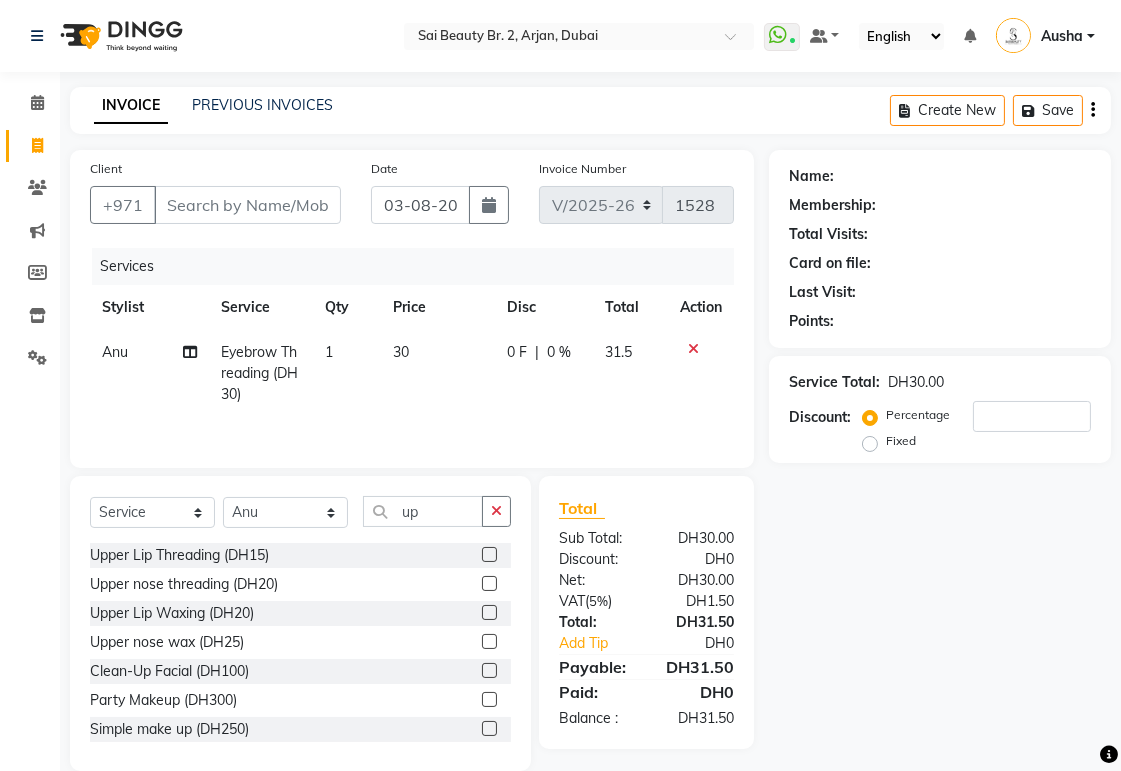 click 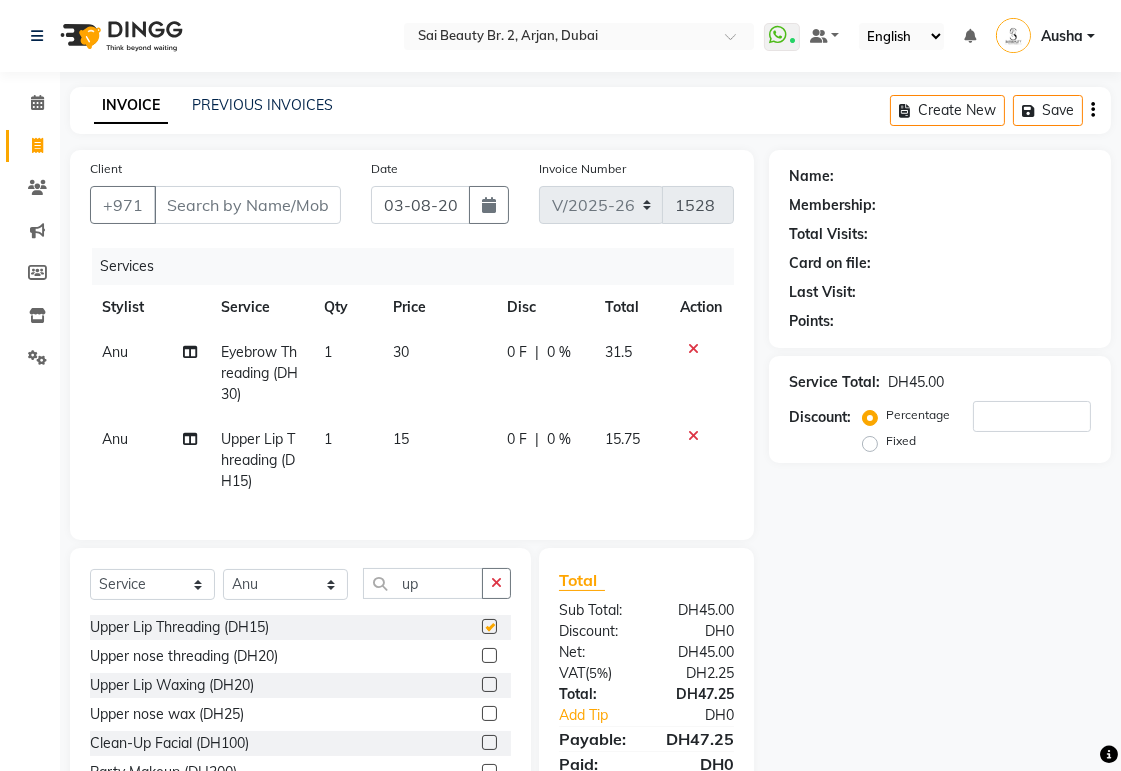 checkbox on "false" 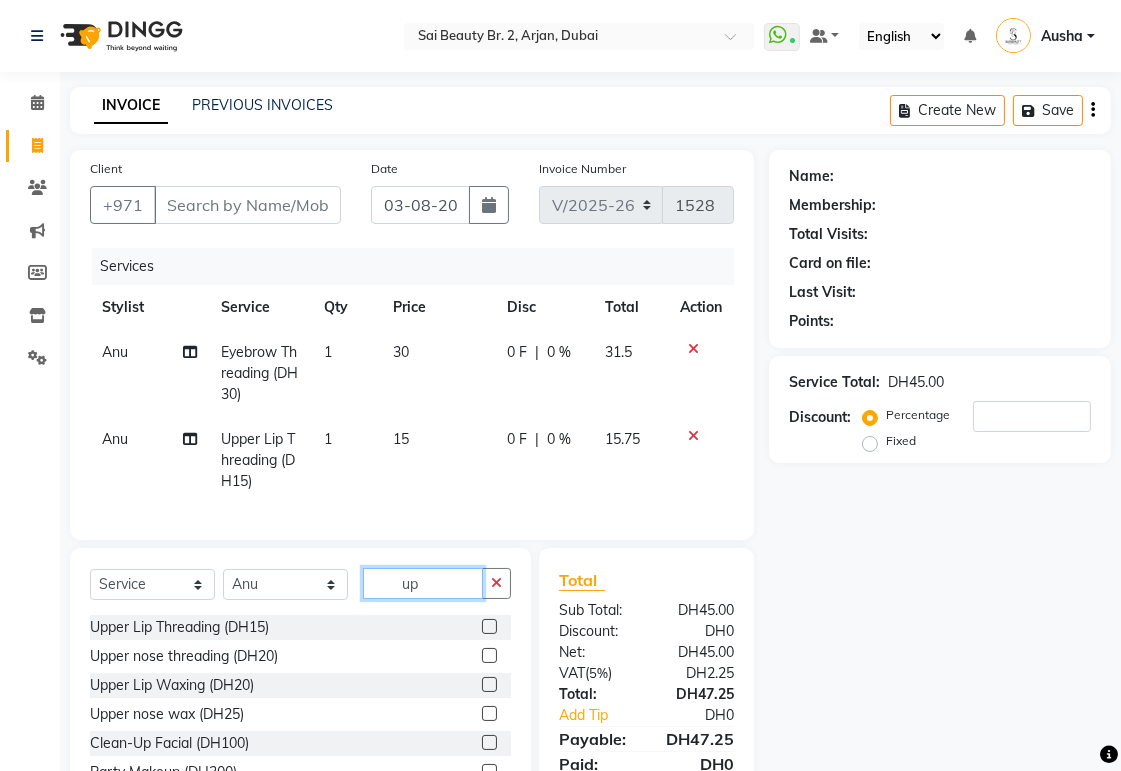 click on "up" 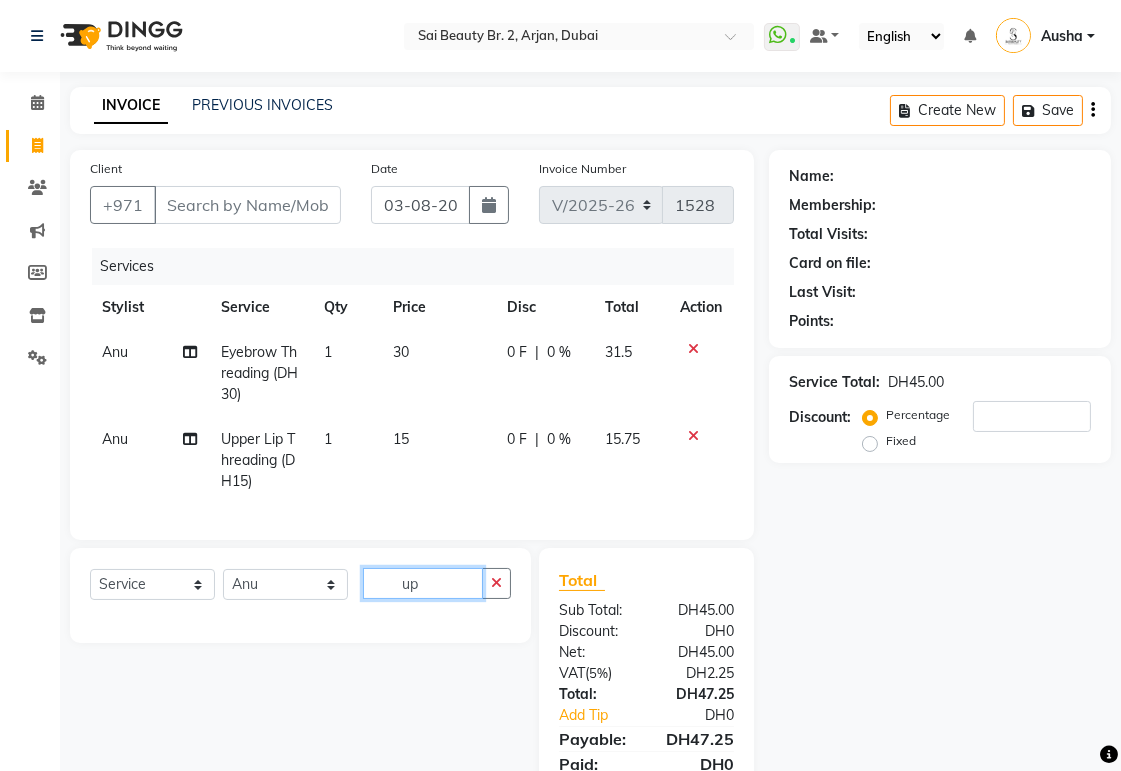 type on "u" 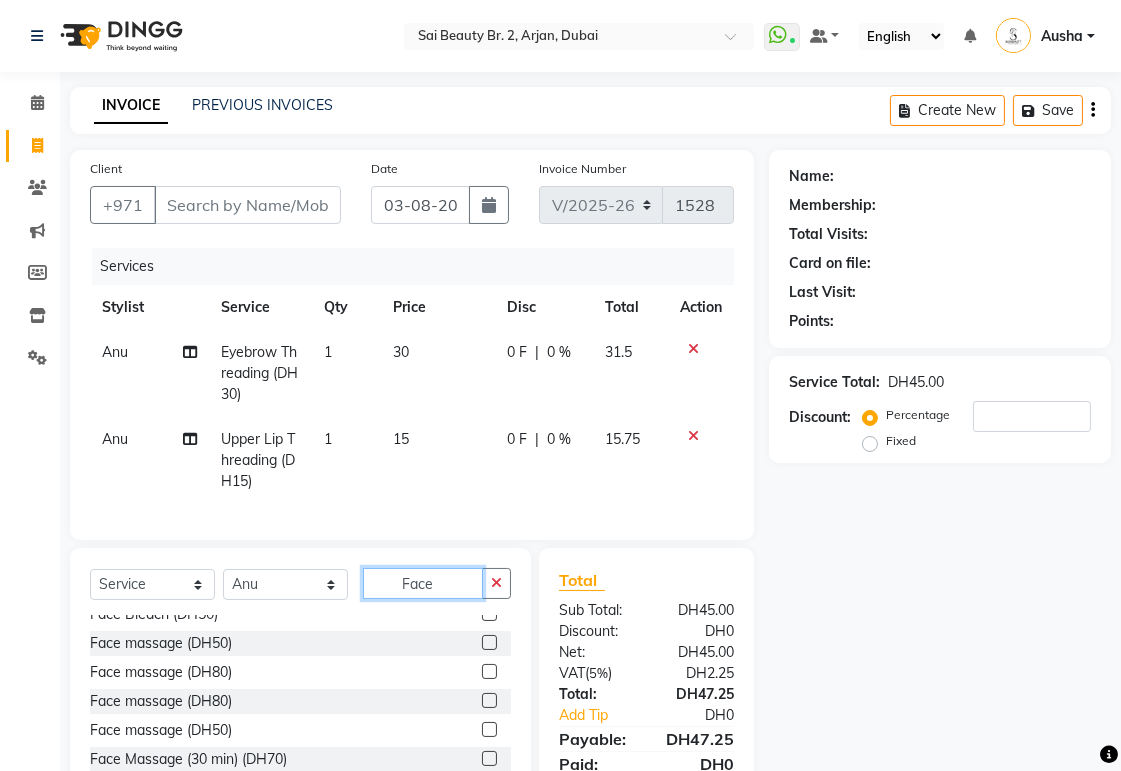 scroll, scrollTop: 160, scrollLeft: 0, axis: vertical 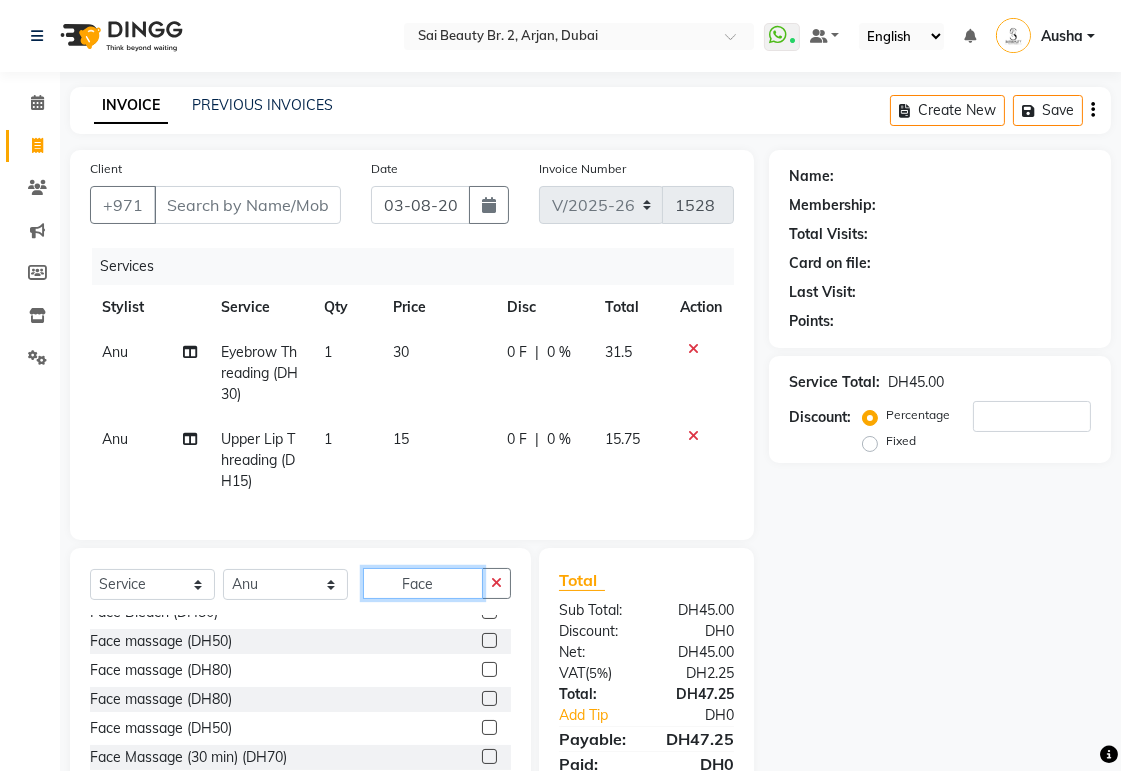 type on "Face" 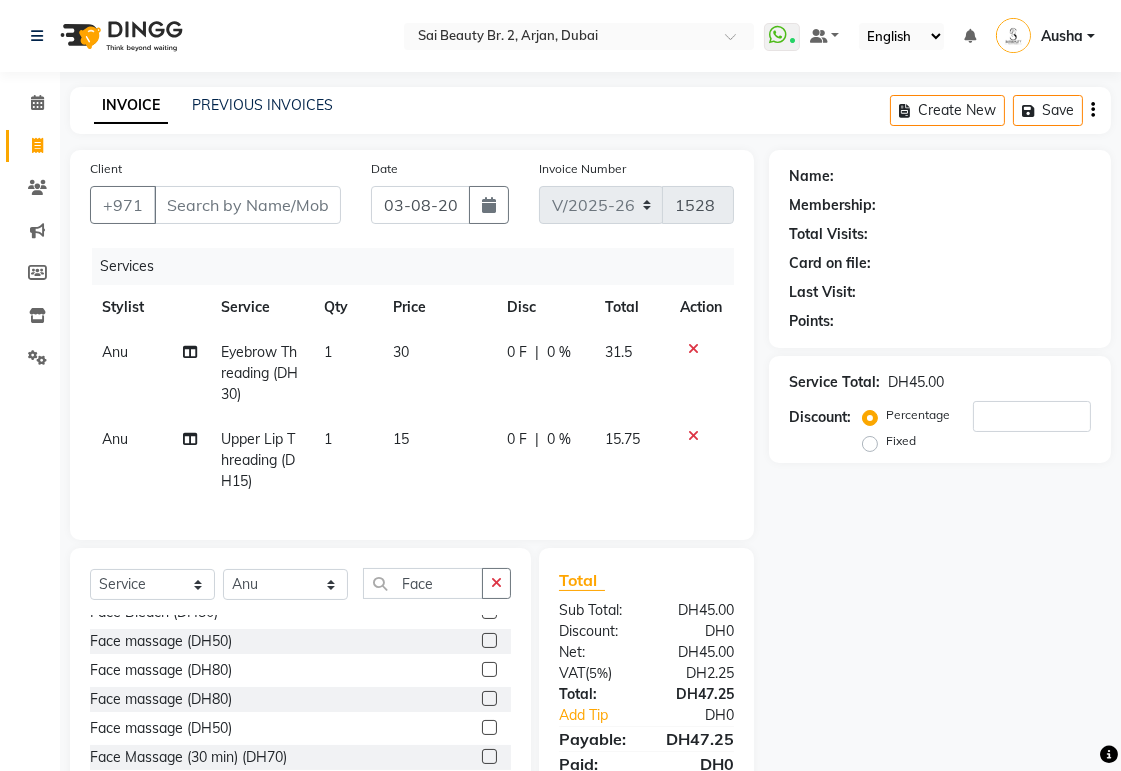 click 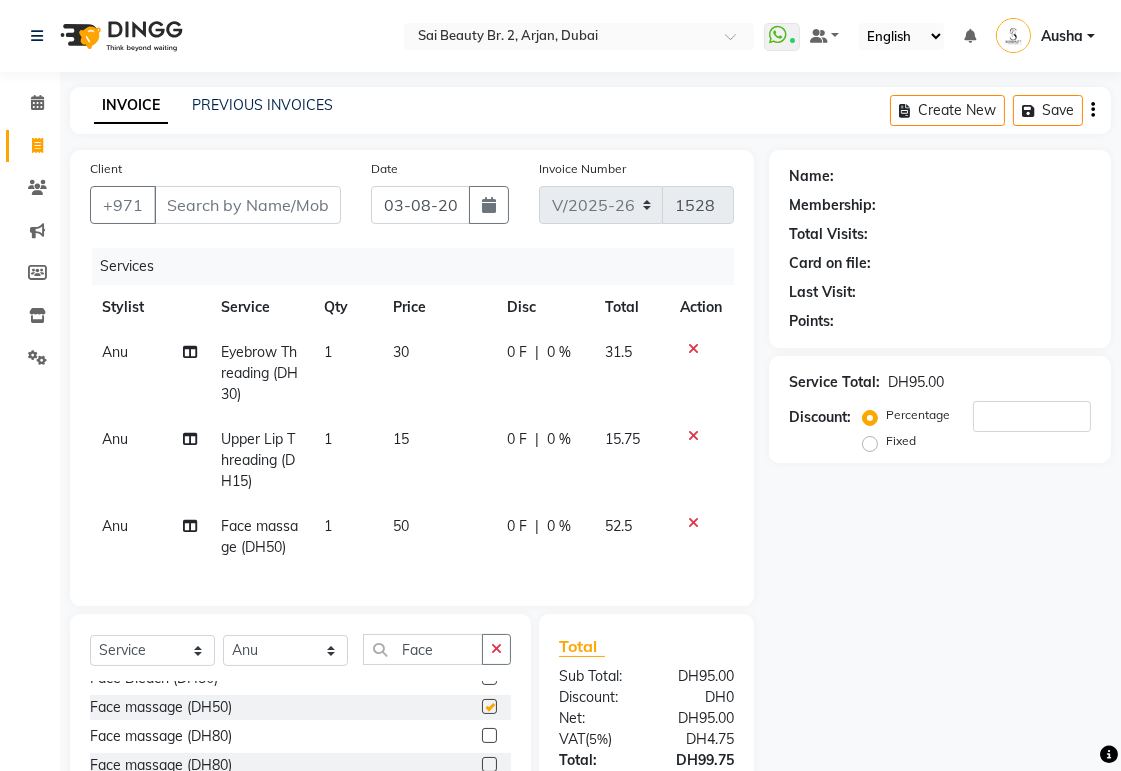 checkbox on "false" 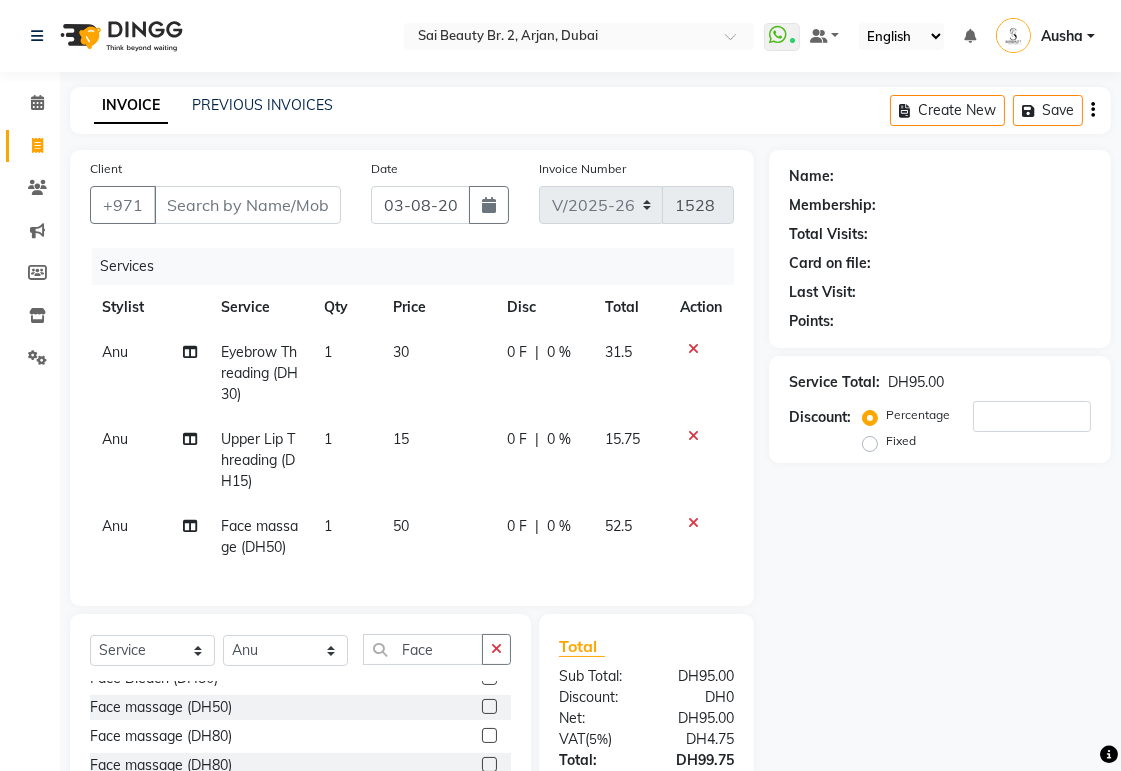 click on "0 F | 0 %" 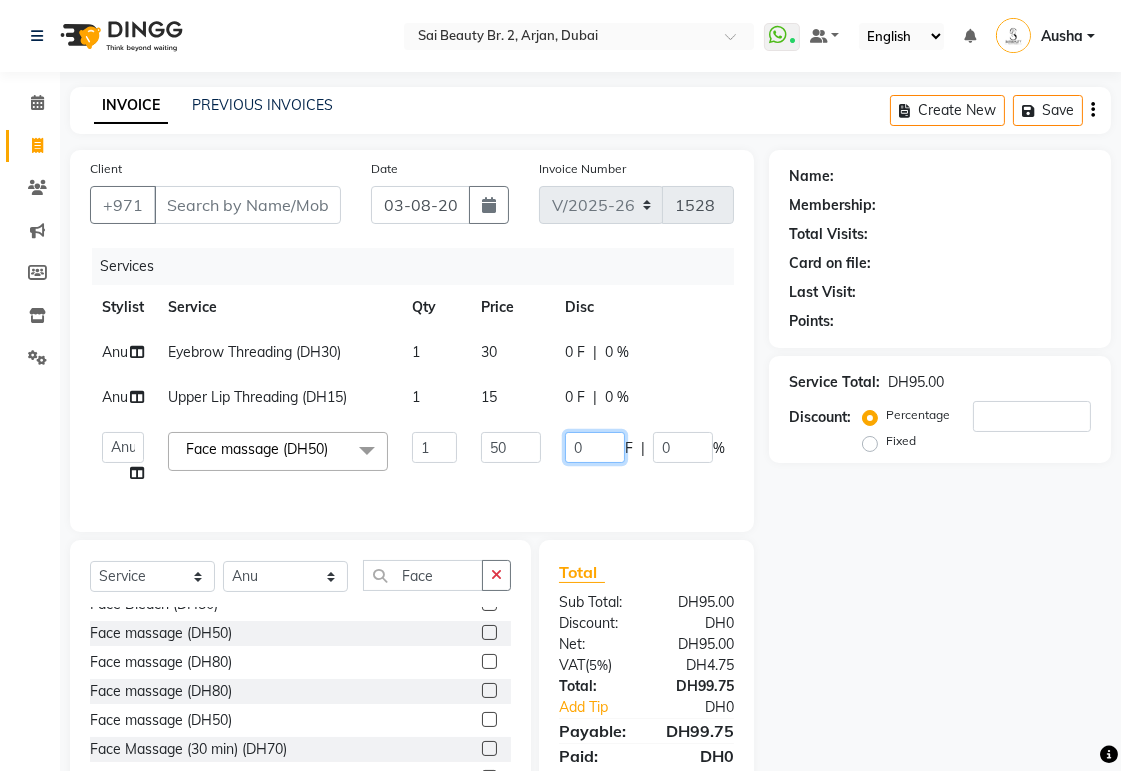 click on "0" 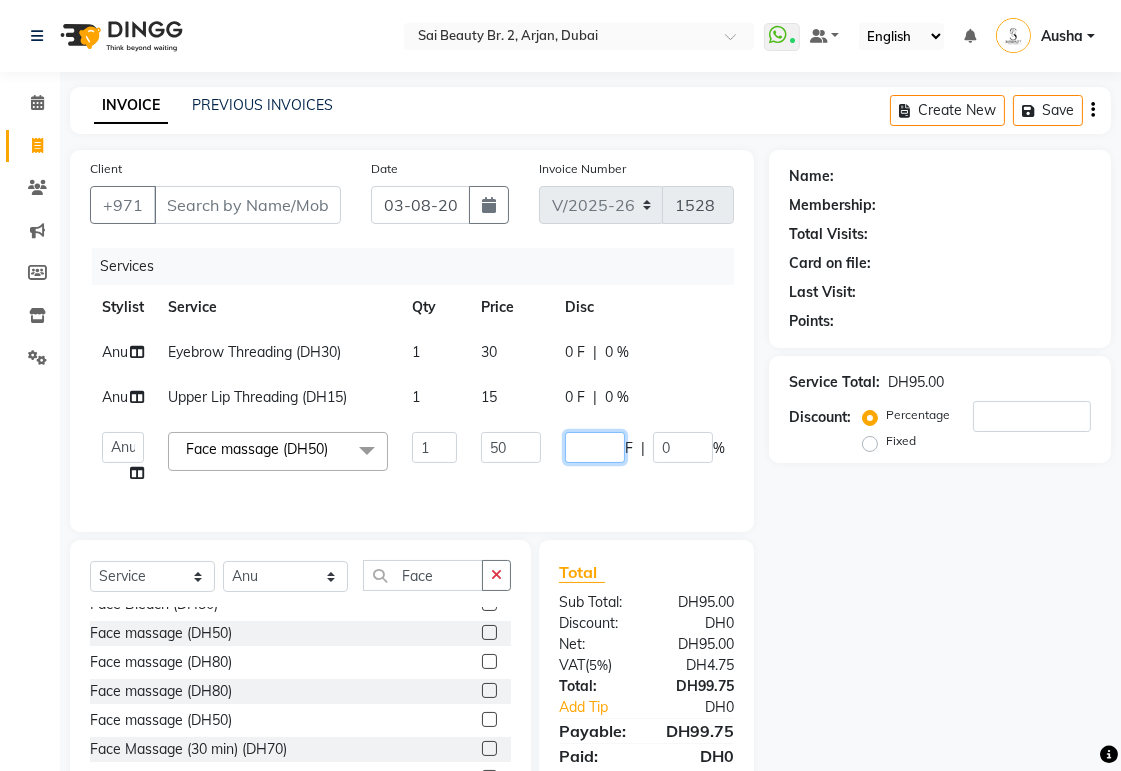 click 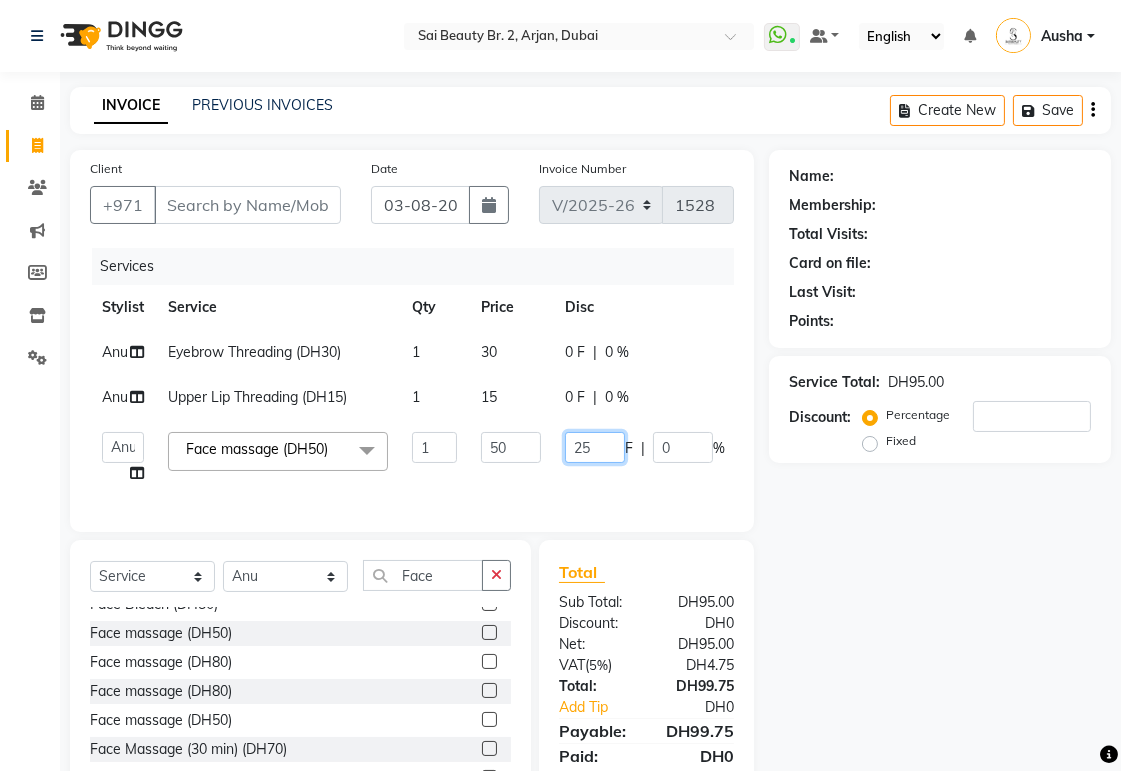 type on "2" 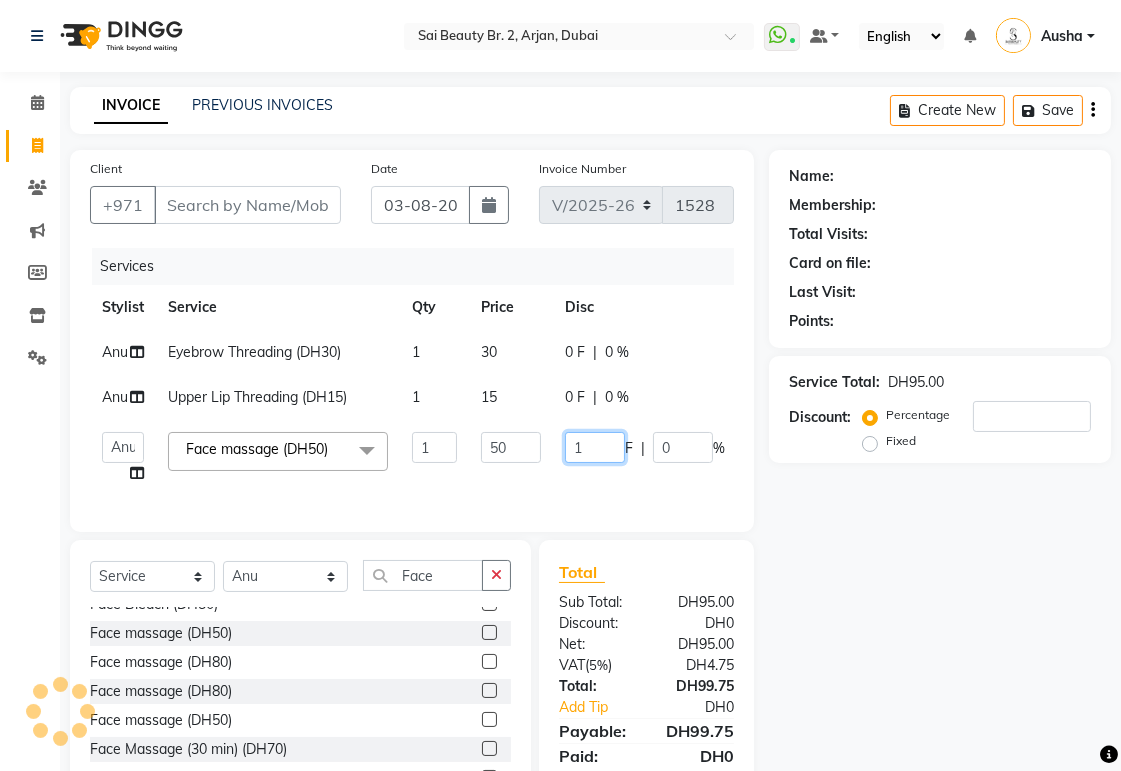 type on "10" 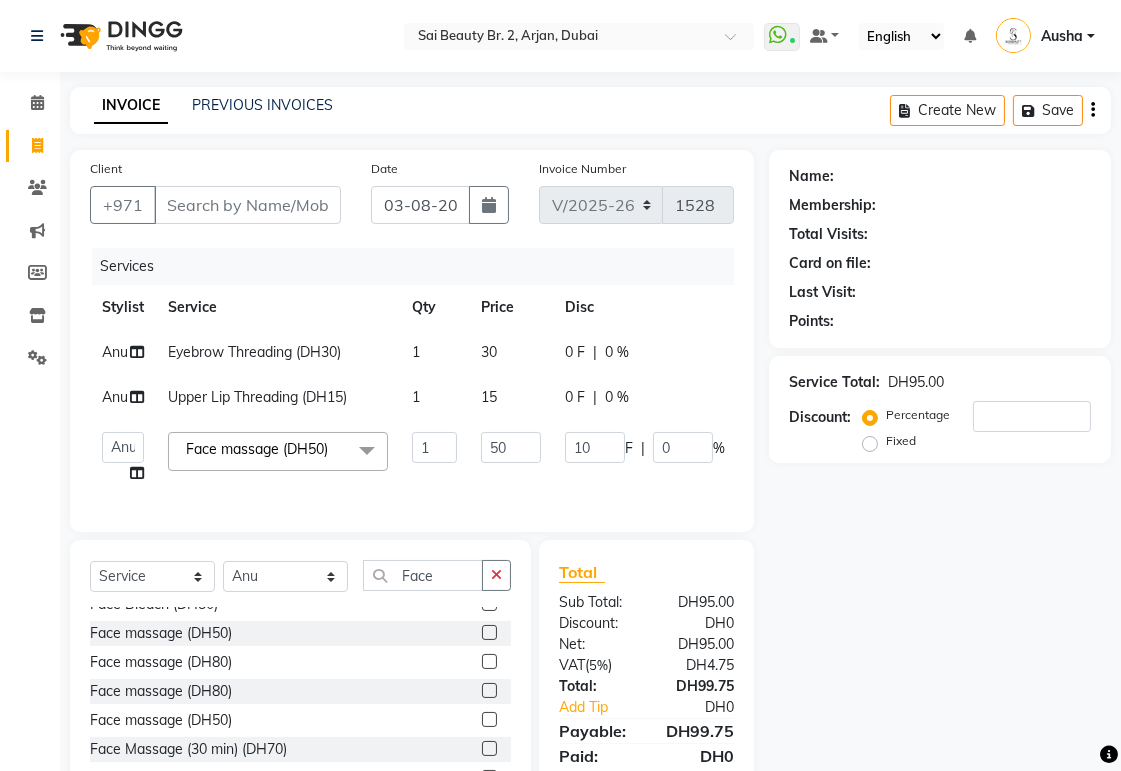 click on "Name: [FIRST]: Total Visits: Card on file: Last Visit:  Points:  Service Total:  DH95.00  Discount:  Percentage   Fixed" 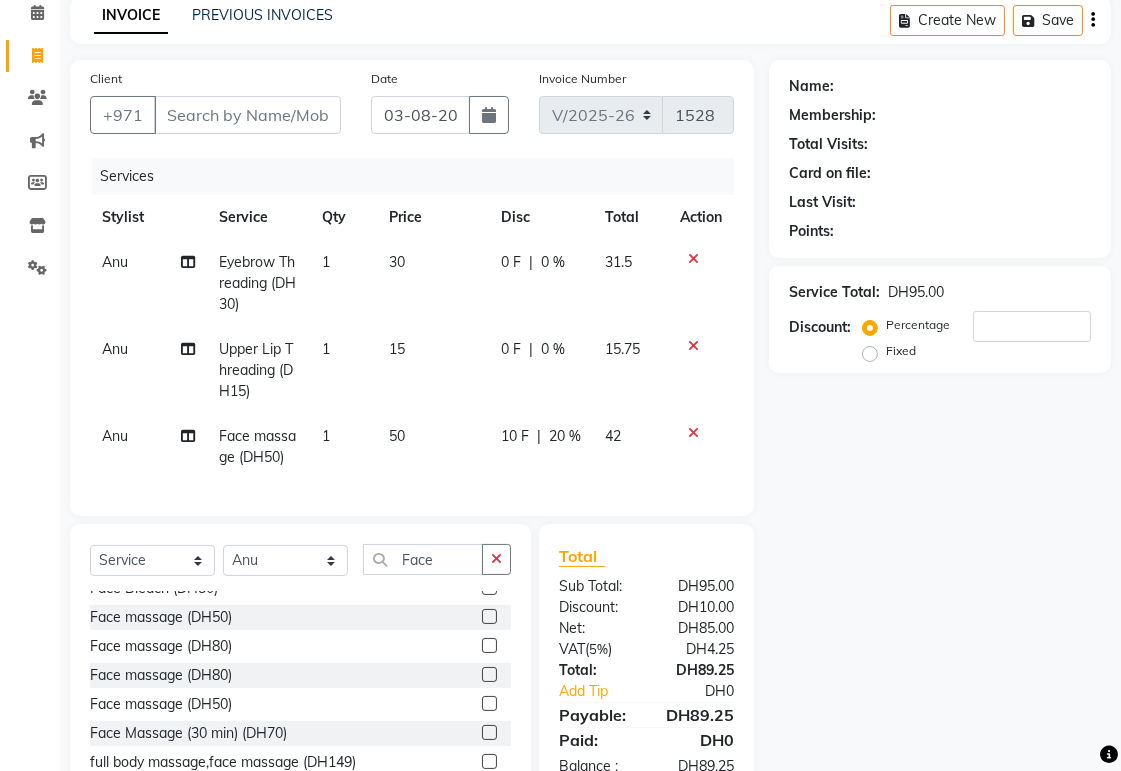 scroll, scrollTop: 184, scrollLeft: 0, axis: vertical 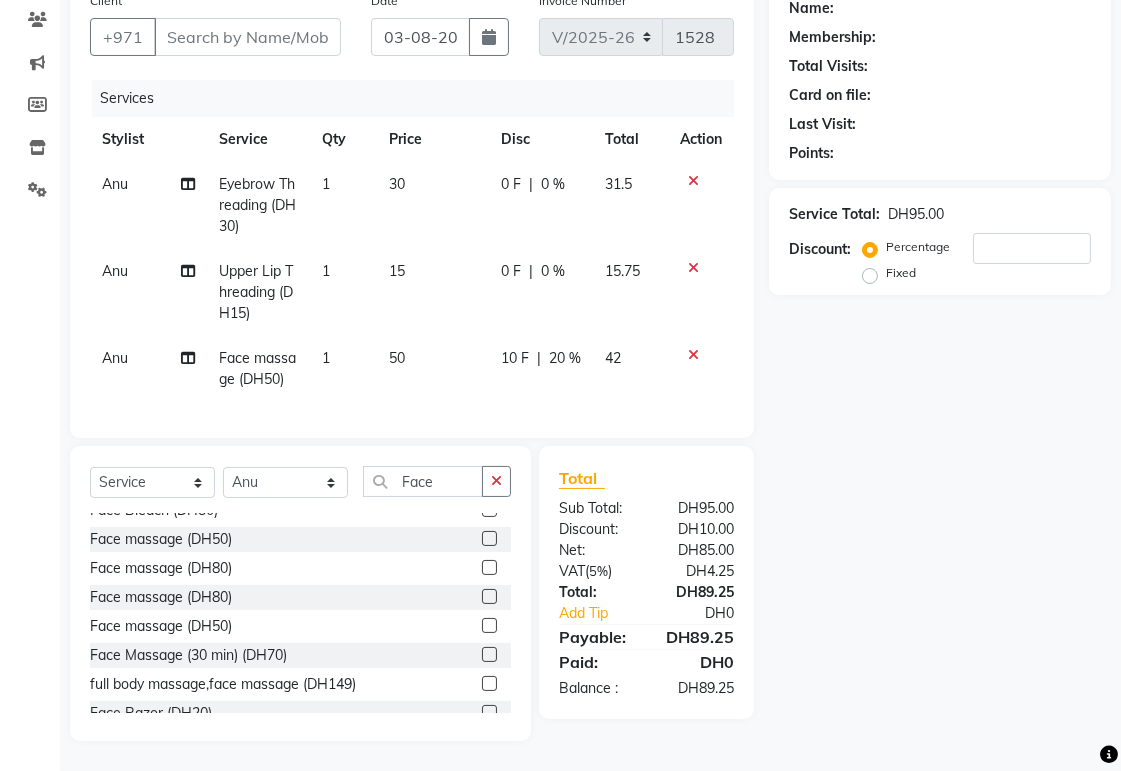 click on "10 F | 20 %" 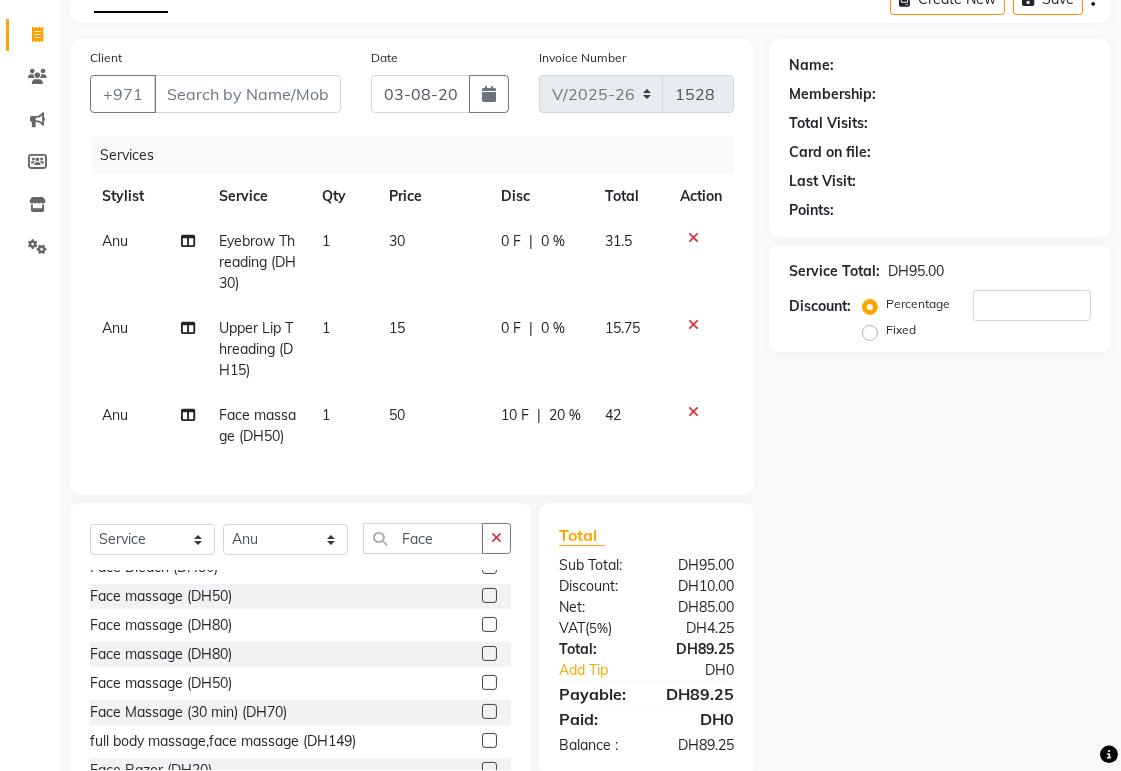 select on "57778" 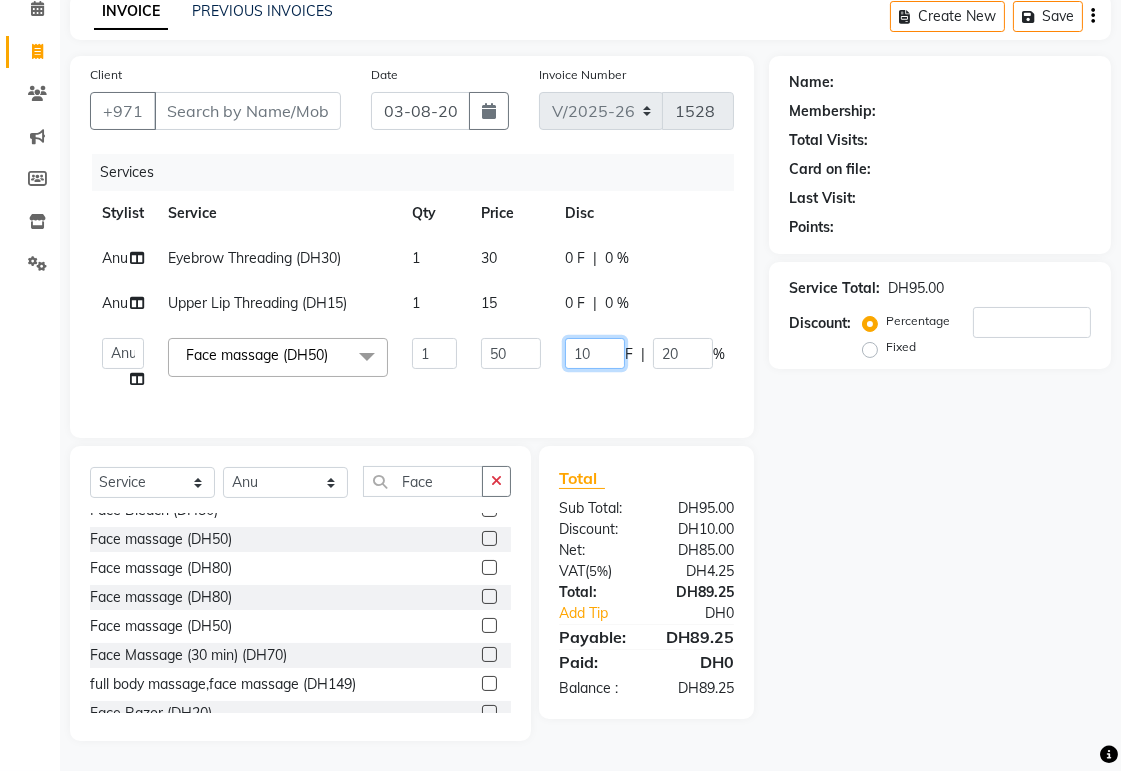 click on "10" 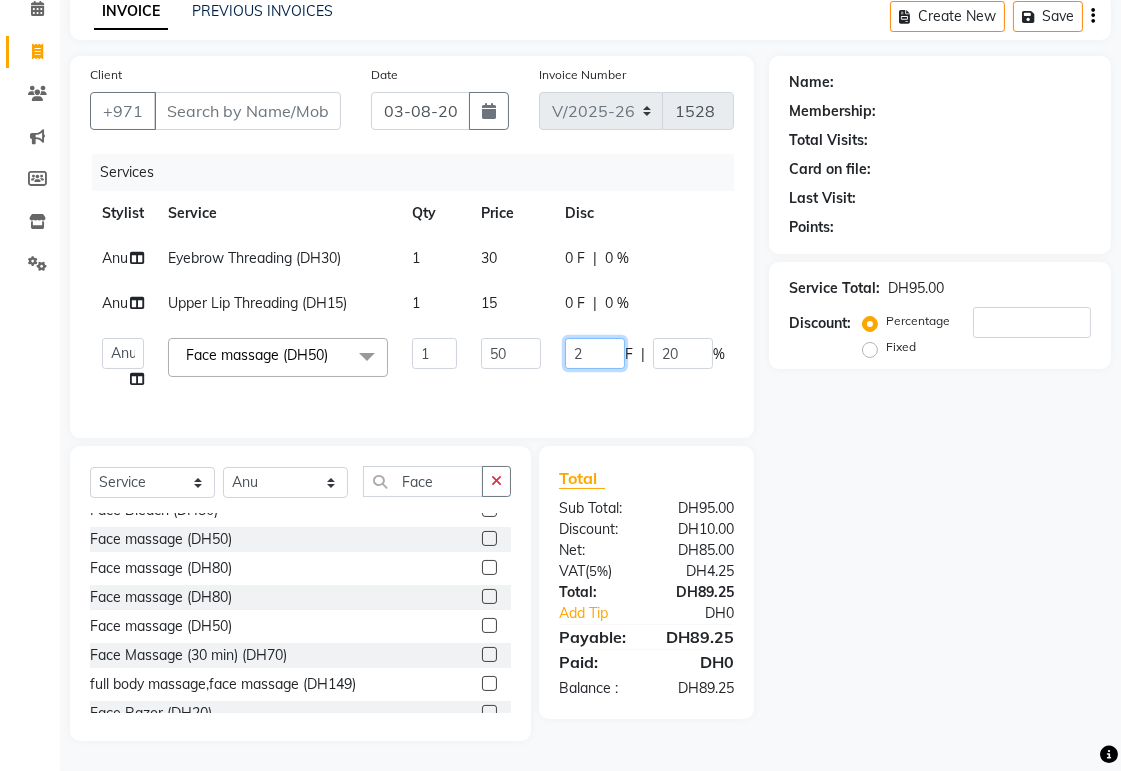 type on "20" 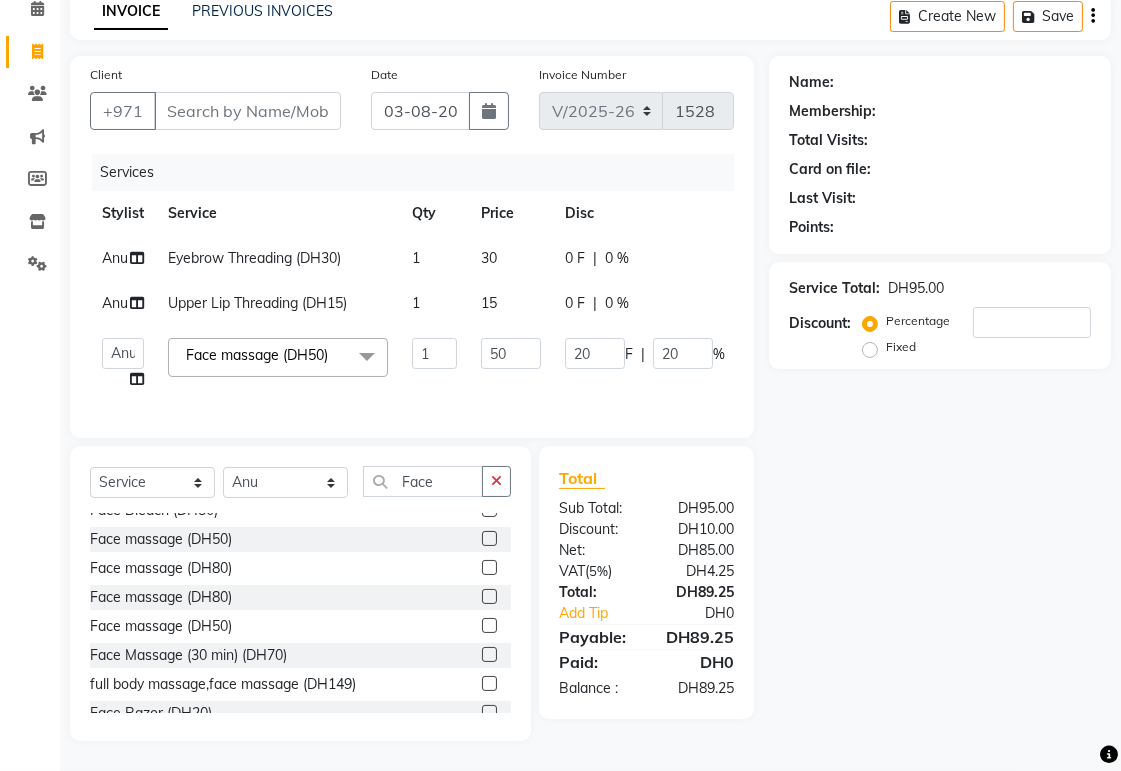 click on "Name: [FIRST]: Total Visits: Card on file: Last Visit:  Points:  Service Total:  DH95.00  Discount:  Percentage   Fixed" 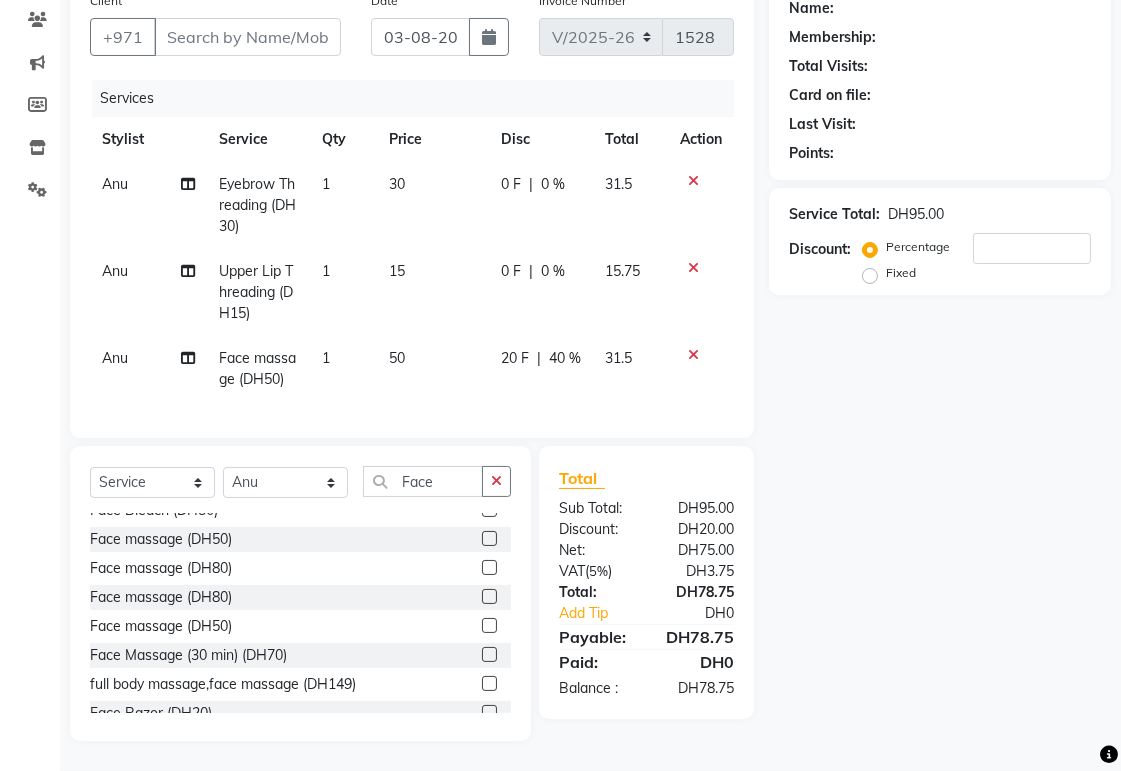 scroll, scrollTop: 0, scrollLeft: 0, axis: both 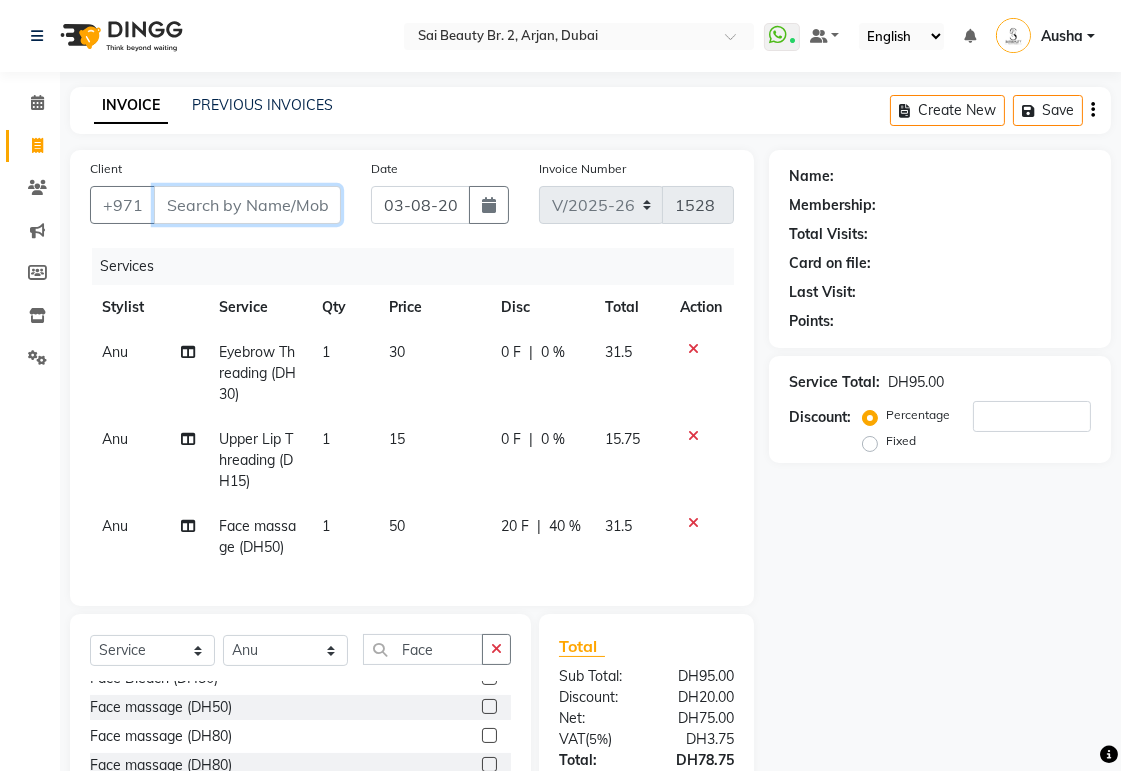 click on "Client" at bounding box center [247, 205] 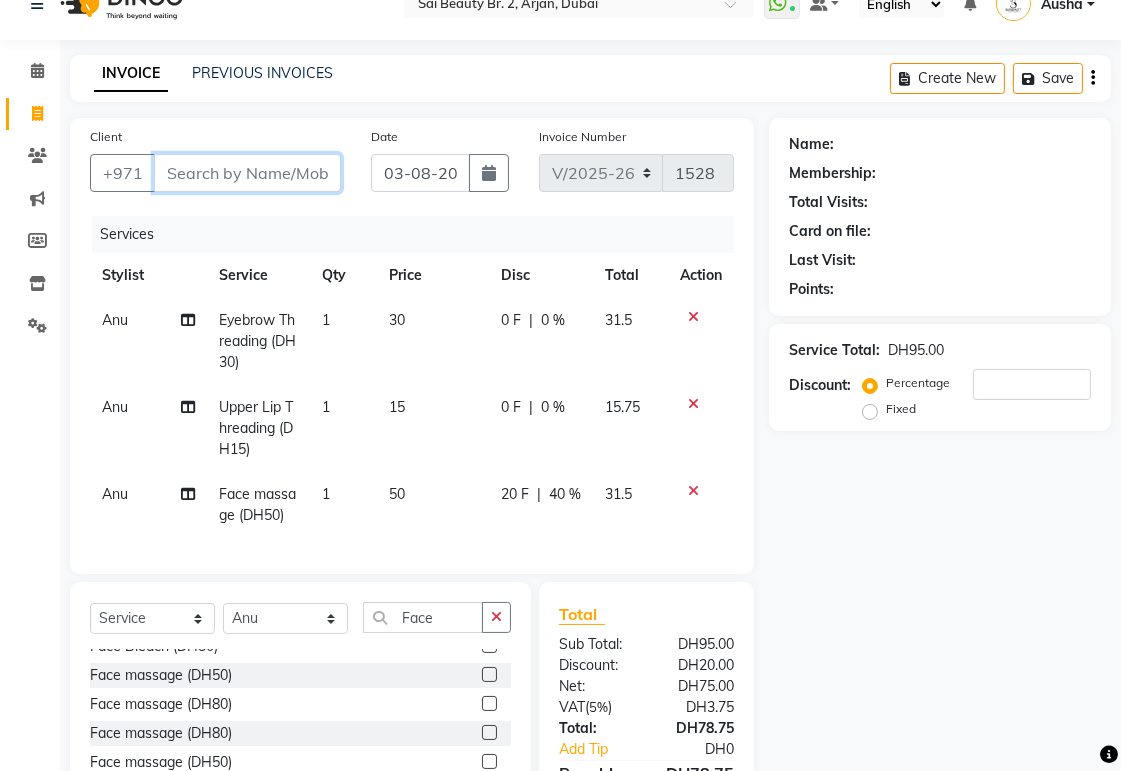 scroll, scrollTop: 50, scrollLeft: 0, axis: vertical 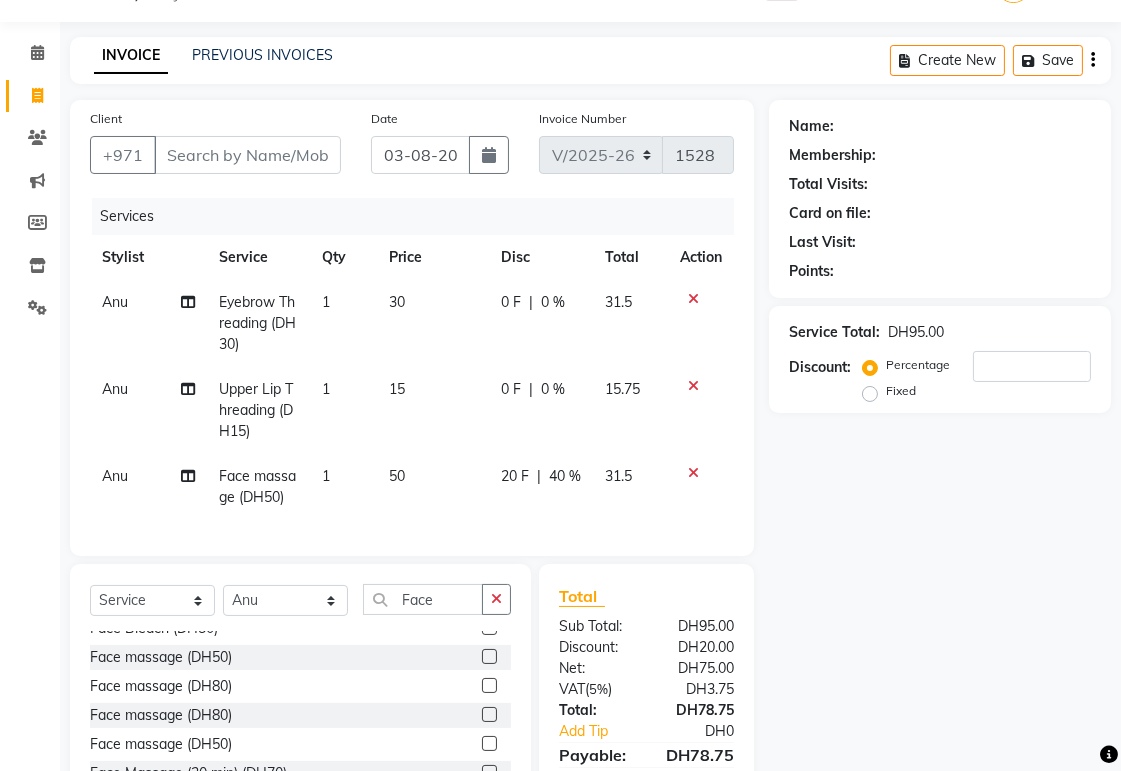 click on "Calendar  Invoice  Clients  Marketing  Members  Inventory  Settings Completed InProgress Upcoming Dropped Tentative Check-In Confirm Bookings Segments Page Builder" 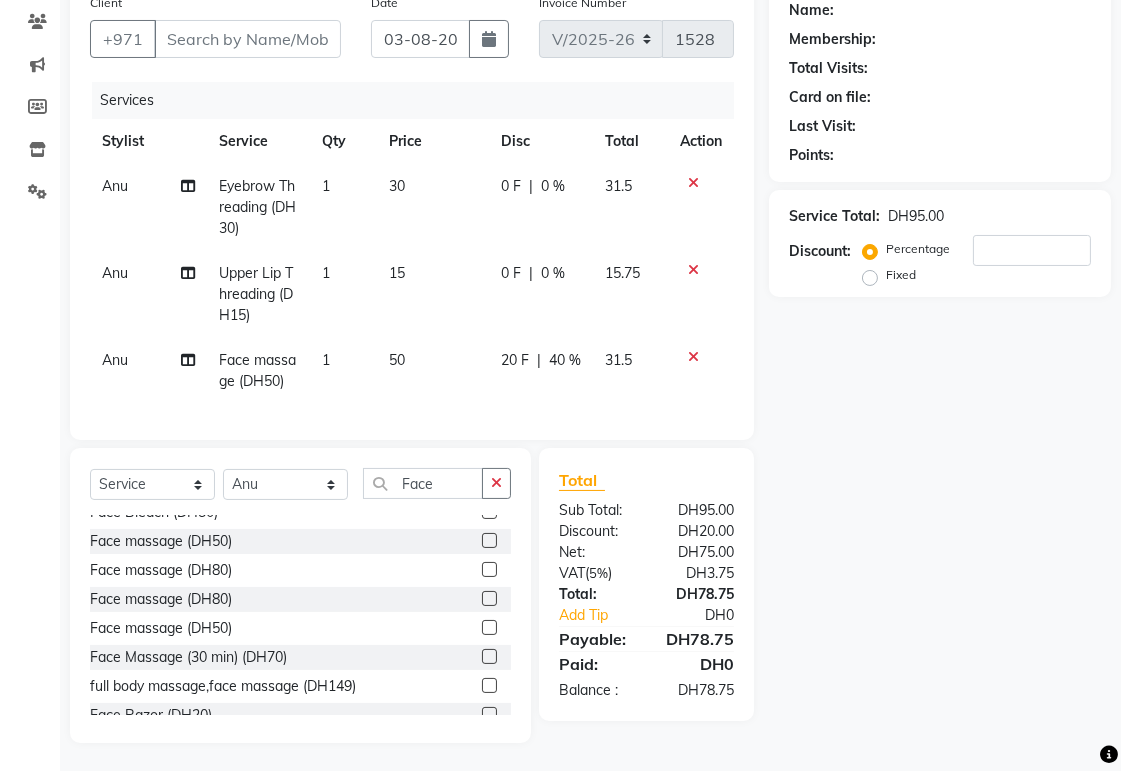 scroll, scrollTop: 184, scrollLeft: 0, axis: vertical 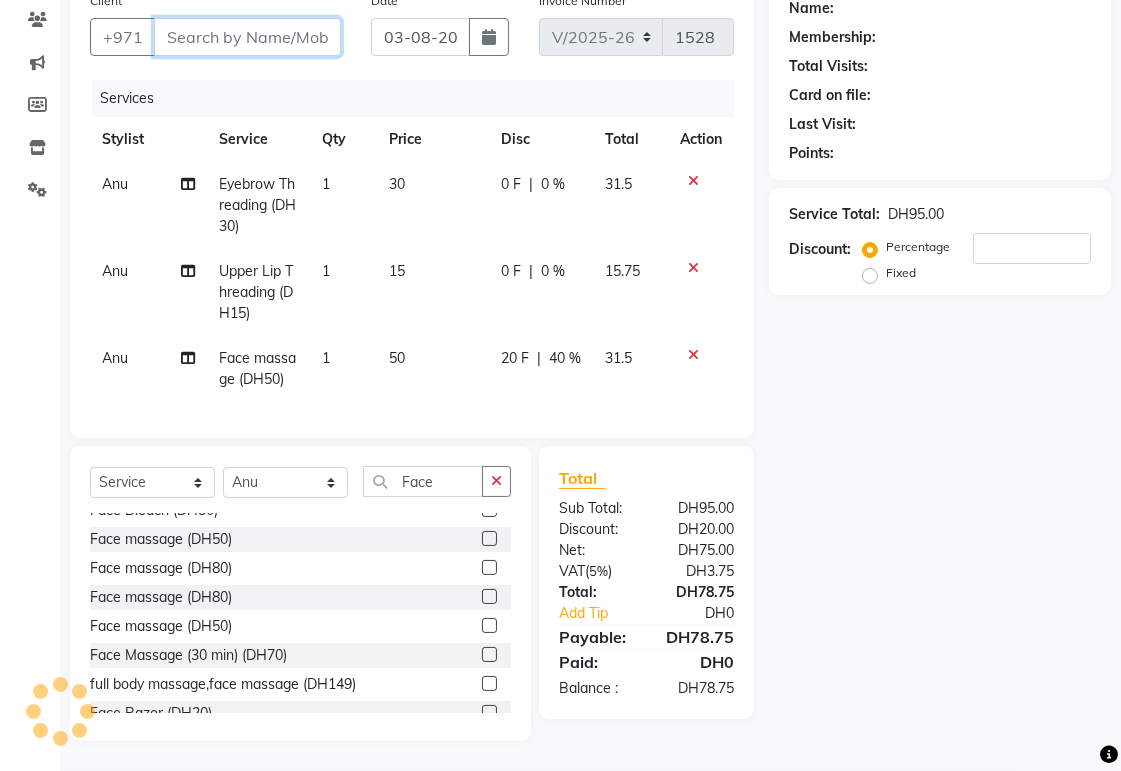 click on "Client" at bounding box center (247, 37) 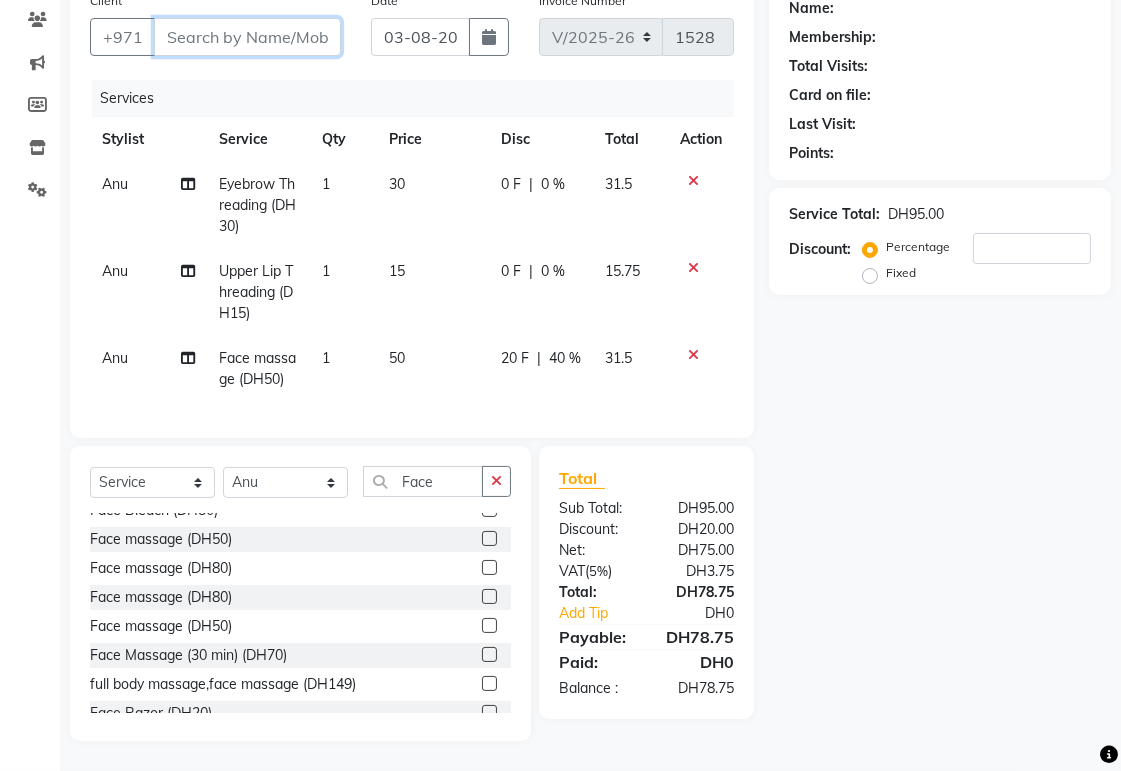 type on "W" 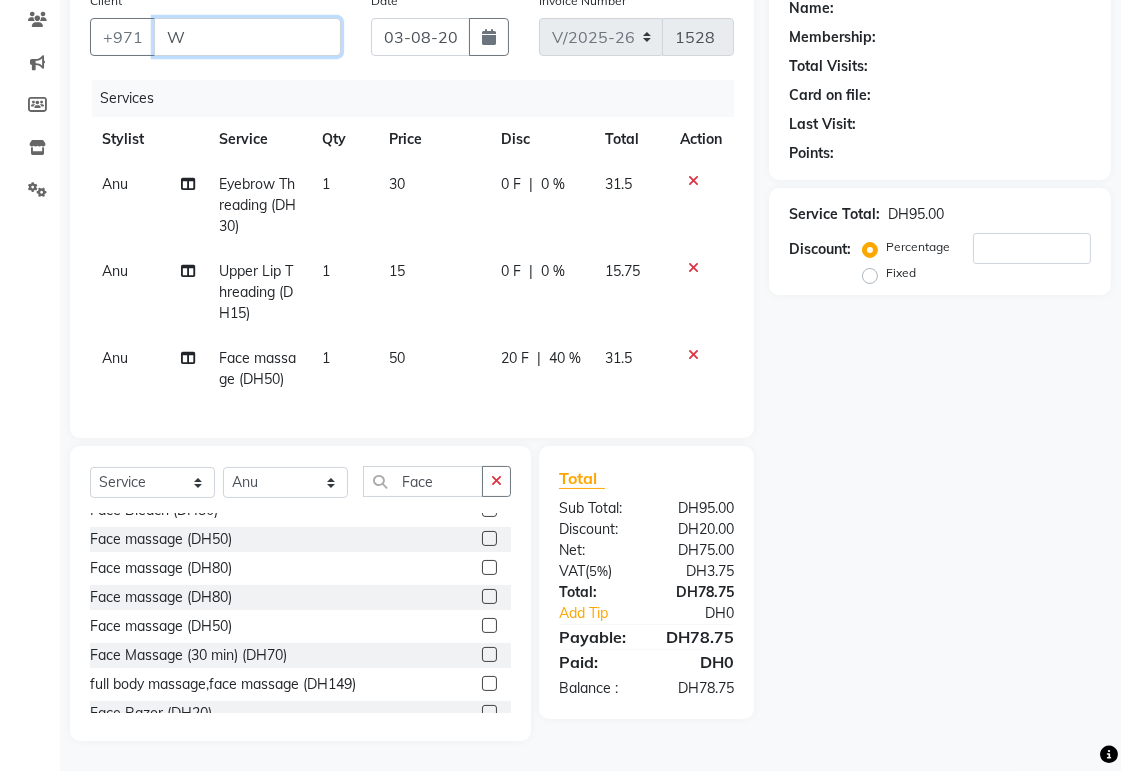 type on "0" 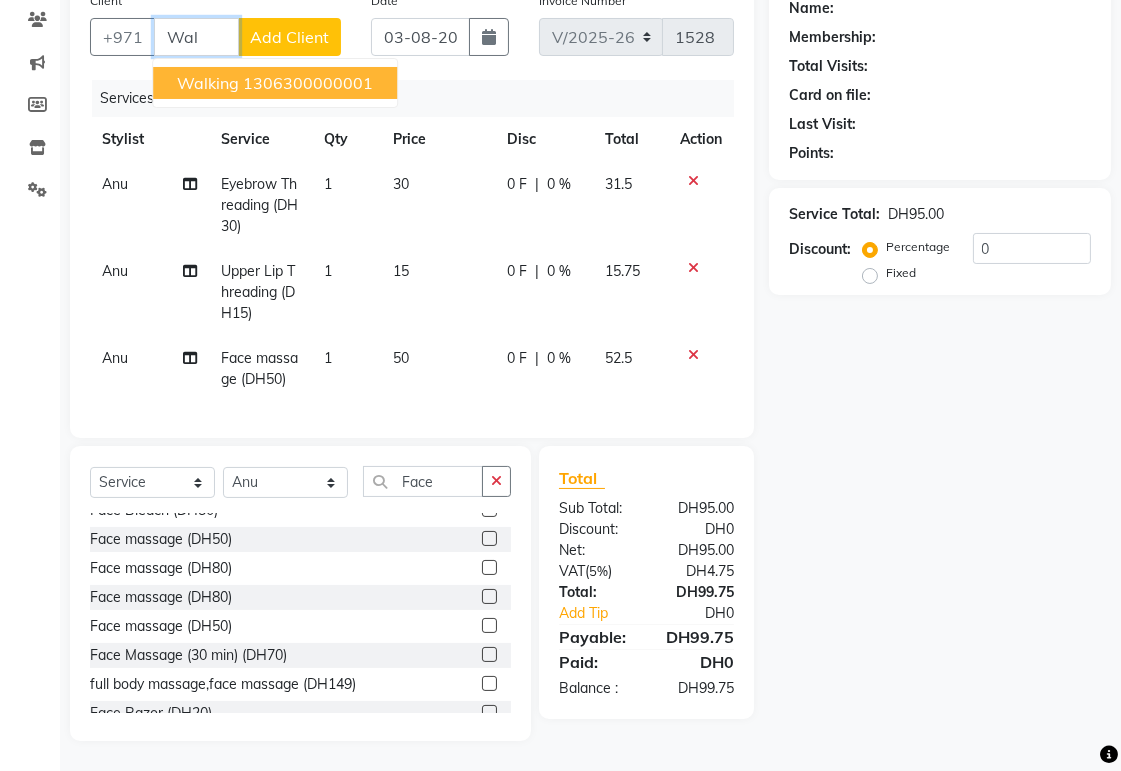 click on "walking" at bounding box center [208, 83] 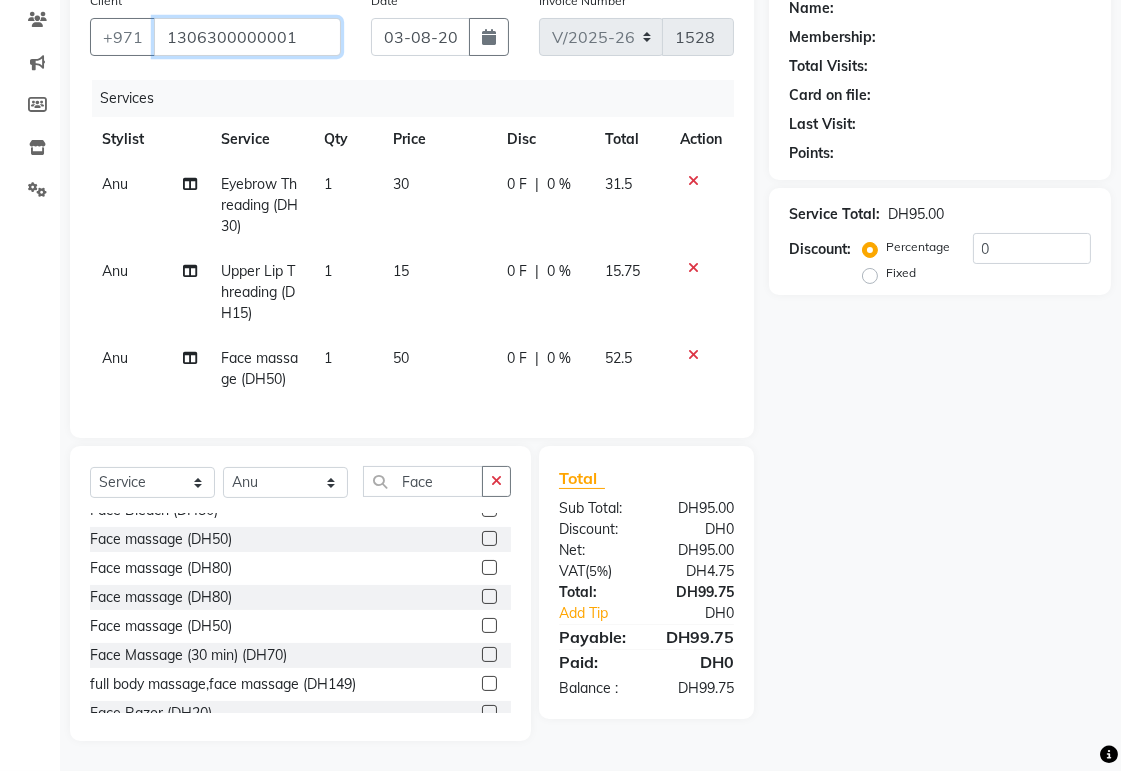 type on "1306300000001" 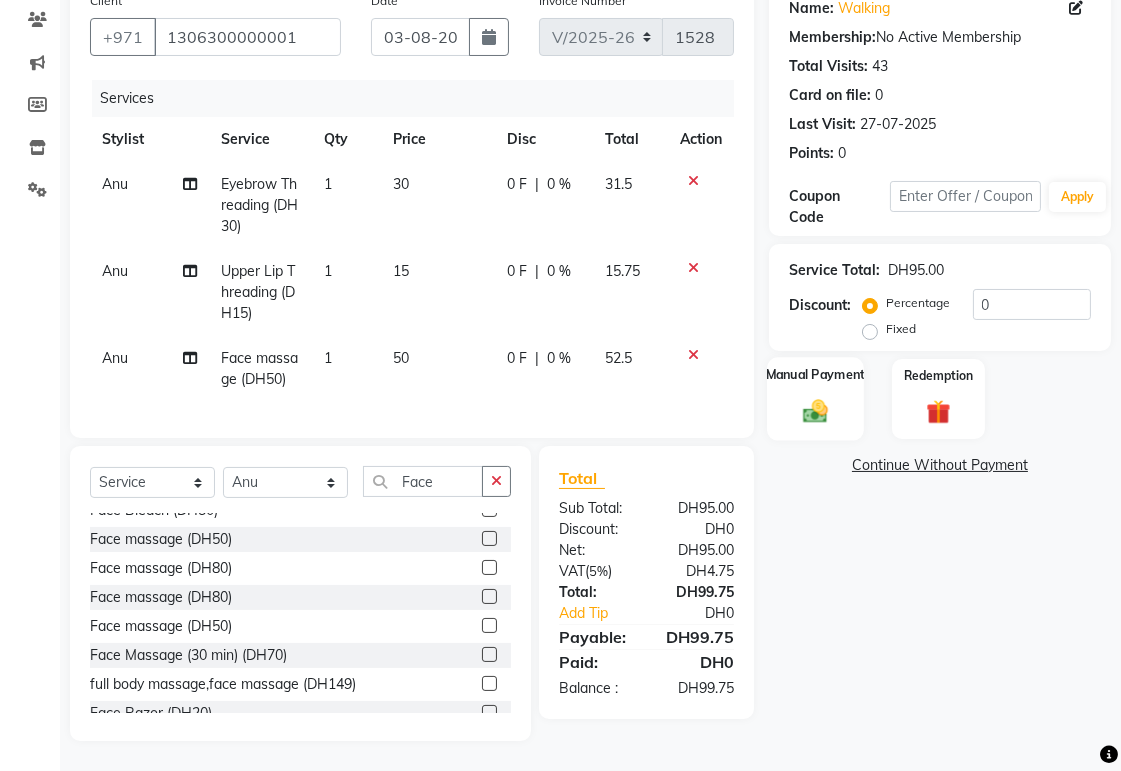 click 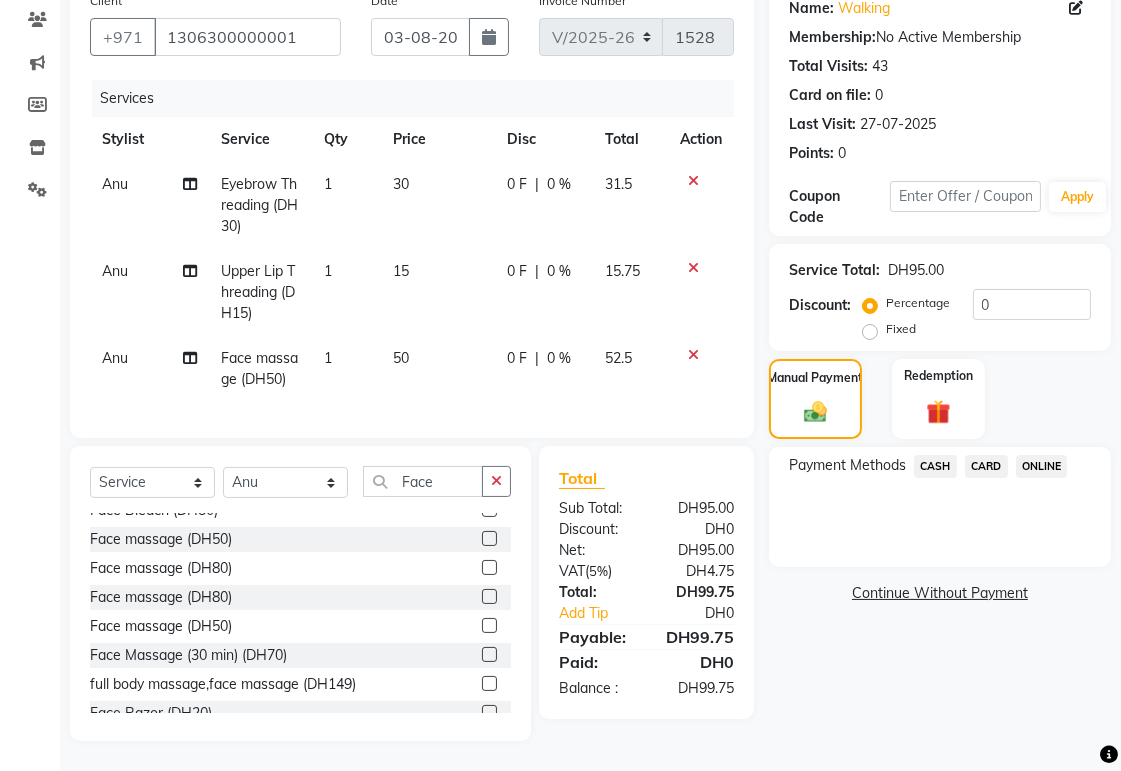 click on "0 F | 0 %" 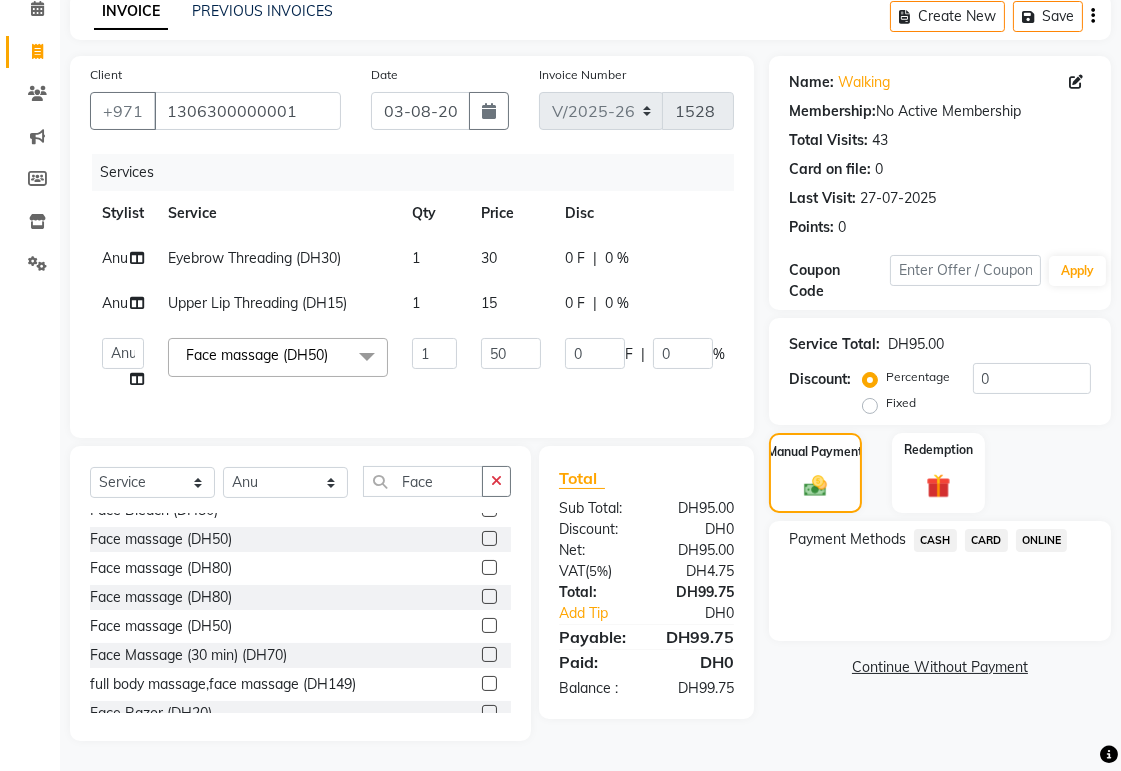 scroll, scrollTop: 111, scrollLeft: 0, axis: vertical 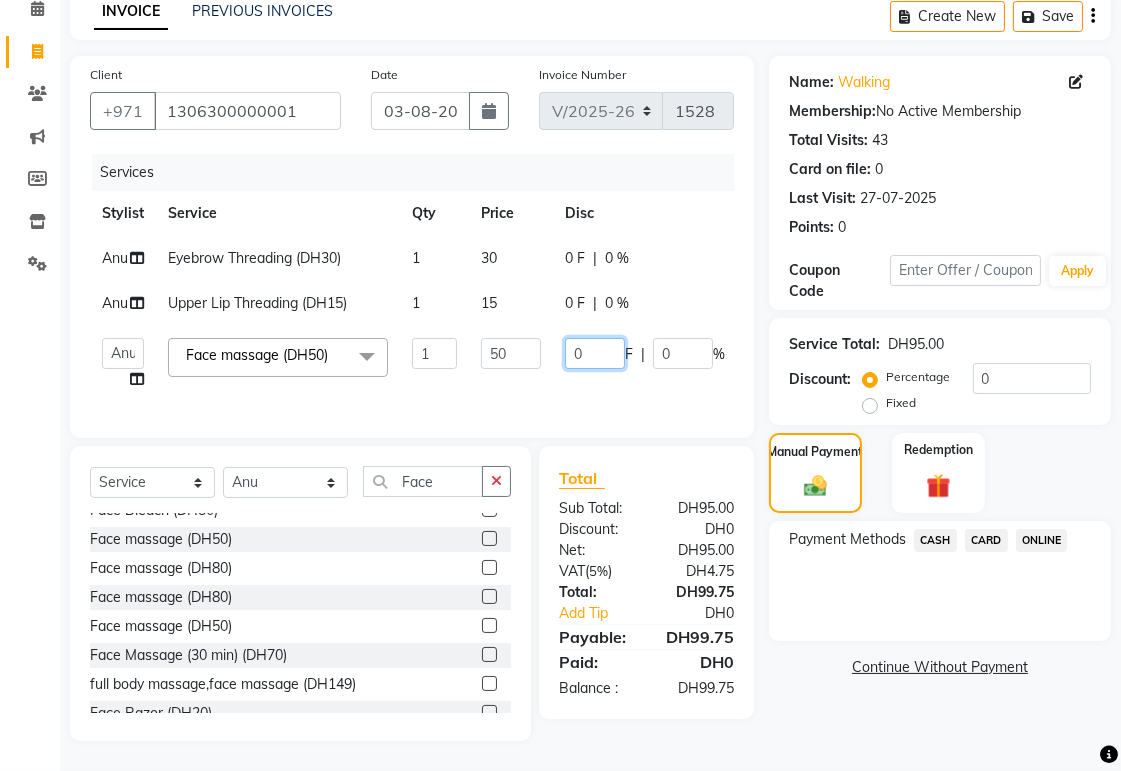click on "0" 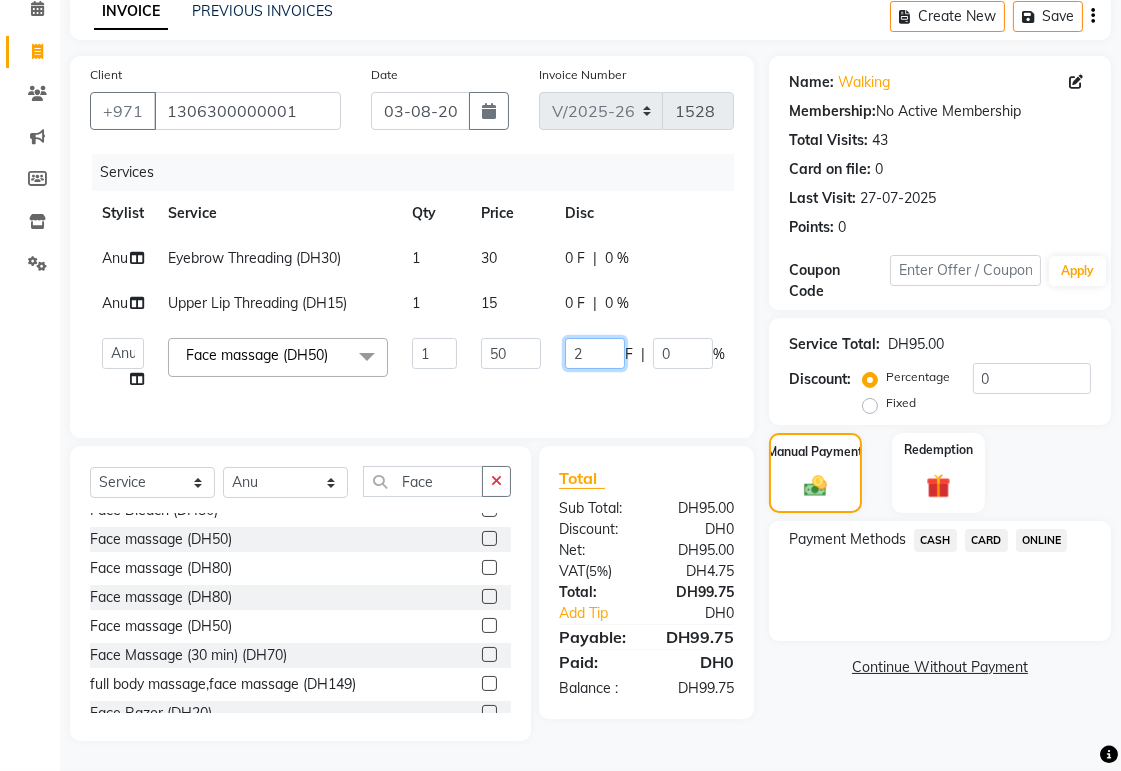 type on "20" 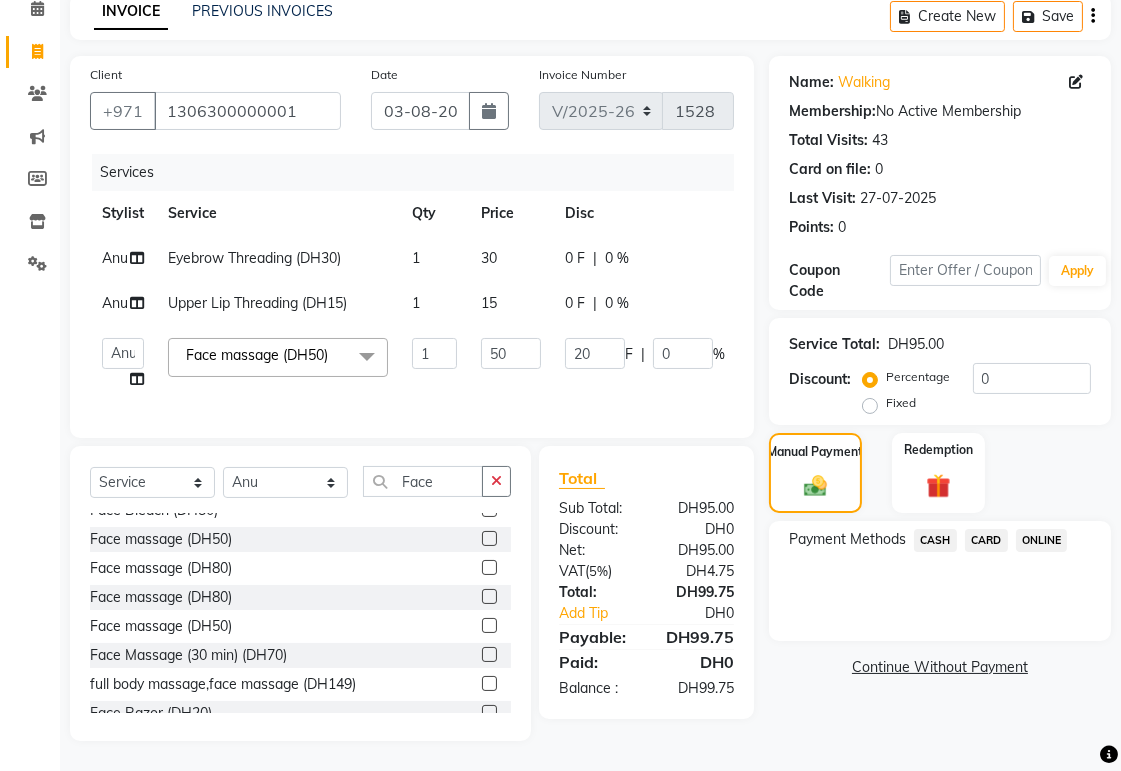 click on "Payment Methods  CASH   CARD   ONLINE" 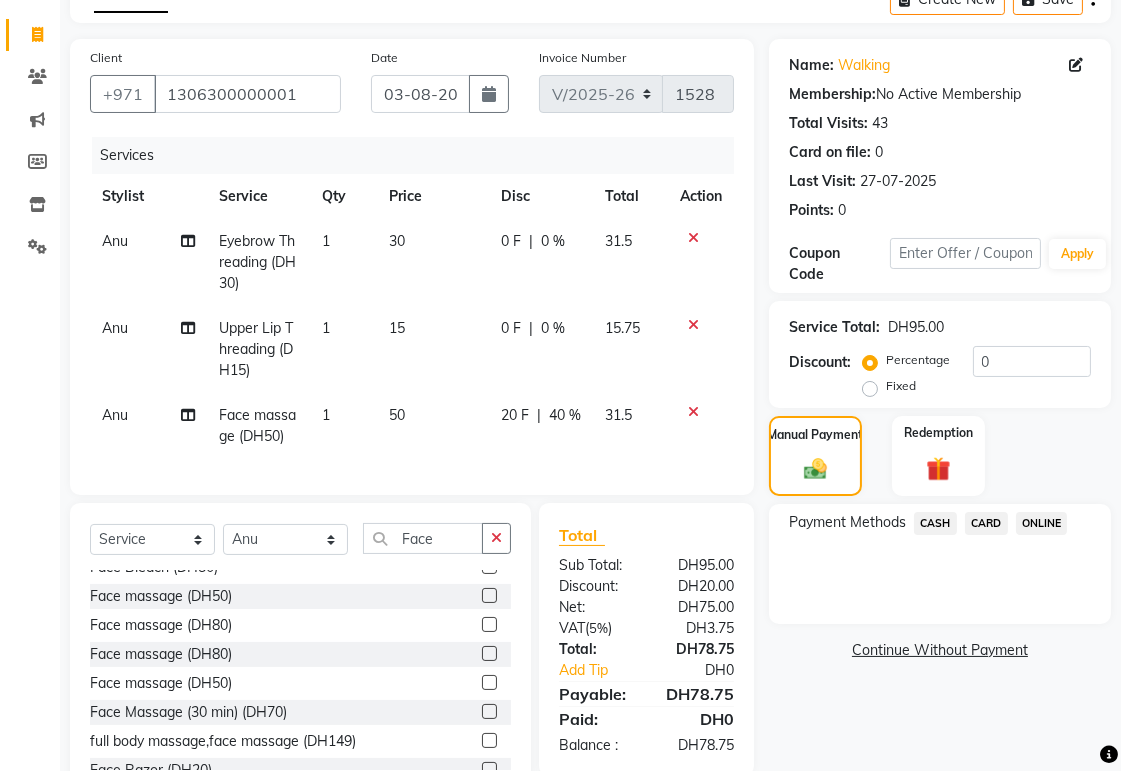 scroll, scrollTop: 184, scrollLeft: 0, axis: vertical 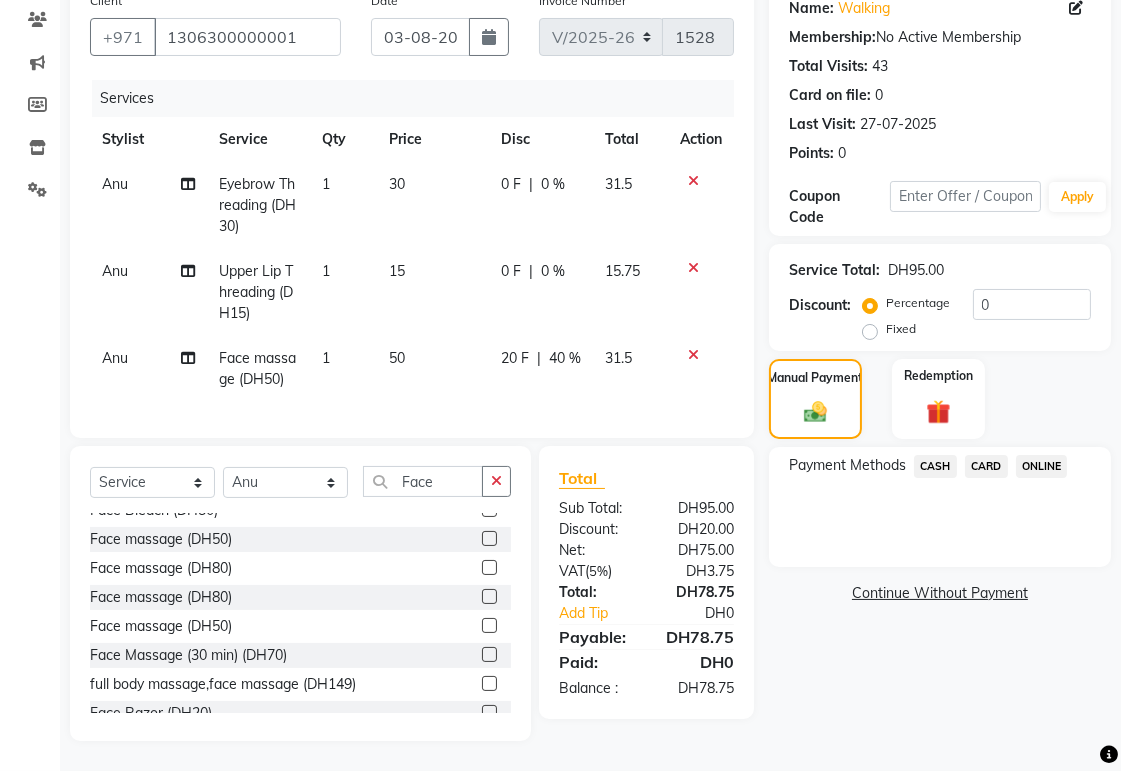 click on "CARD" 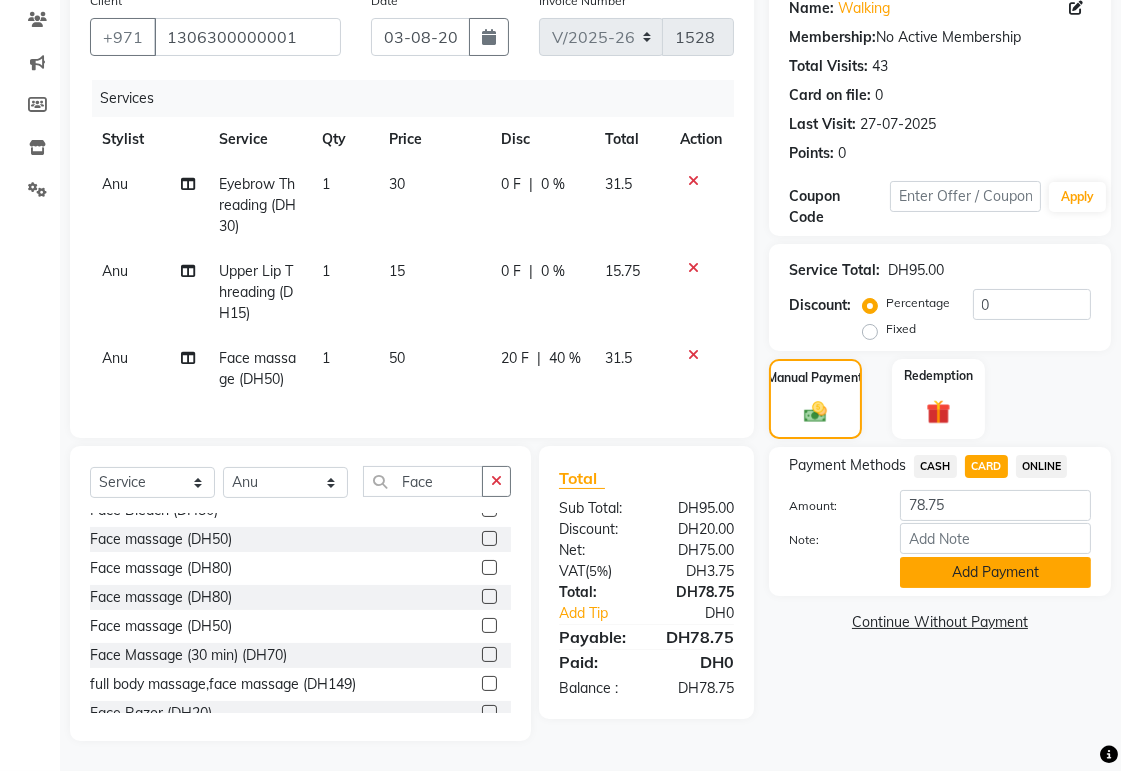 click on "Add Payment" 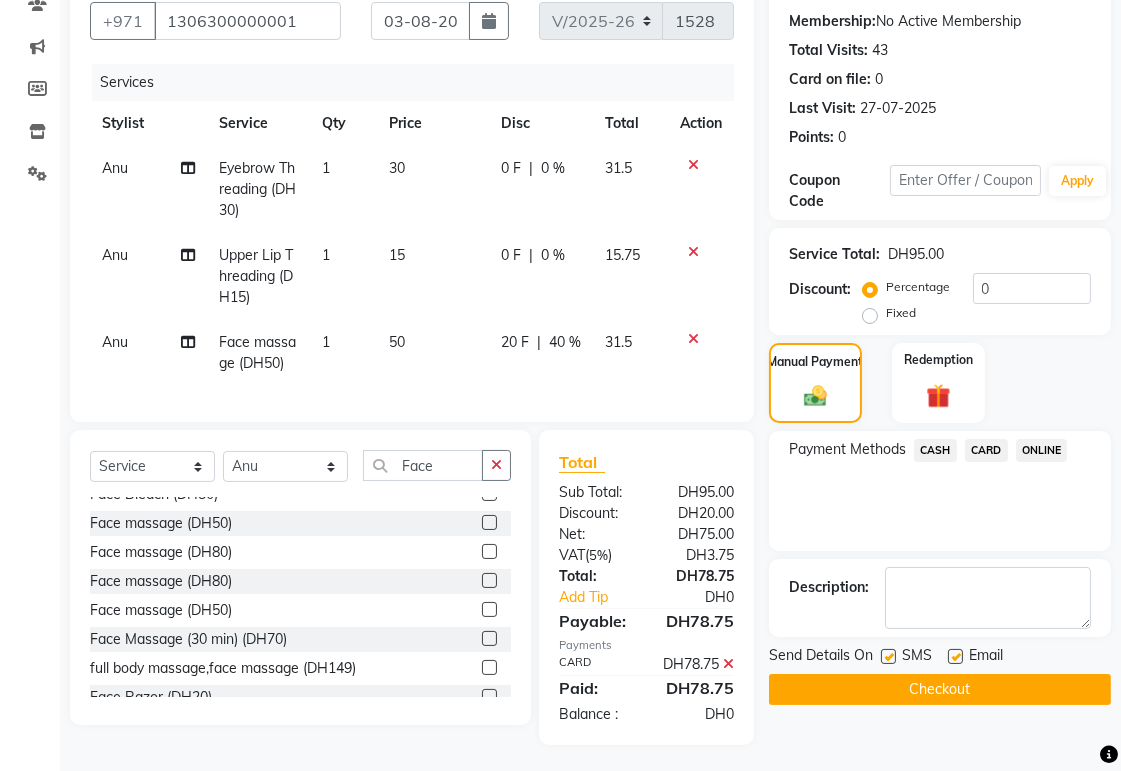 click on "Checkout" 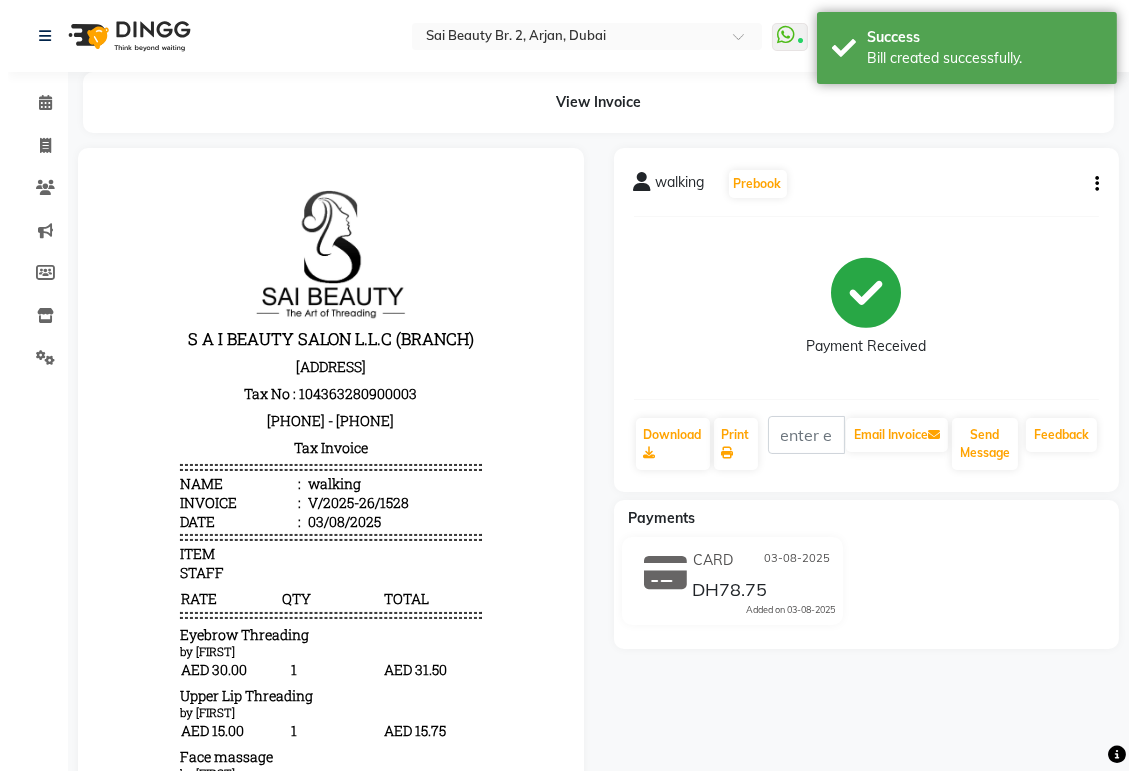 scroll, scrollTop: 0, scrollLeft: 0, axis: both 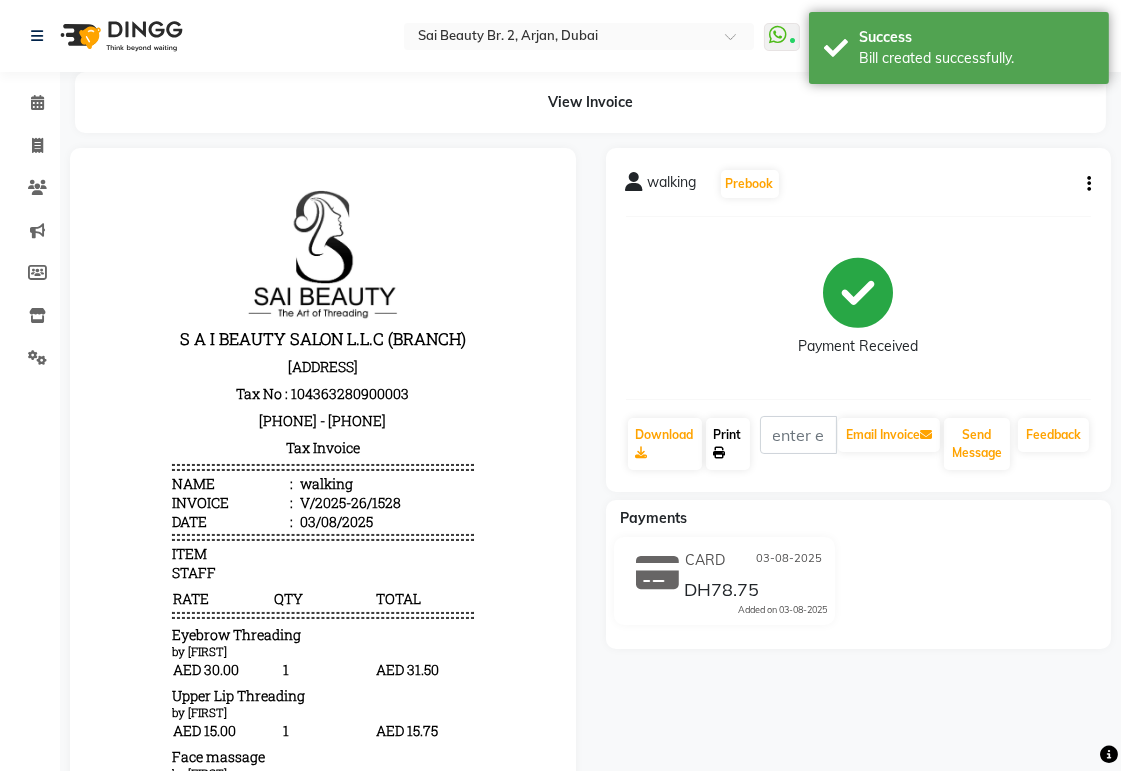 click on "Print" 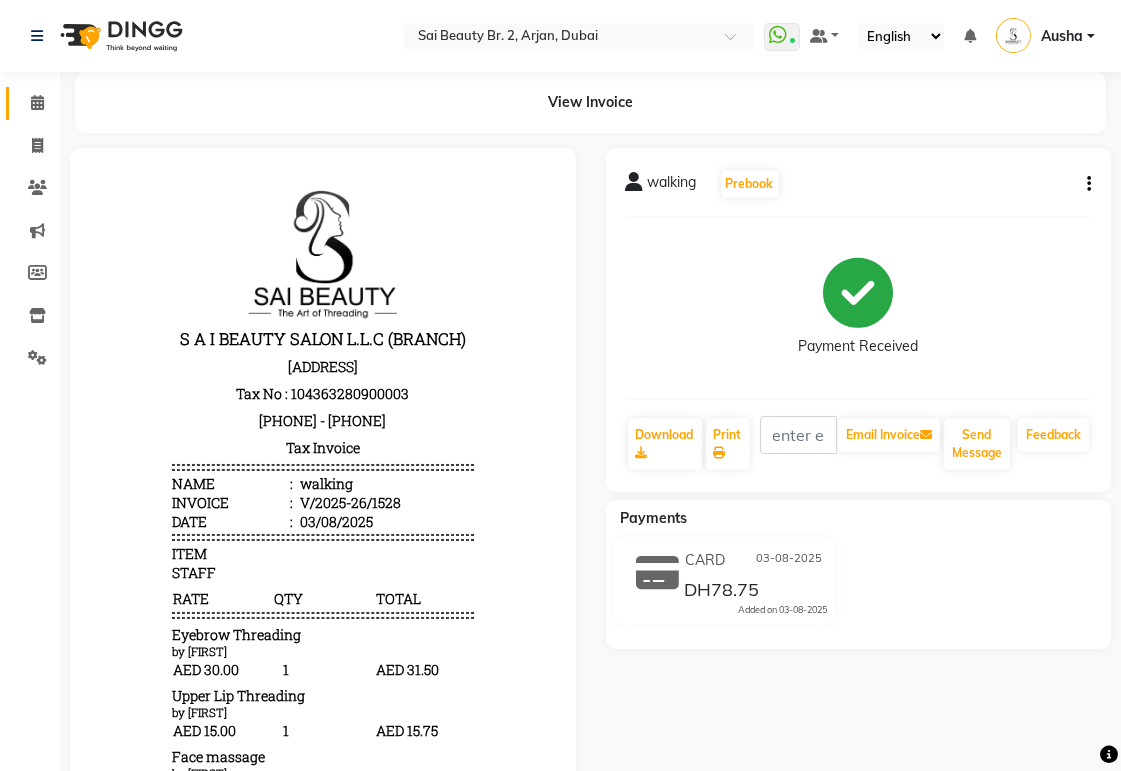click 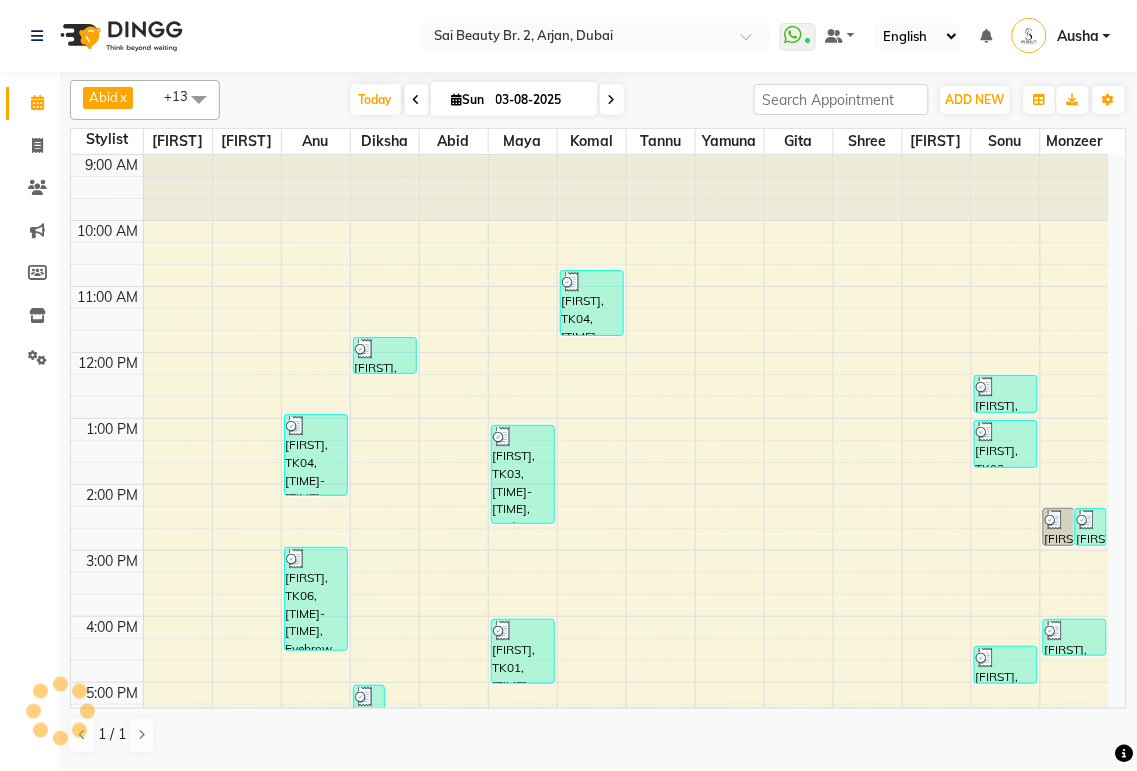 scroll, scrollTop: 0, scrollLeft: 0, axis: both 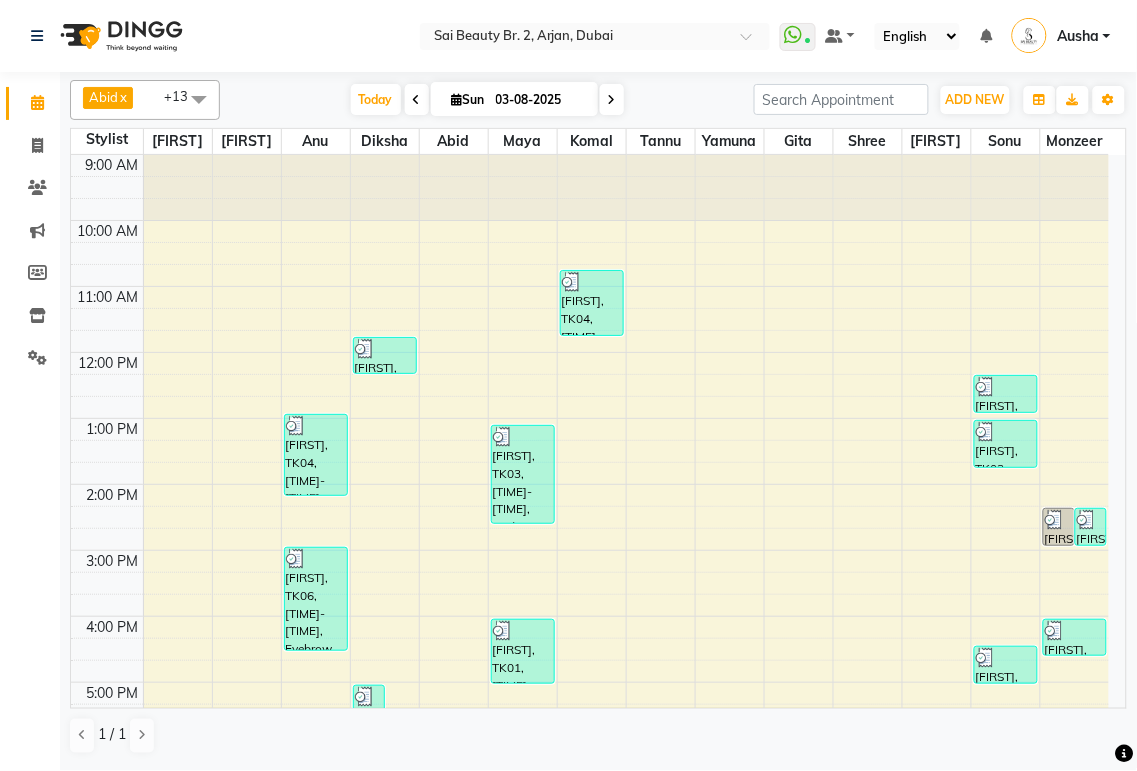 click at bounding box center [612, 100] 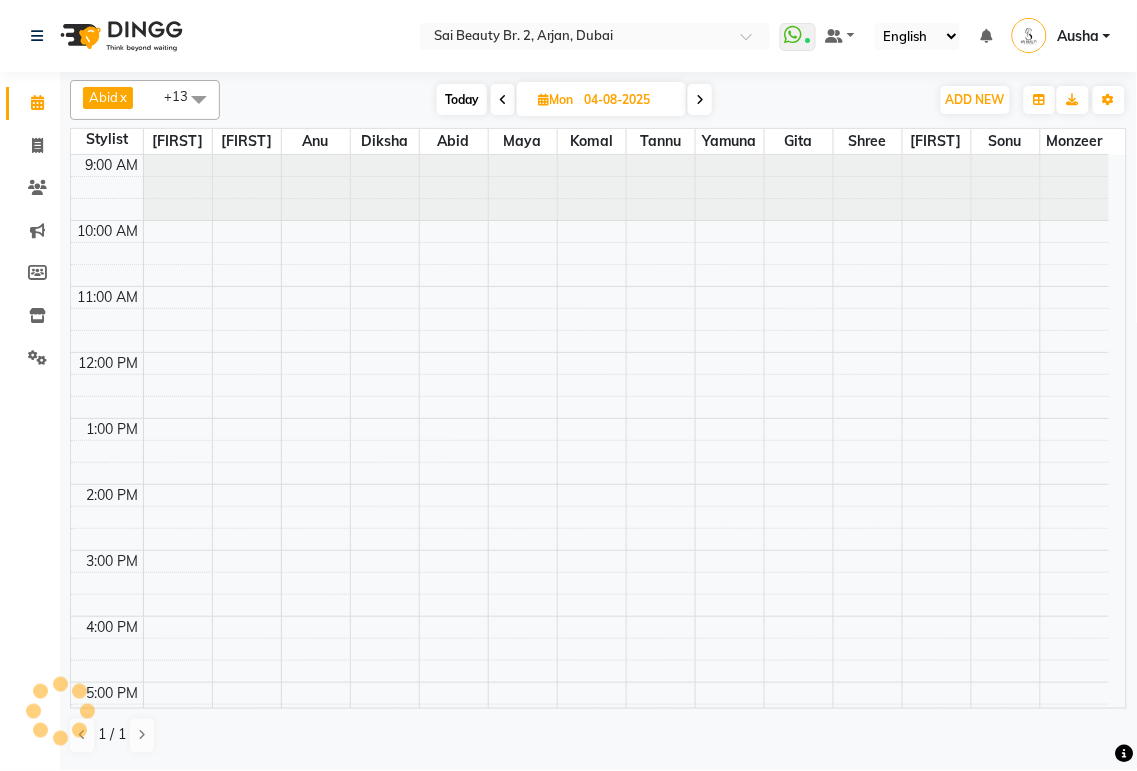 scroll, scrollTop: 374, scrollLeft: 0, axis: vertical 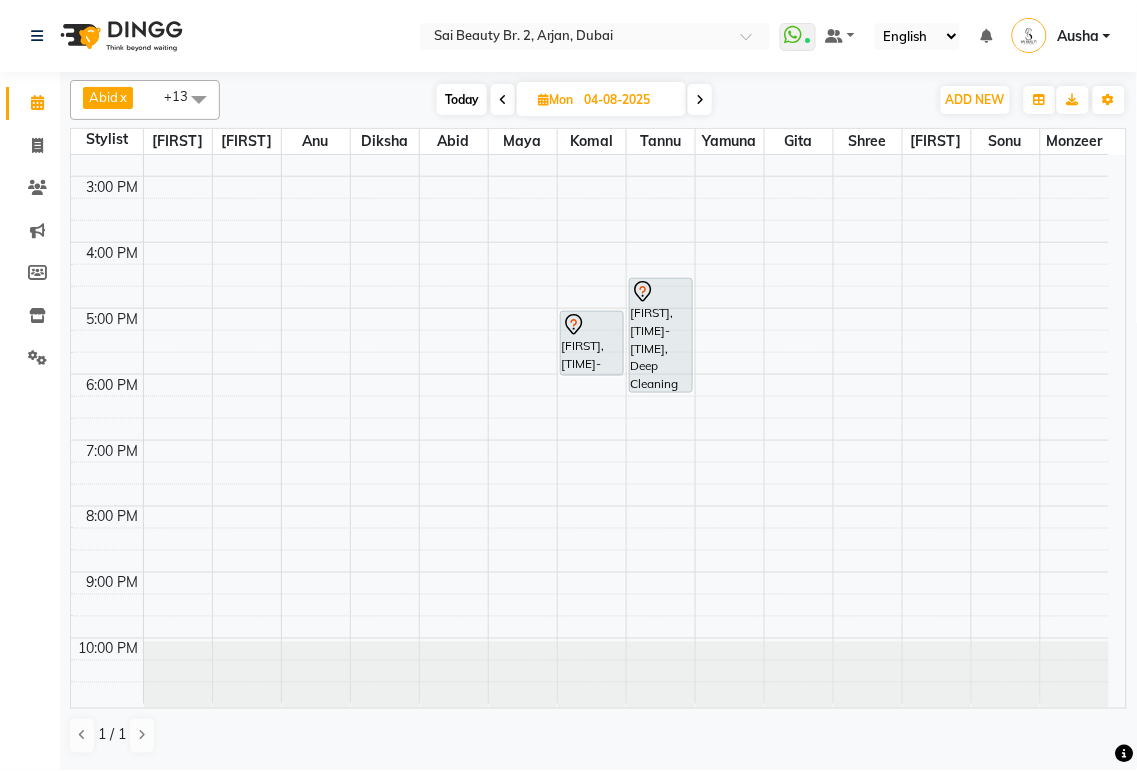click on "[FIRST], [TIME]-[TIME], Deep Cleaning Facial with collegen mask,Roots Color Ammonia Free / Hair Spa with Wash & Blow Dry" at bounding box center (661, 335) 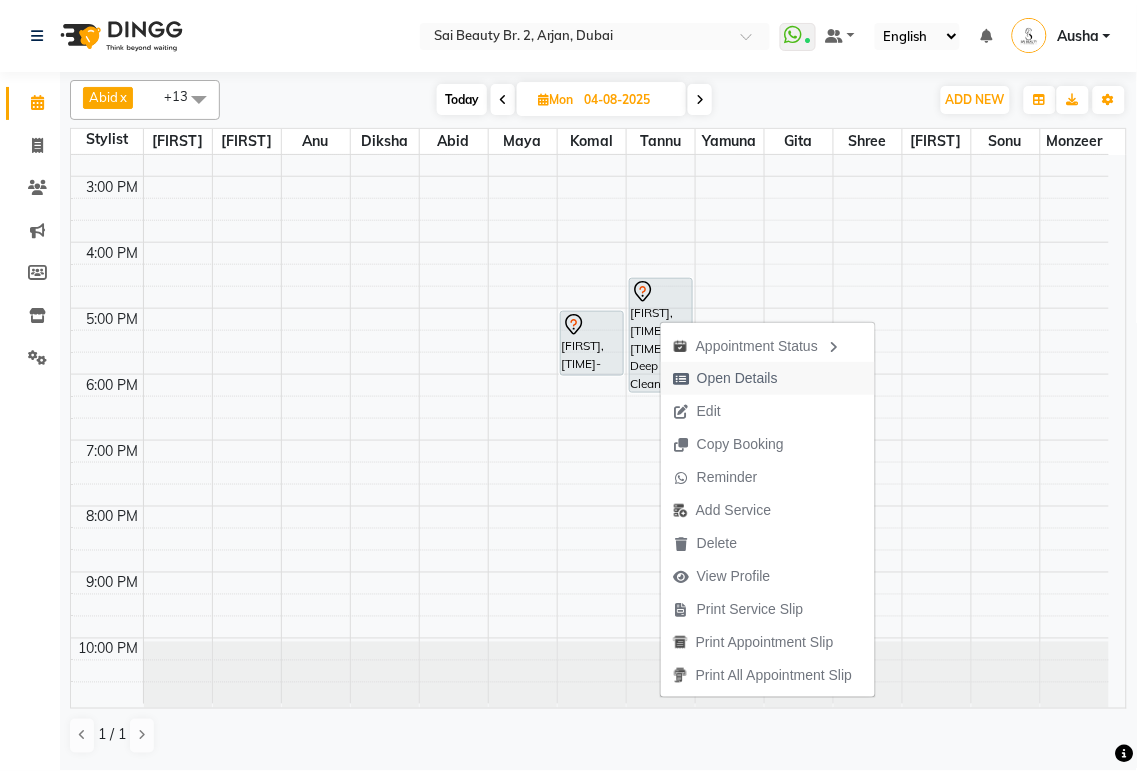click on "Open Details" at bounding box center (737, 378) 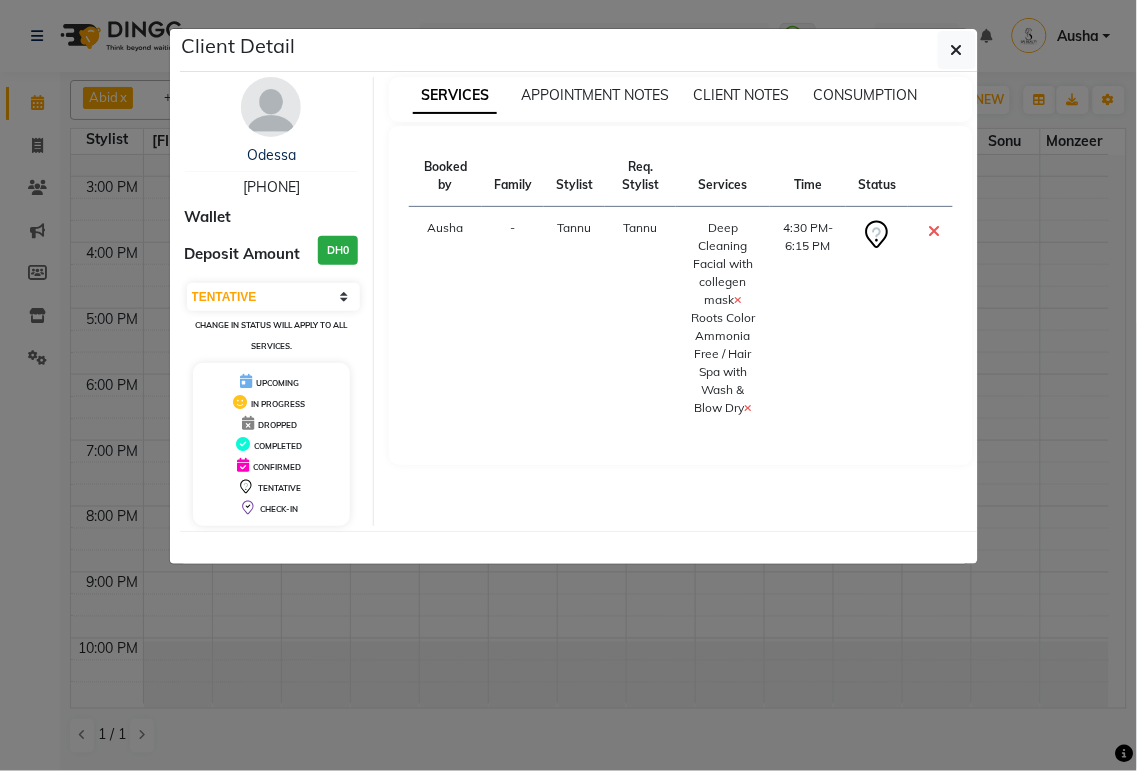 click on "Client Detail  [FIRST]    [PHONE] Wallet Deposit Amount  DH0  Select CONFIRMED TENTATIVE Change in status will apply to all services. UPCOMING IN PROGRESS DROPPED COMPLETED CONFIRMED TENTATIVE CHECK-IN SERVICES APPOINTMENT NOTES CLIENT NOTES CONSUMPTION Booked by Family Stylist Req. Stylist Services Time Status  Ausha  - Tannu Tannu  Deep Cleaning Facial with collegen mask   Roots Color Ammonia Free / Hair Spa with Wash & Blow Dry   [TIME]-[TIME]" 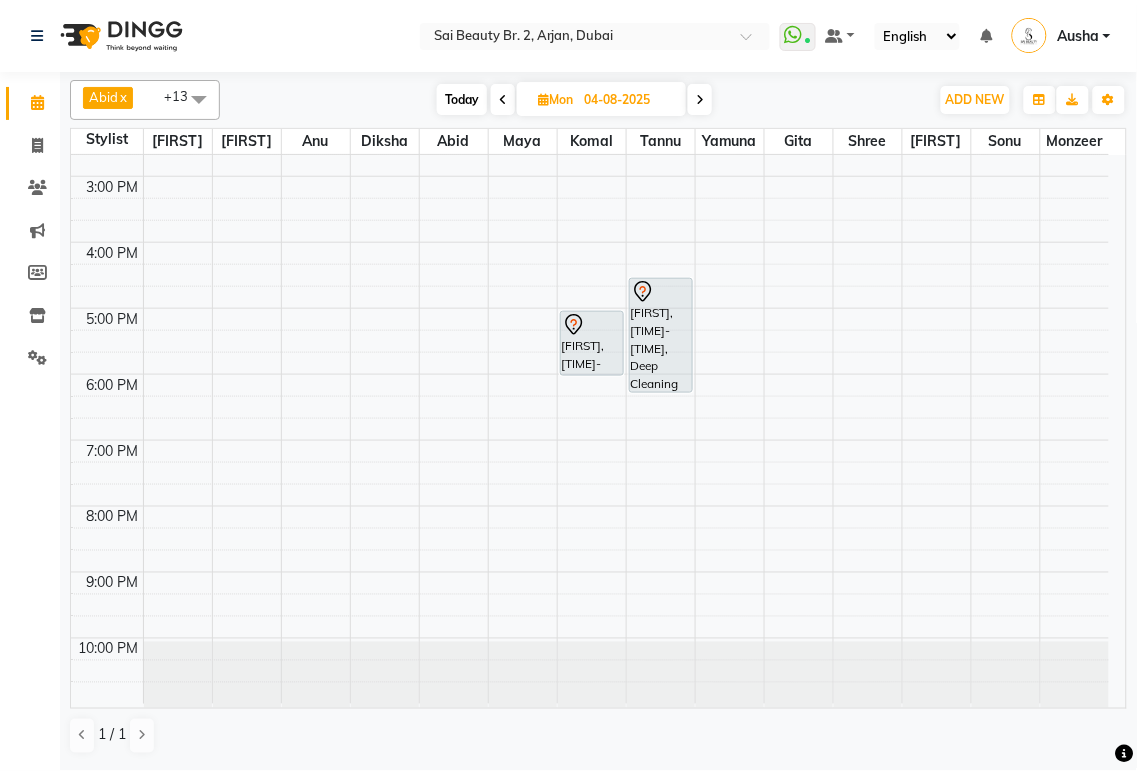 click on "[FIRST], [TIME]-[TIME], Mani/Pedi(With Gel Color)" at bounding box center (592, 343) 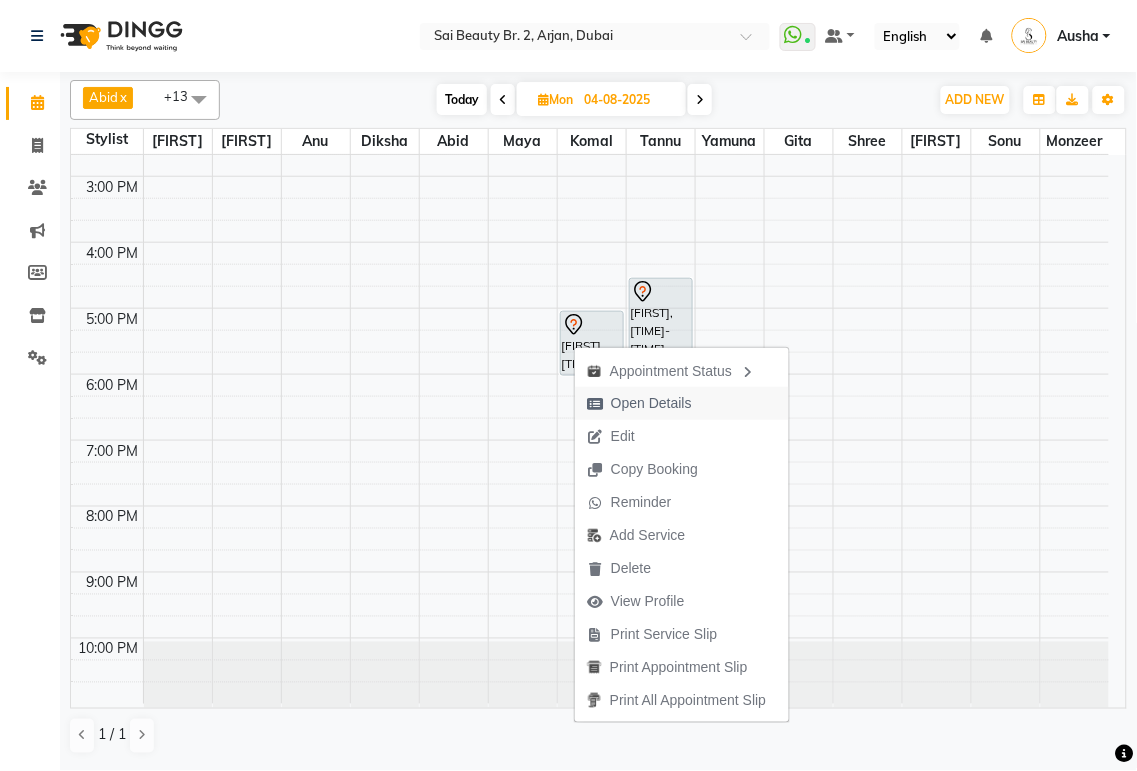 click on "Open Details" at bounding box center [651, 403] 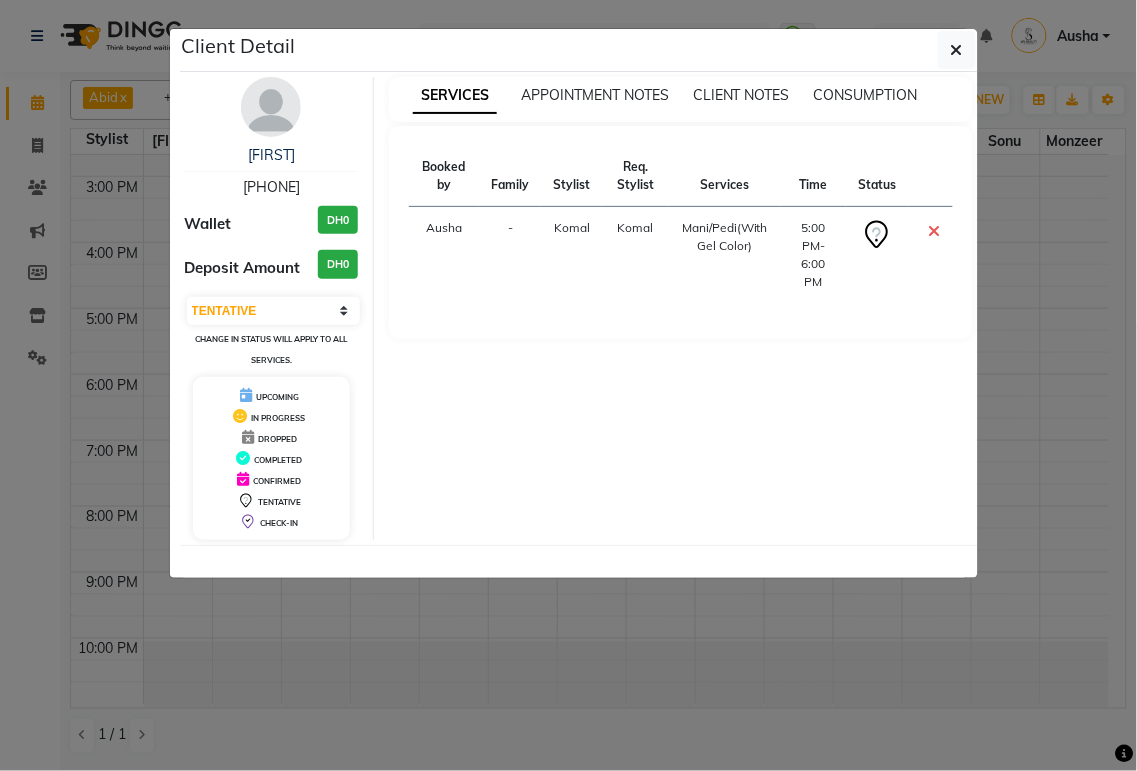 click on "Client Detail  [FIRST]    [PHONE] Wallet DH0 Deposit Amount  DH0  Select CONFIRMED TENTATIVE Change in status will apply to all services. UPCOMING IN PROGRESS DROPPED COMPLETED CONFIRMED TENTATIVE CHECK-IN SERVICES APPOINTMENT NOTES CLIENT NOTES CONSUMPTION Booked by Family Stylist Req. Stylist Services Time Status  Ausha  - Komal Komal  Mani/Pedi(With Gel Color)   [TIME]-[TIME]" 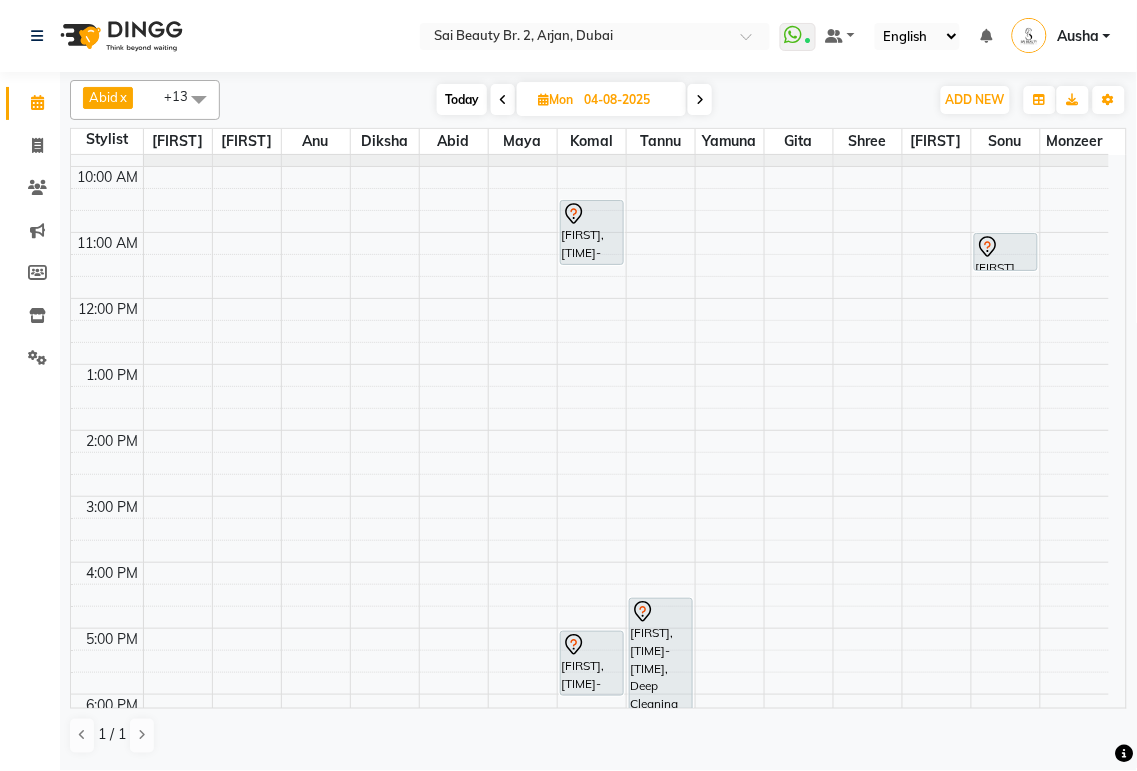 scroll, scrollTop: 52, scrollLeft: 0, axis: vertical 